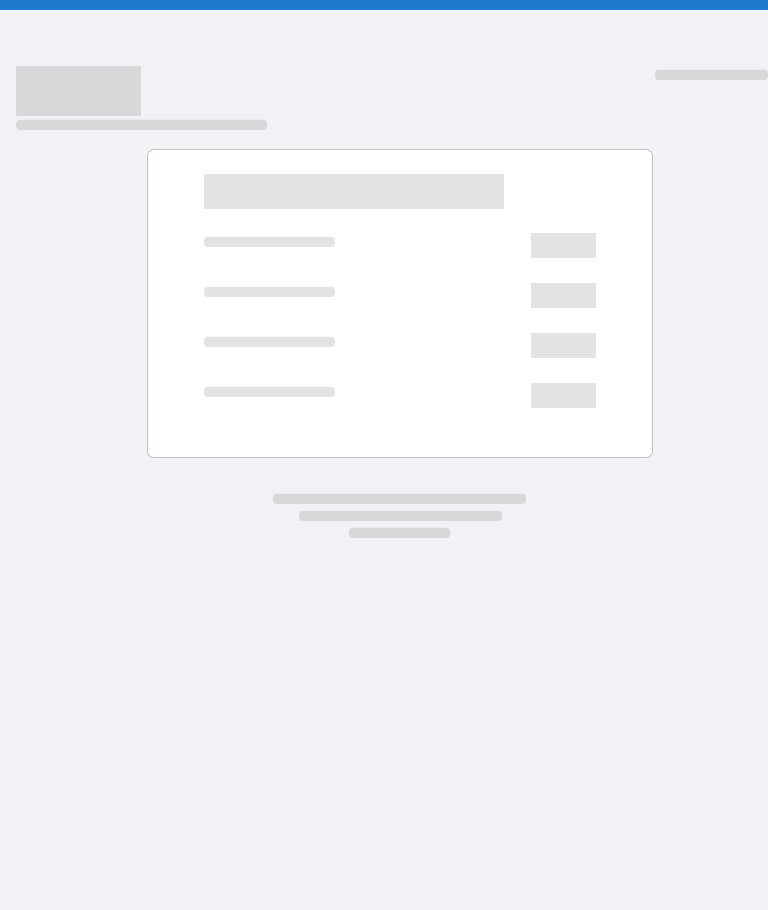 scroll, scrollTop: 0, scrollLeft: 0, axis: both 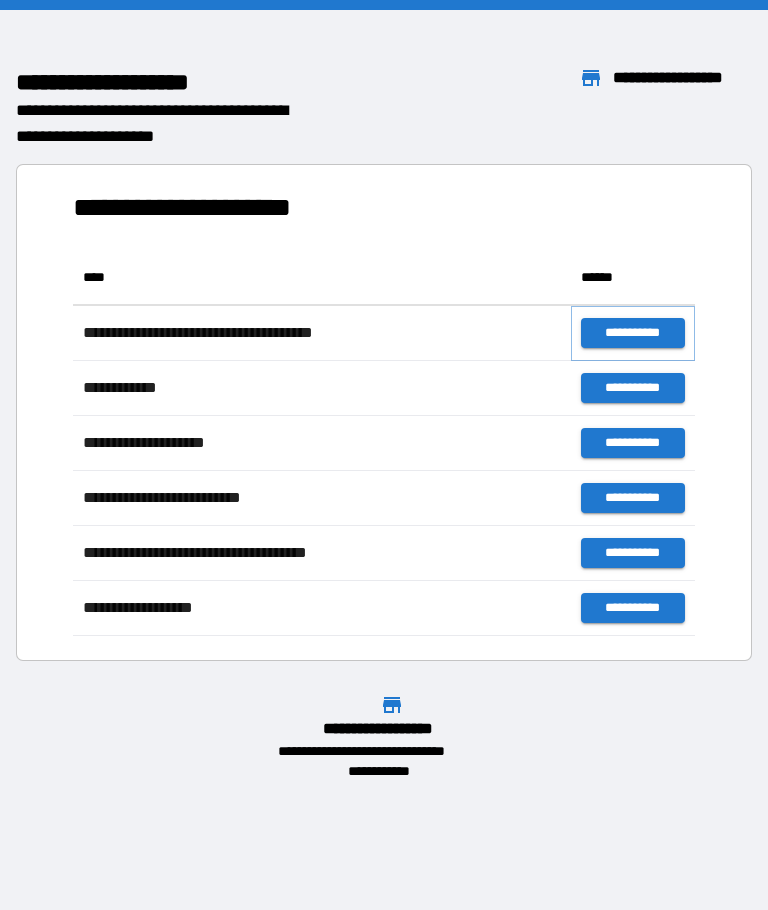 click on "**********" at bounding box center [633, 333] 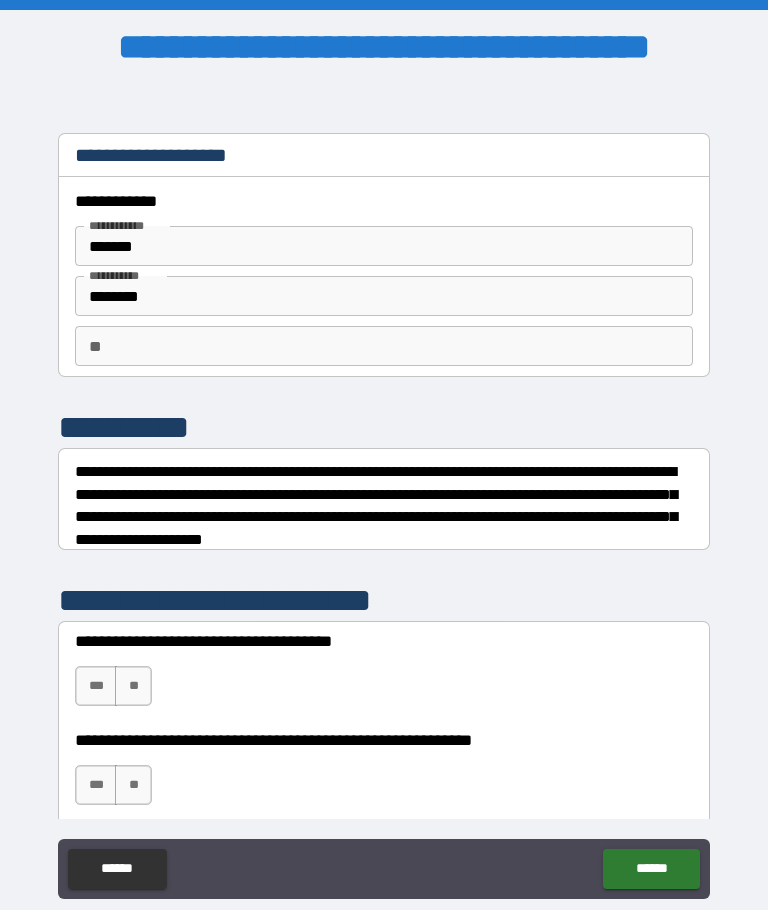 click on "**" at bounding box center [384, 346] 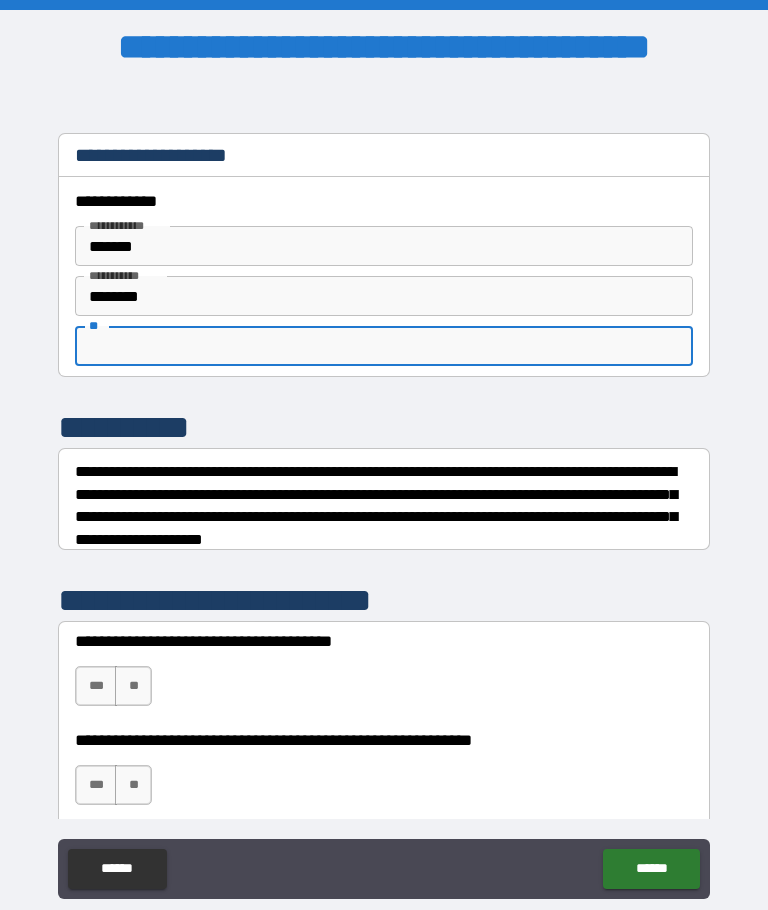 click on "**" at bounding box center (384, 346) 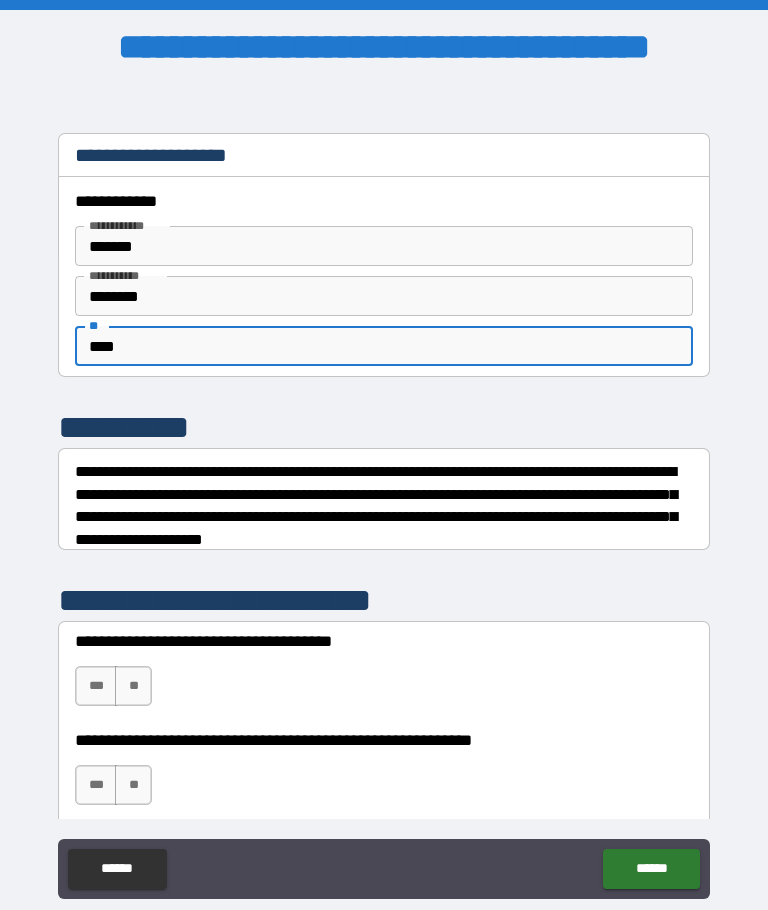 scroll, scrollTop: 30, scrollLeft: 0, axis: vertical 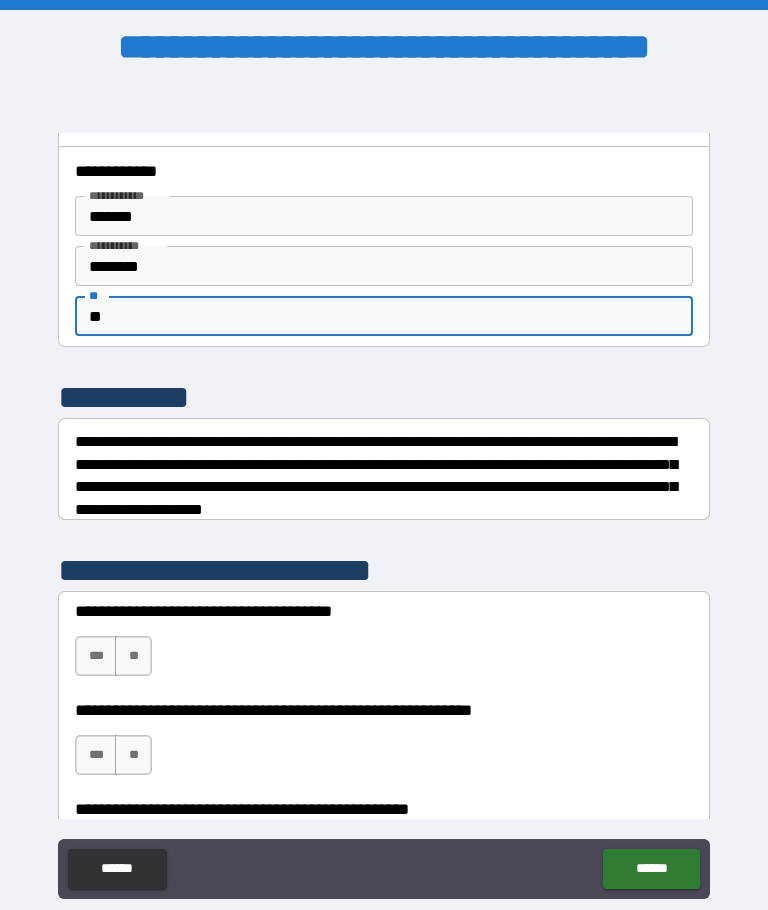type on "*" 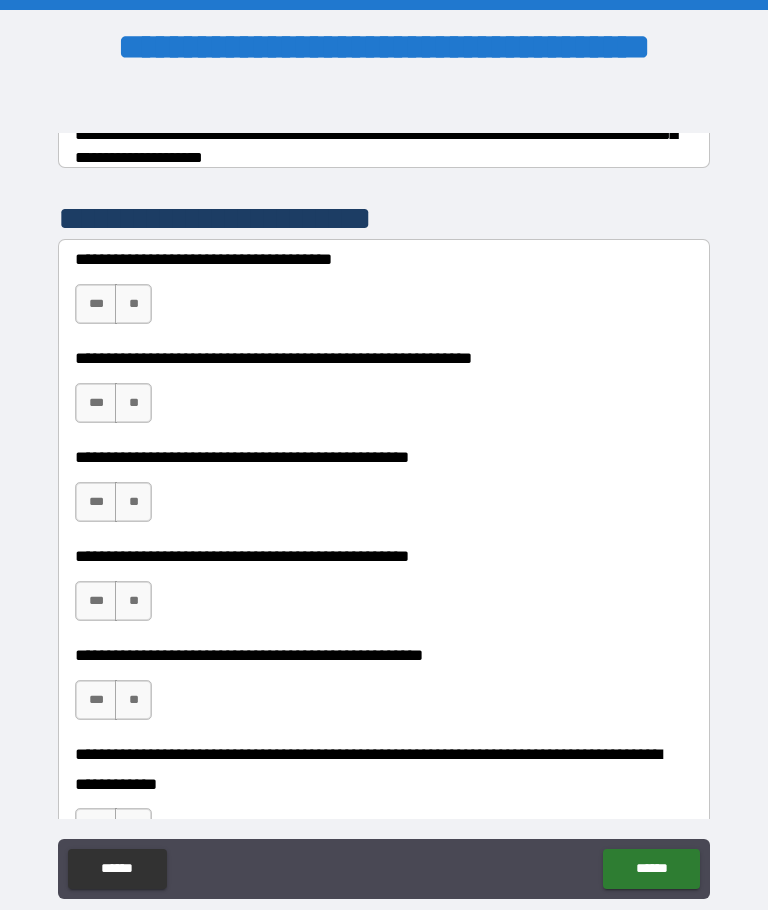 scroll, scrollTop: 397, scrollLeft: 0, axis: vertical 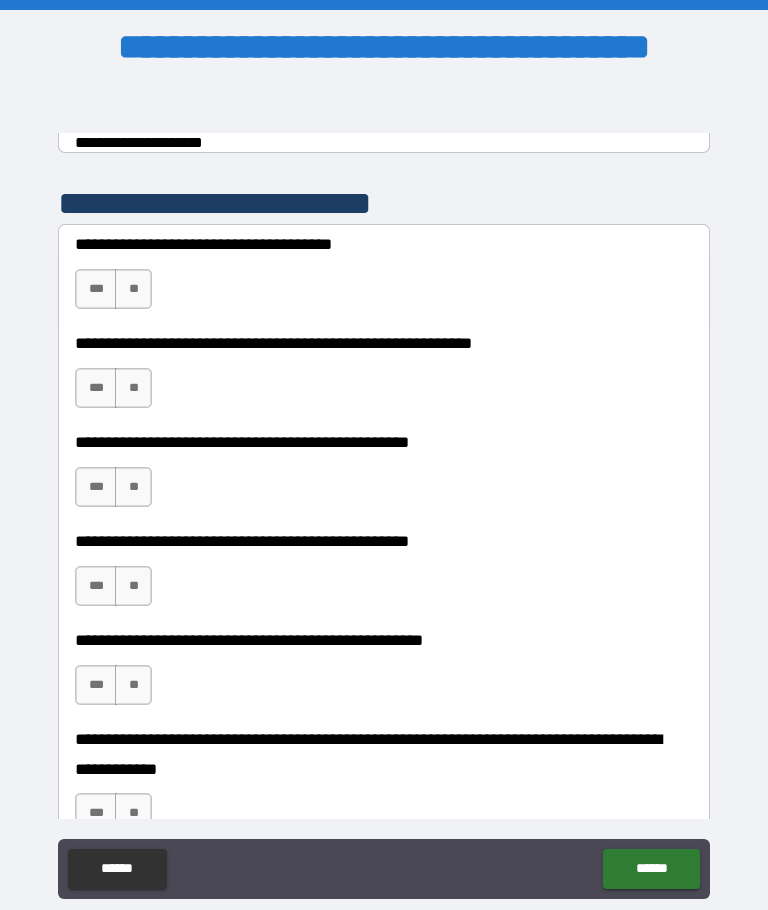 type on "*****" 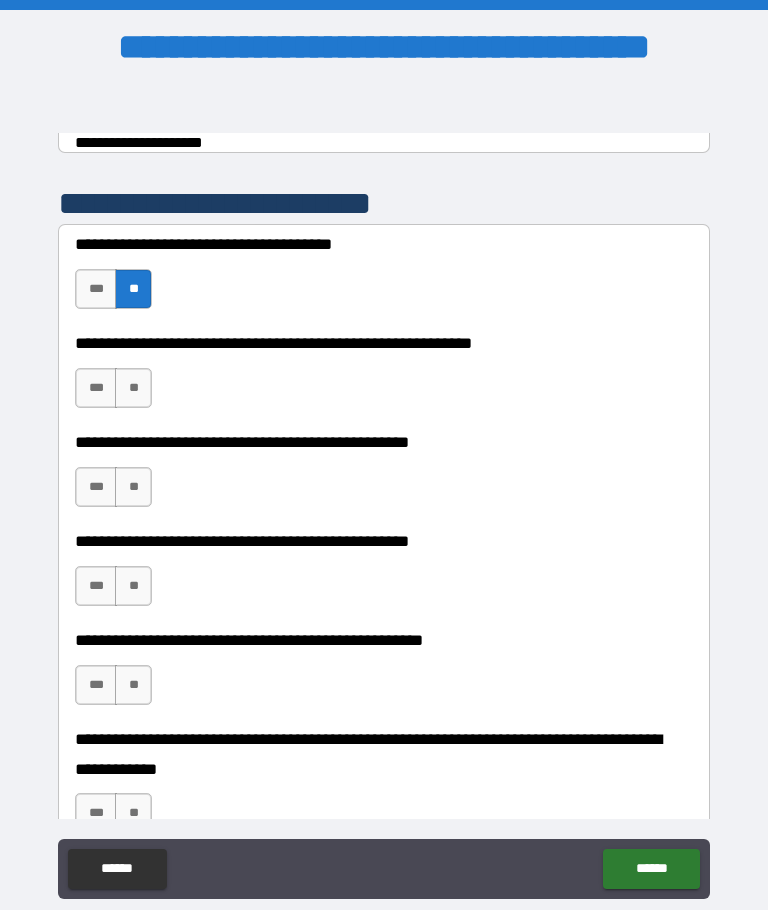 click on "**" at bounding box center (133, 388) 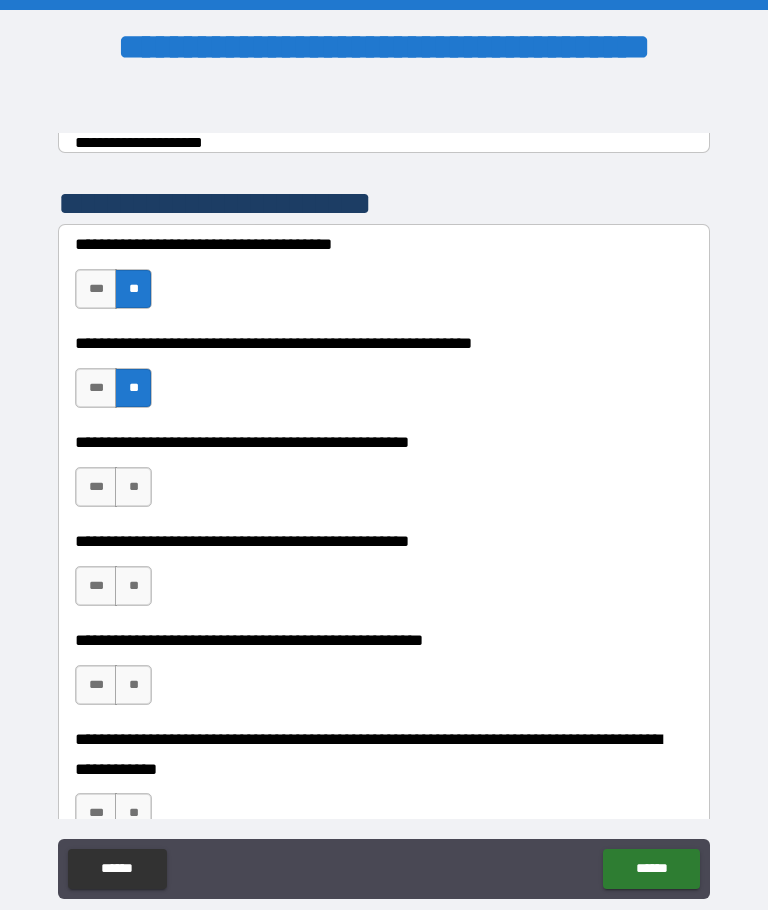 click on "**" at bounding box center [133, 487] 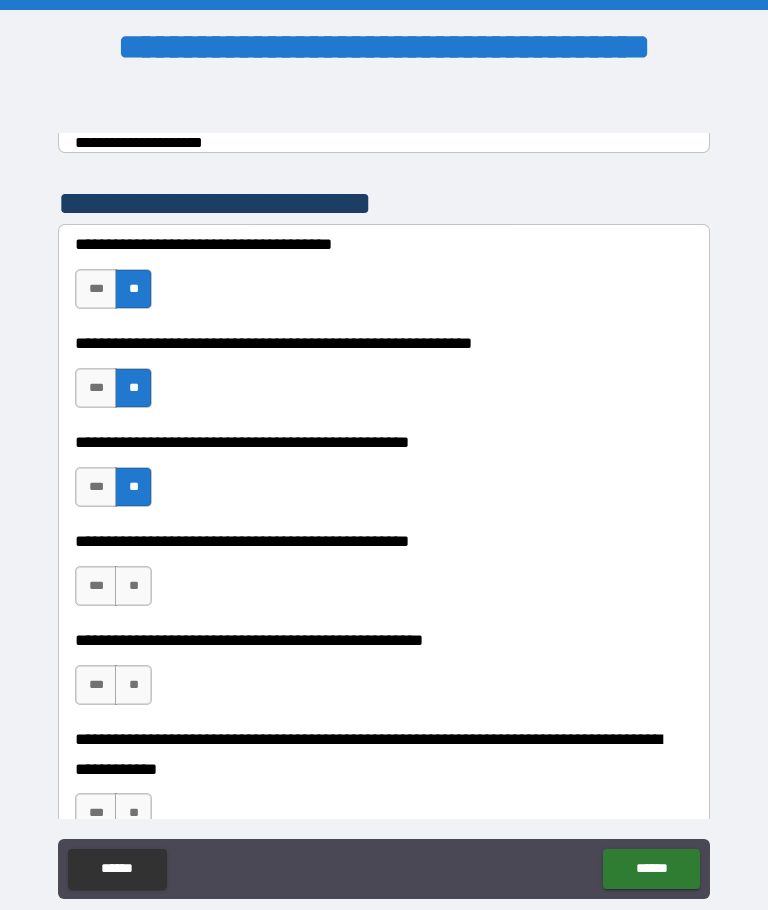 click on "**" at bounding box center [133, 586] 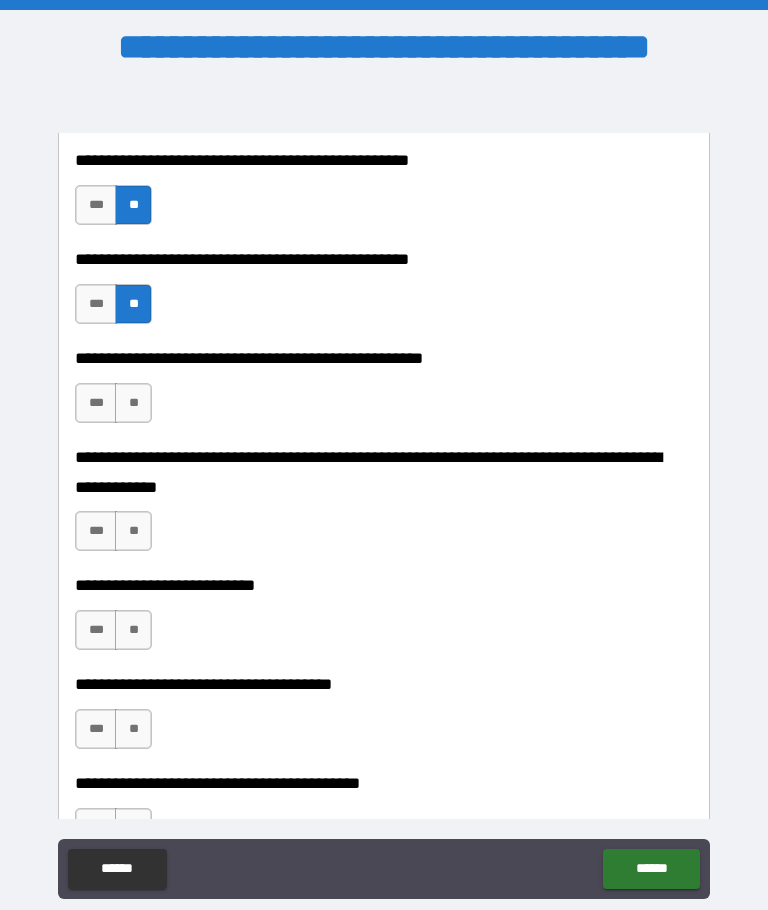scroll, scrollTop: 690, scrollLeft: 0, axis: vertical 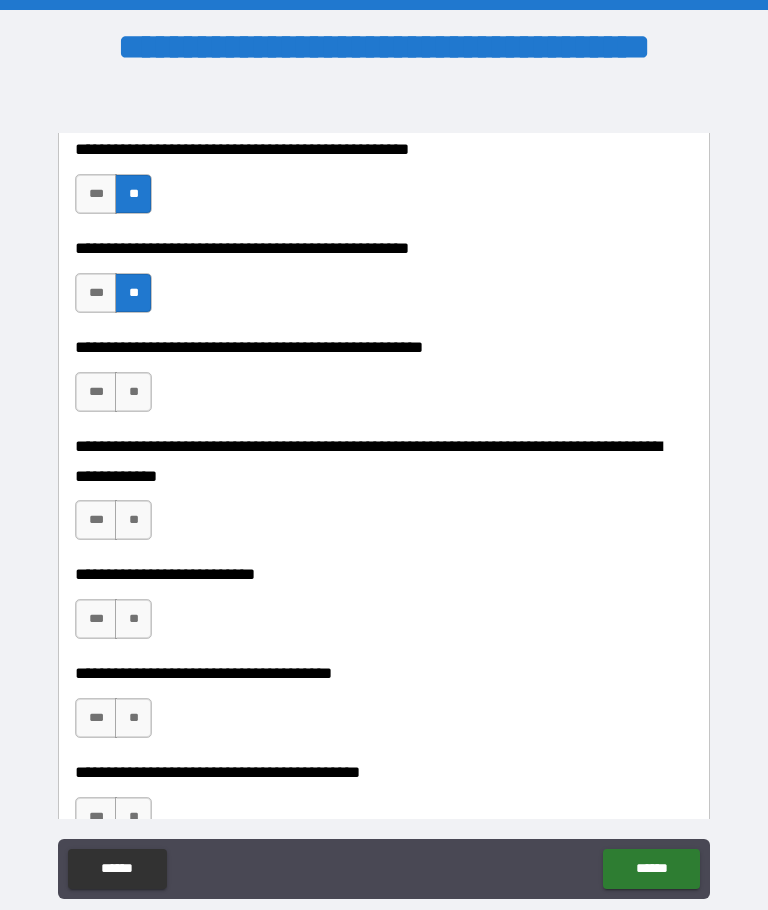 click on "**" at bounding box center [133, 392] 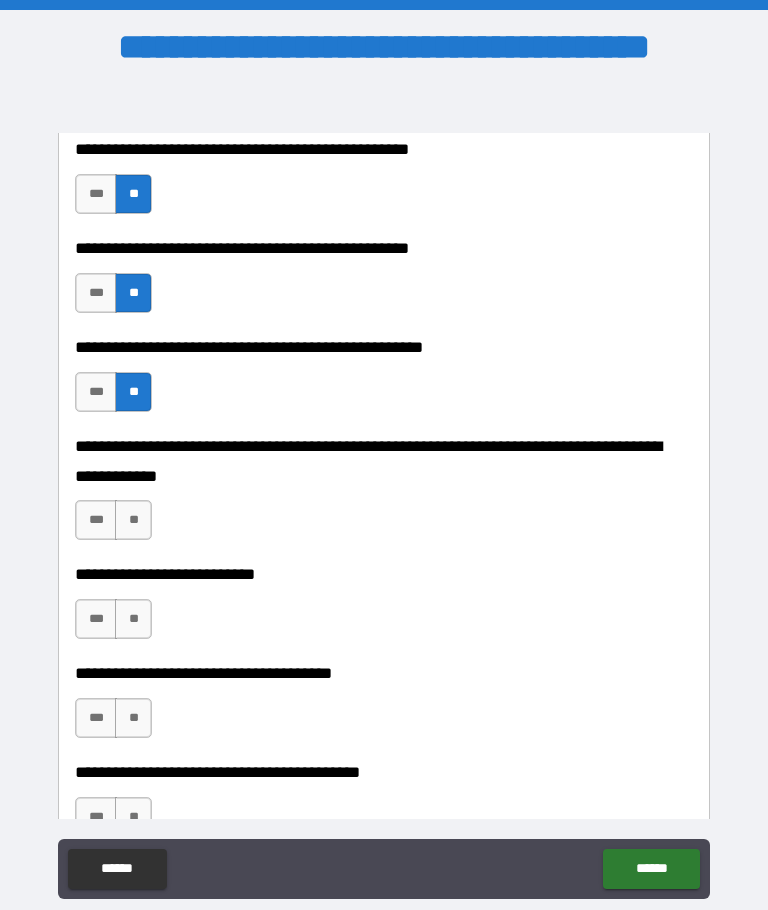 click on "**" at bounding box center (133, 520) 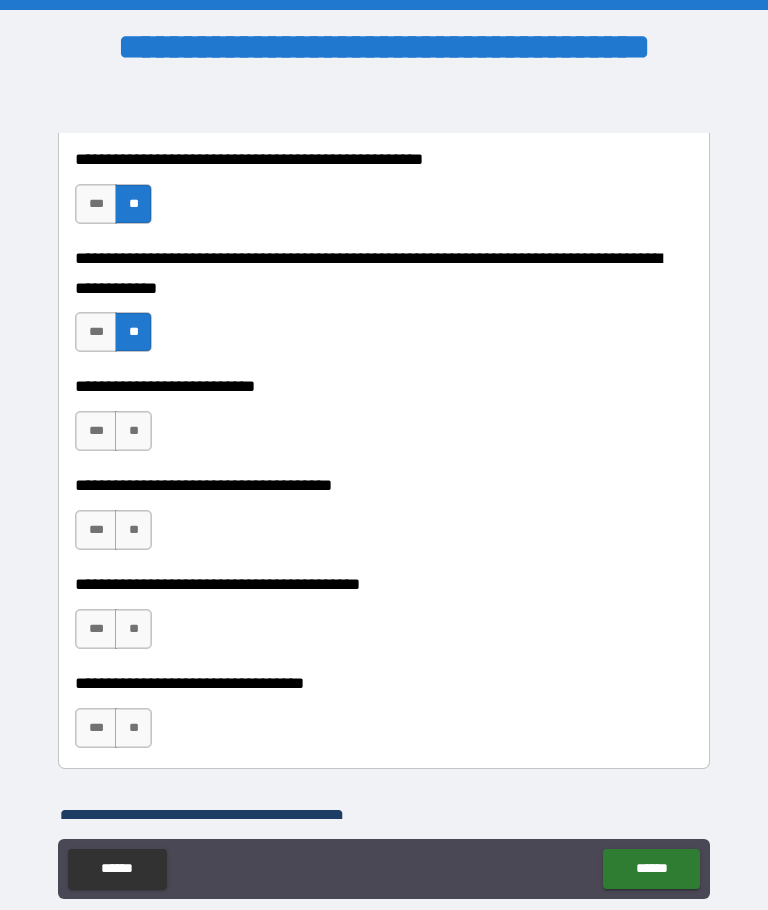 scroll, scrollTop: 885, scrollLeft: 0, axis: vertical 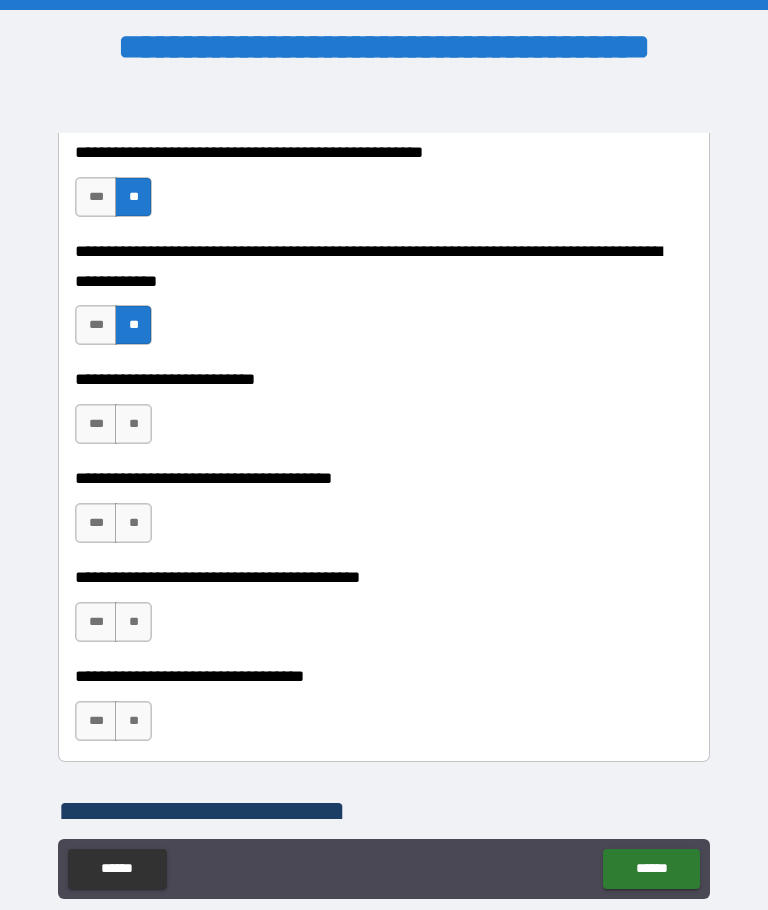 click on "**" at bounding box center (133, 424) 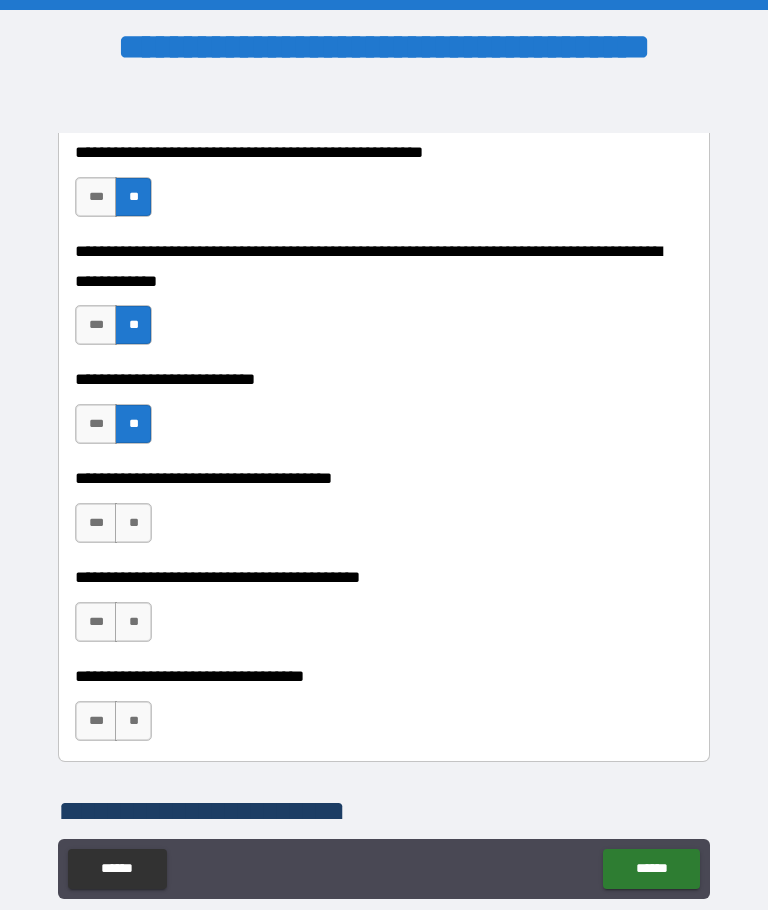 click on "**" at bounding box center (133, 523) 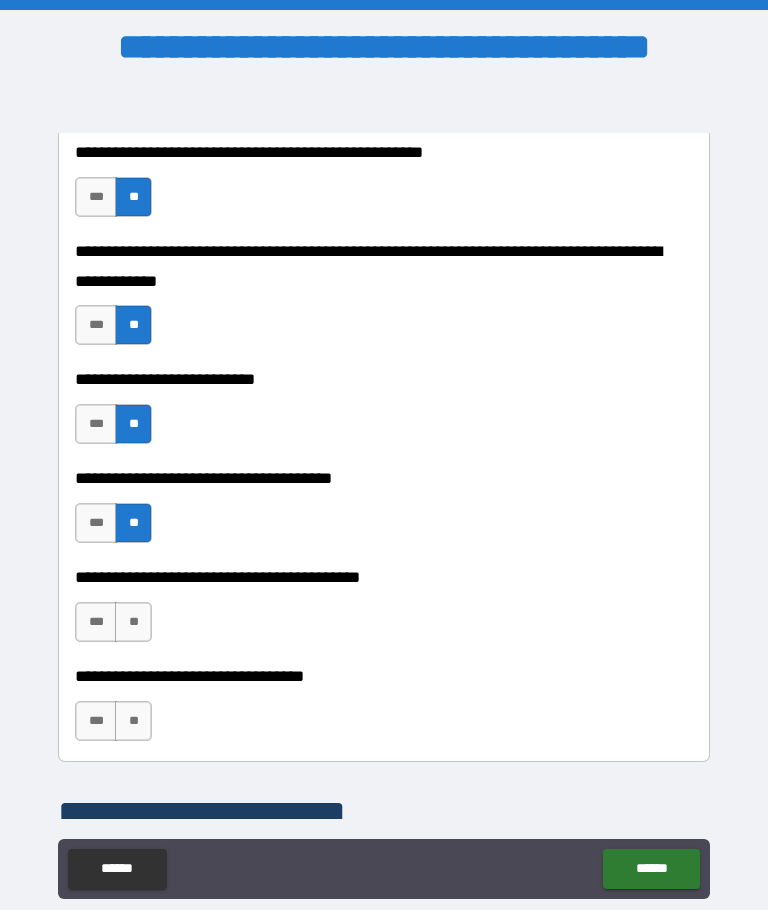 click on "**" at bounding box center [133, 622] 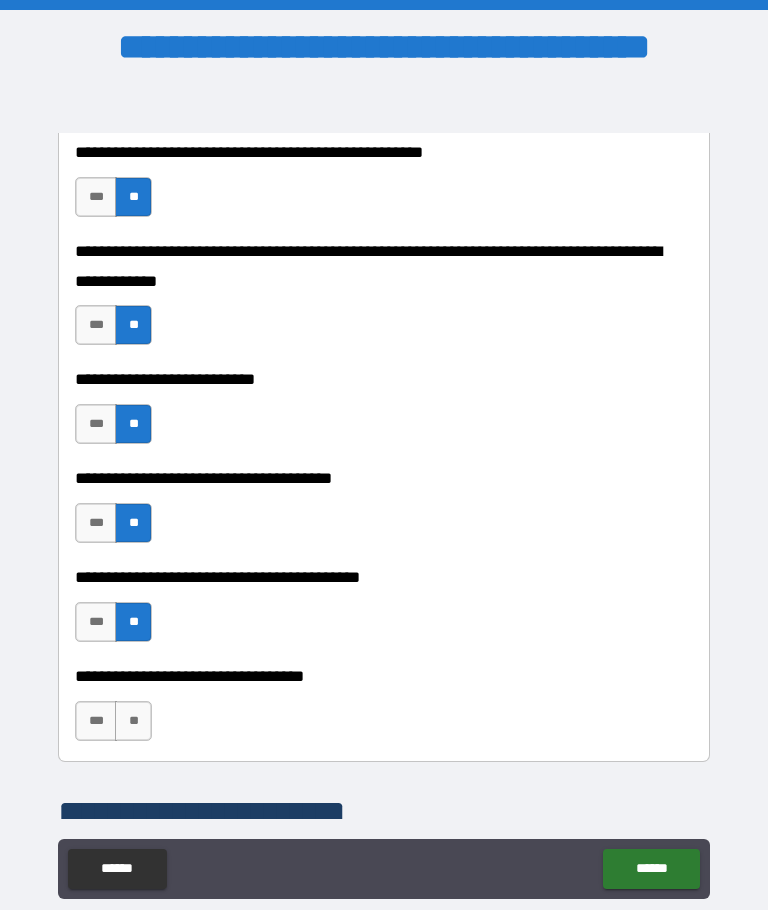click on "**" at bounding box center [133, 721] 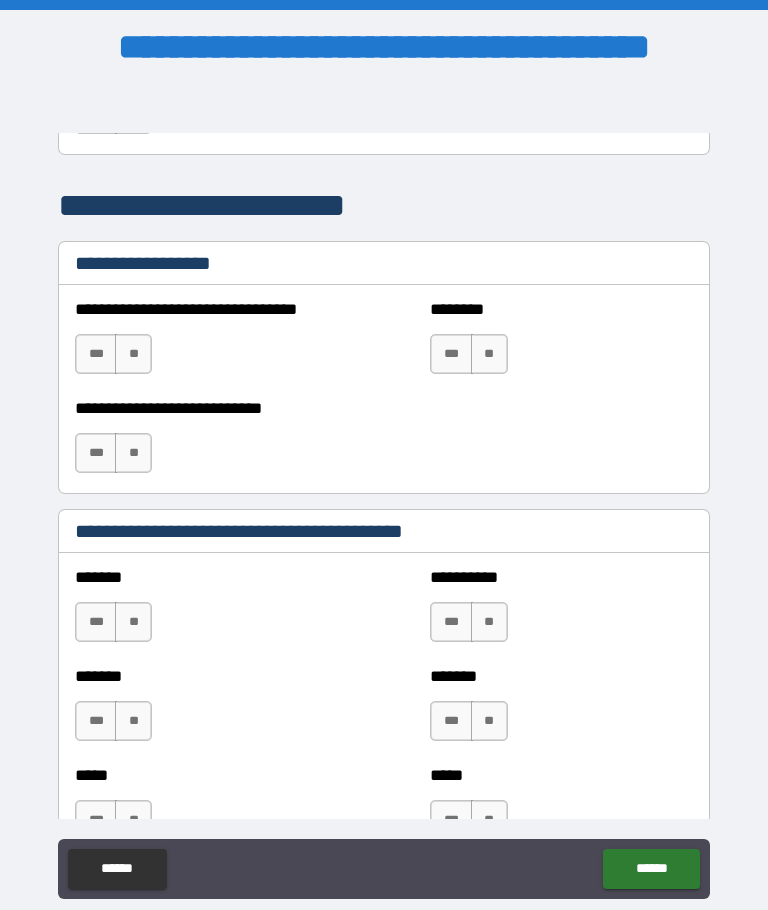 scroll, scrollTop: 1516, scrollLeft: 0, axis: vertical 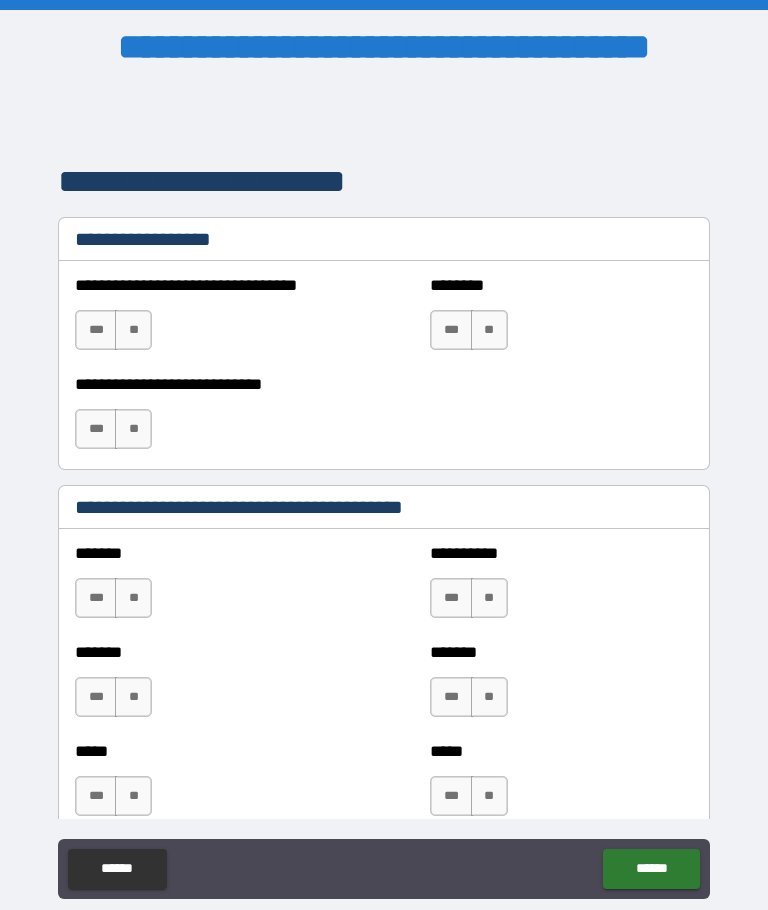 click on "**" at bounding box center [133, 330] 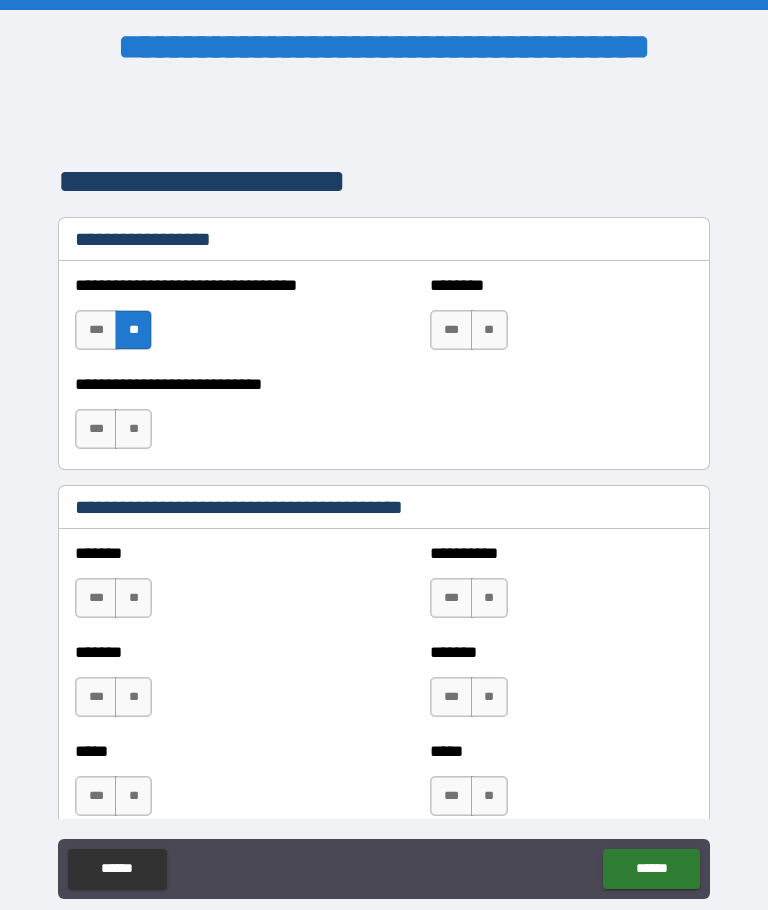 click on "**" at bounding box center [489, 330] 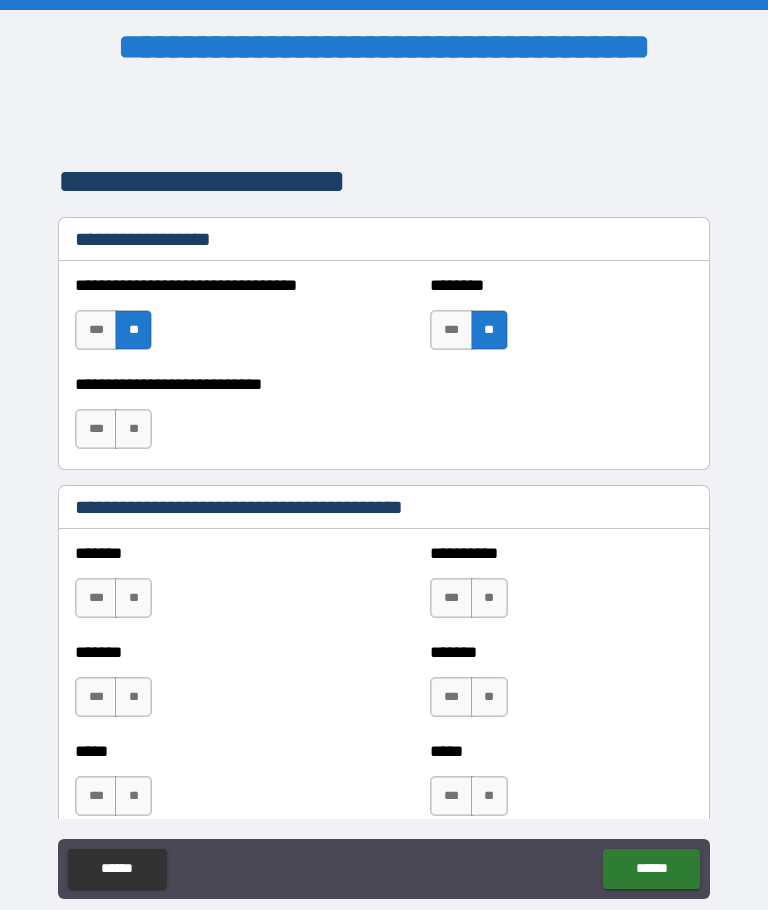 click on "**" at bounding box center (133, 429) 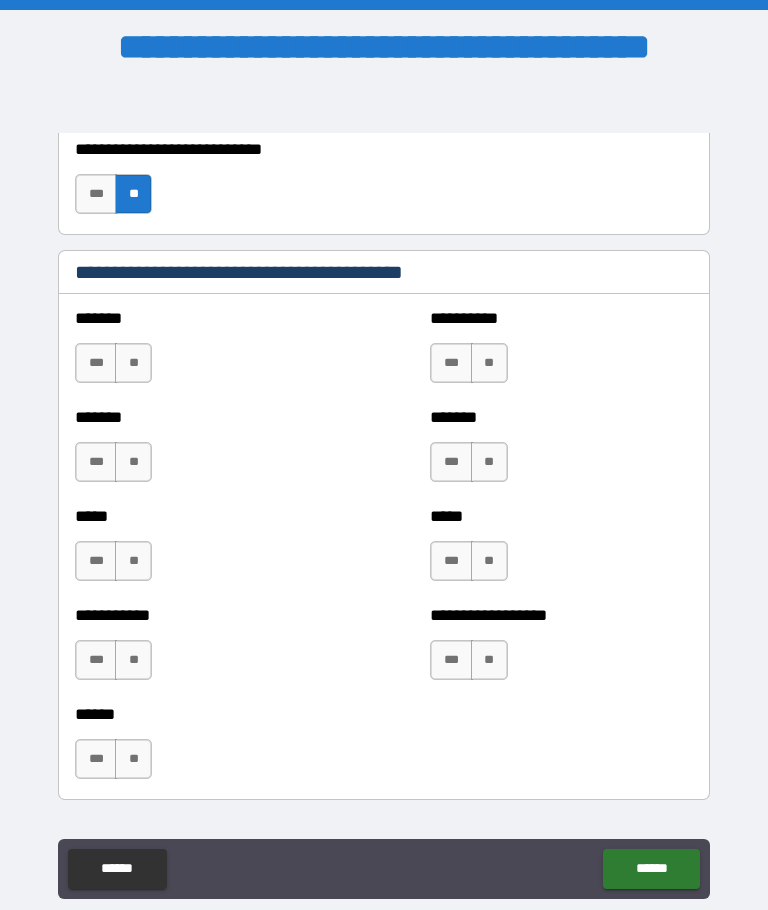 scroll, scrollTop: 1755, scrollLeft: 0, axis: vertical 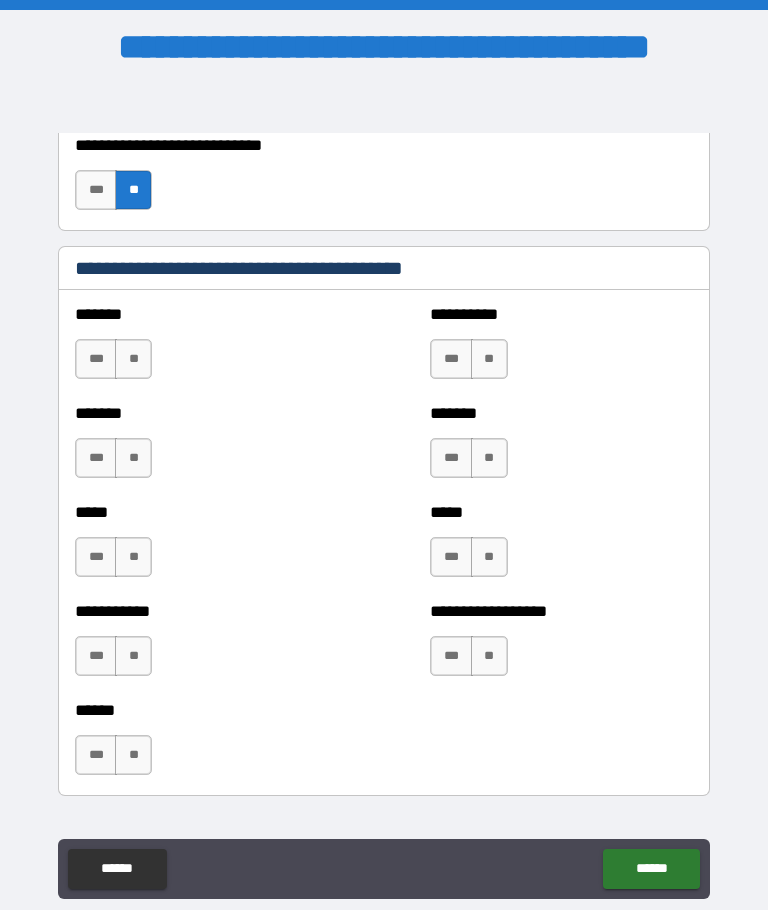 click on "**" at bounding box center [133, 359] 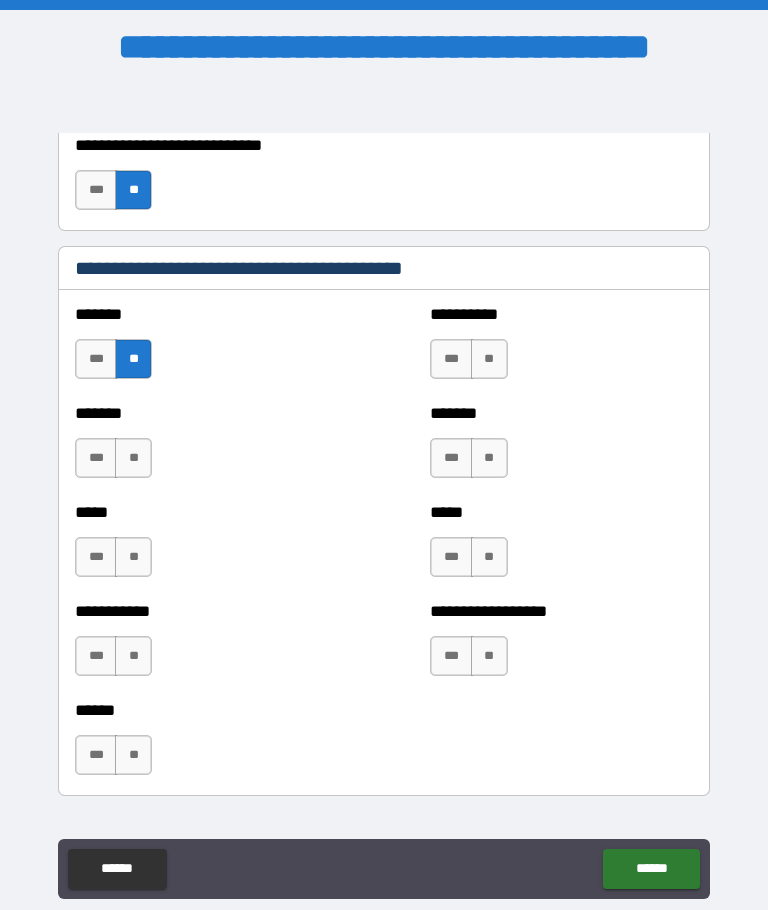 click on "**" at bounding box center [133, 458] 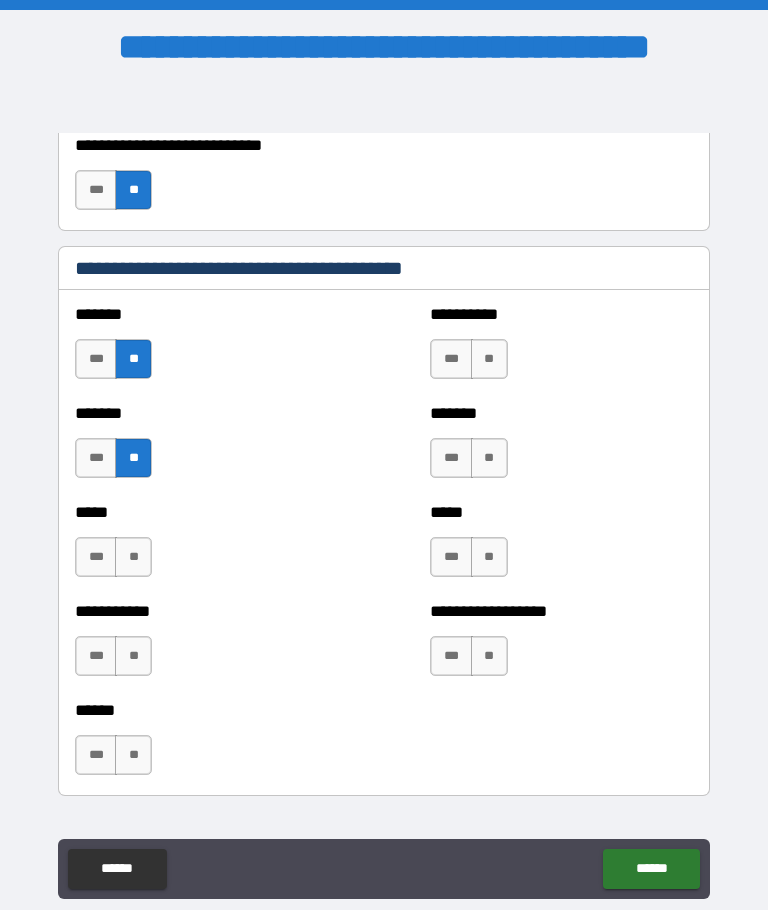 click on "**" at bounding box center (133, 557) 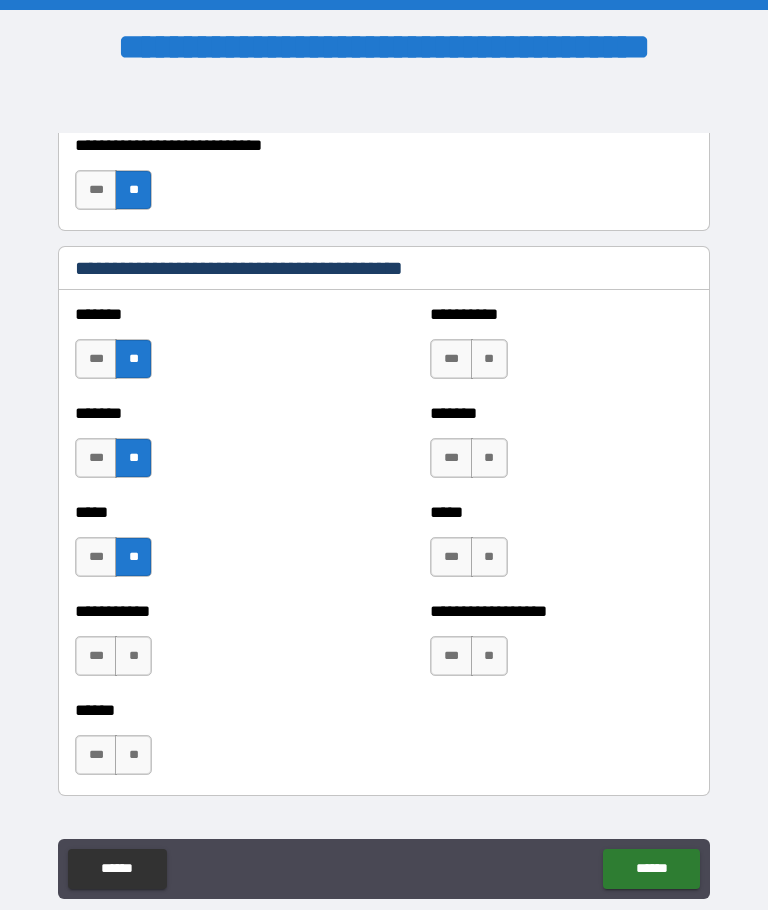 click on "**" at bounding box center (489, 359) 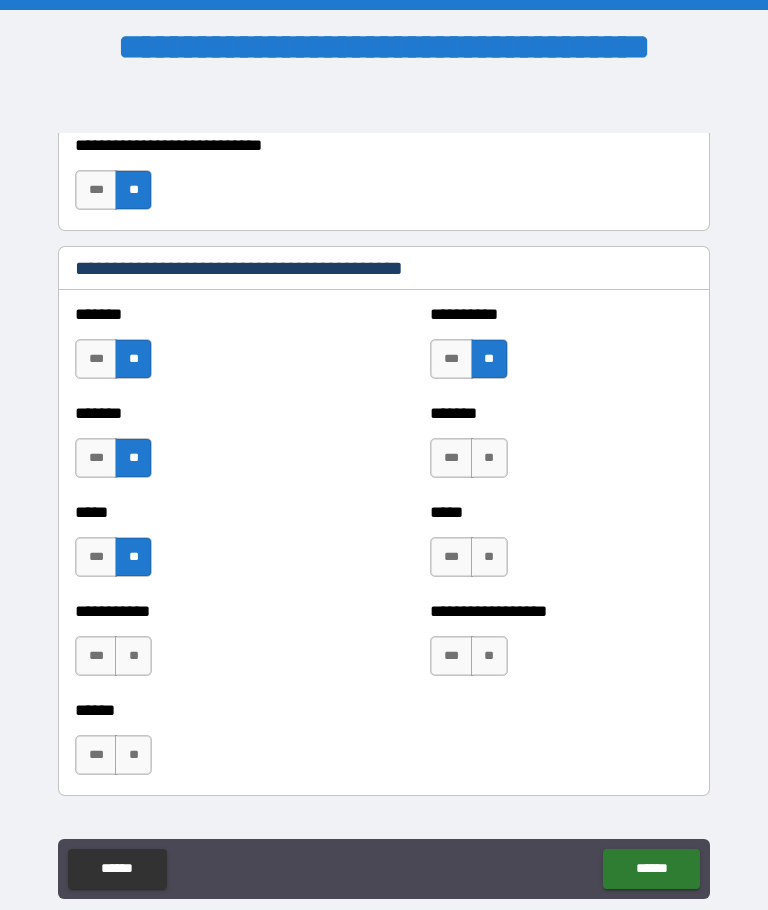 click on "**" at bounding box center (489, 458) 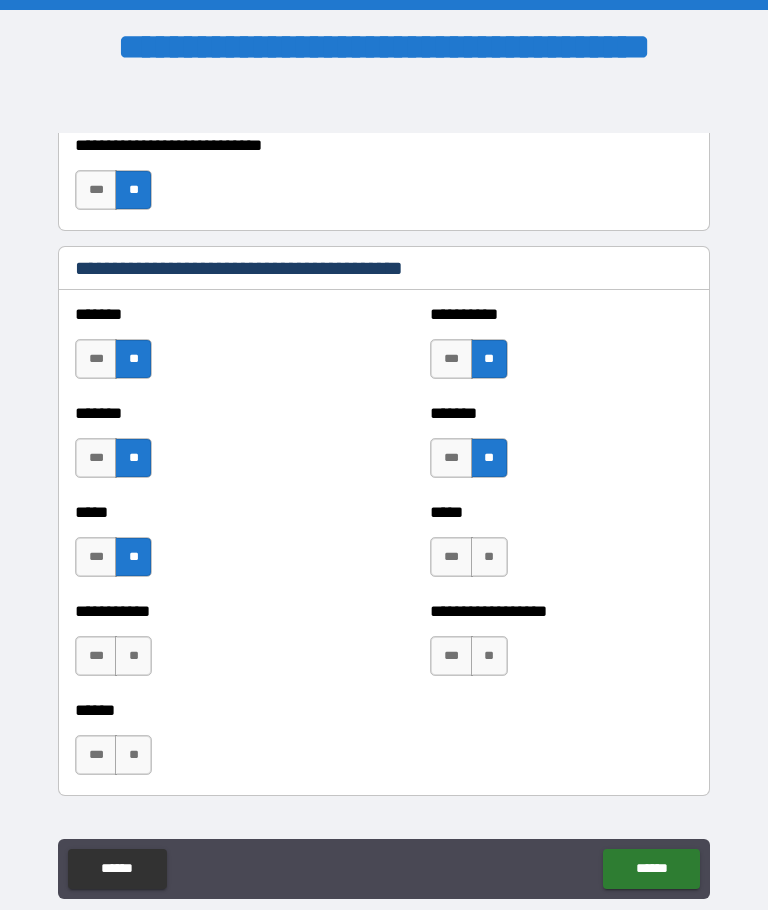 click on "**" at bounding box center [489, 557] 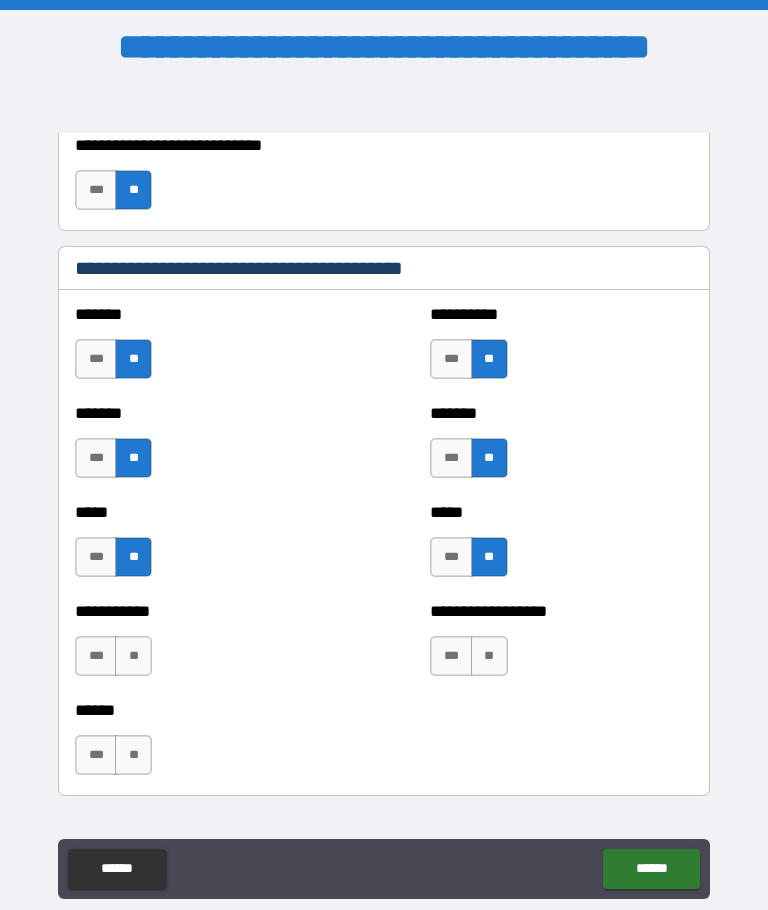click on "**" at bounding box center (489, 656) 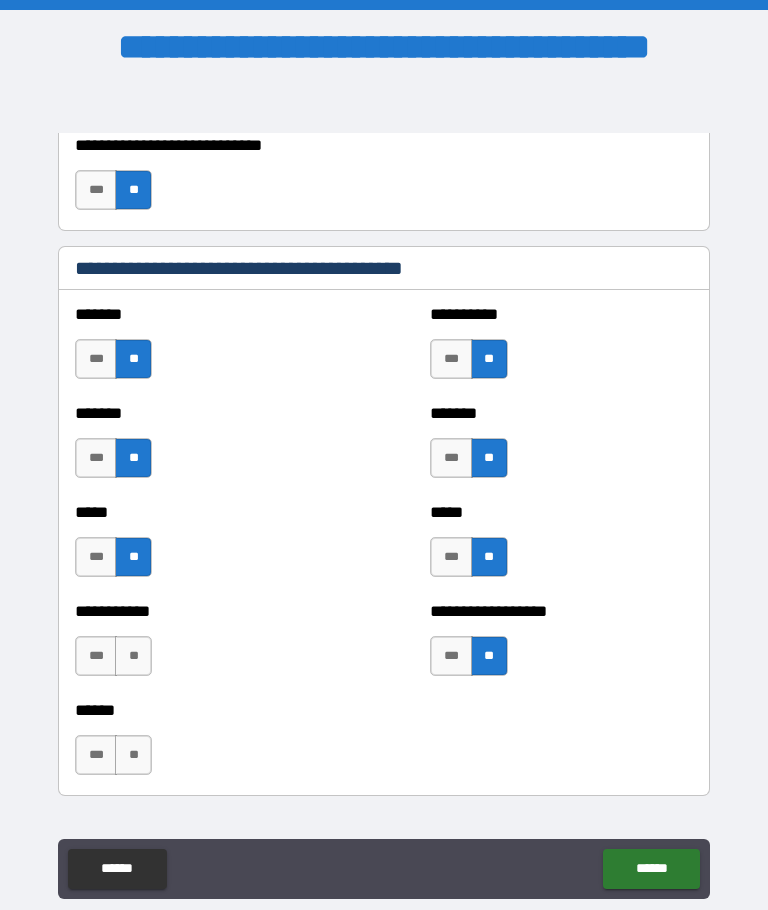 click on "**" at bounding box center [133, 656] 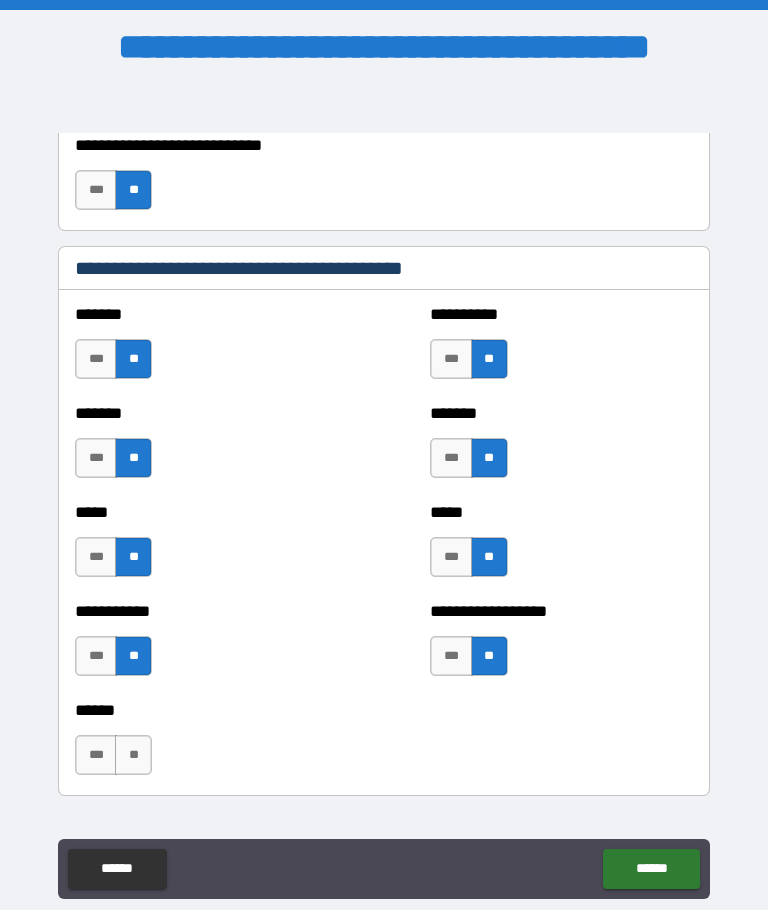click on "**" at bounding box center [133, 755] 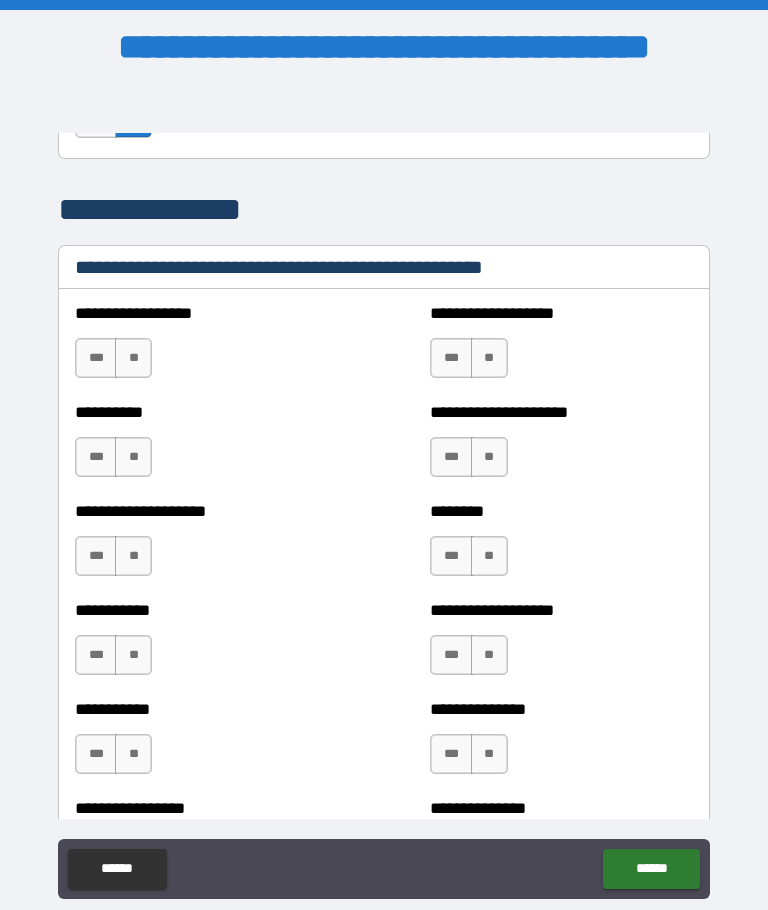 scroll, scrollTop: 2394, scrollLeft: 0, axis: vertical 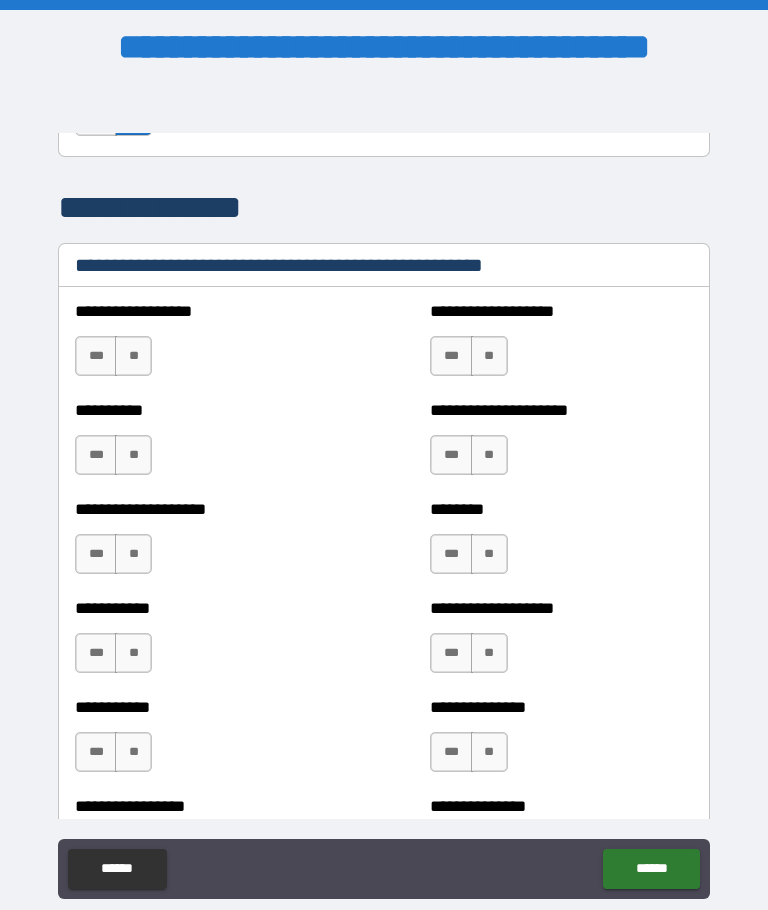 click on "**" at bounding box center (133, 356) 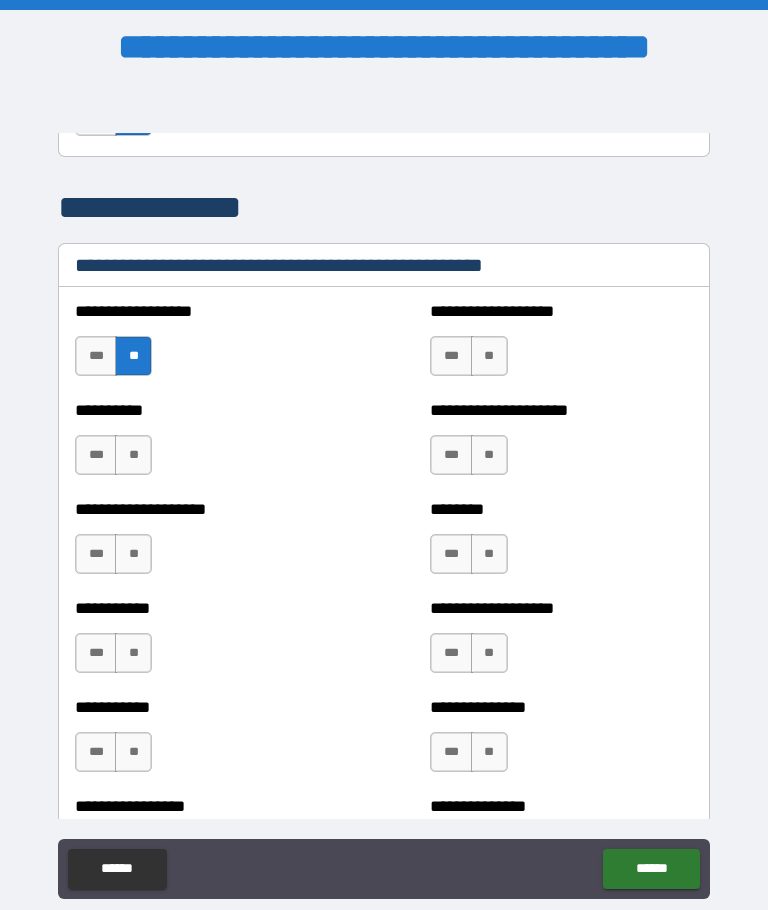 click on "**" at bounding box center (133, 455) 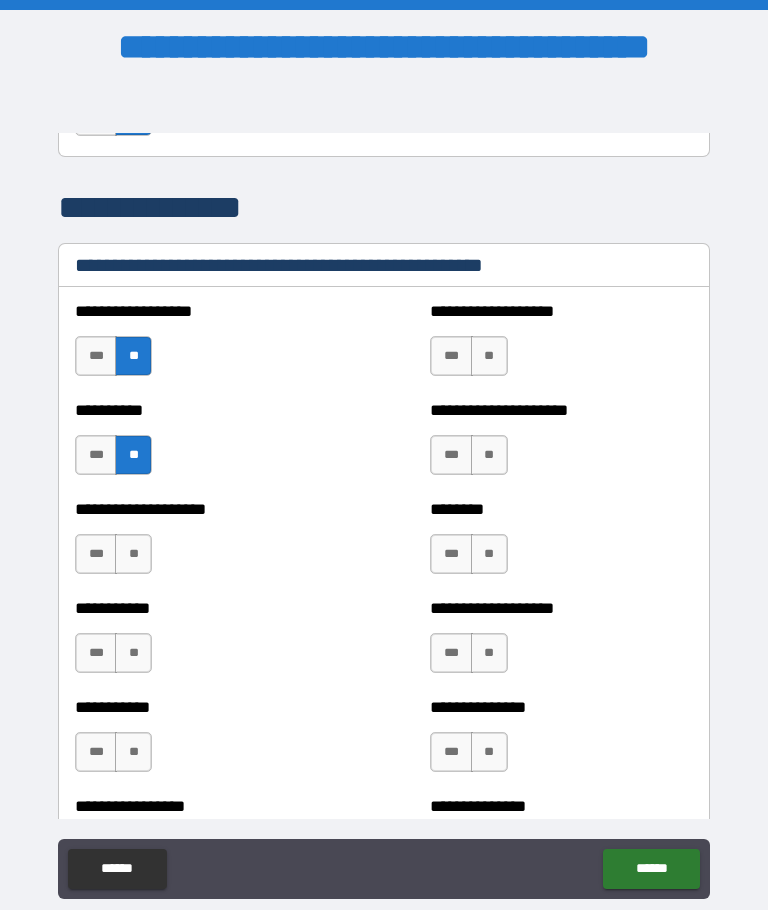 click on "**" at bounding box center [489, 356] 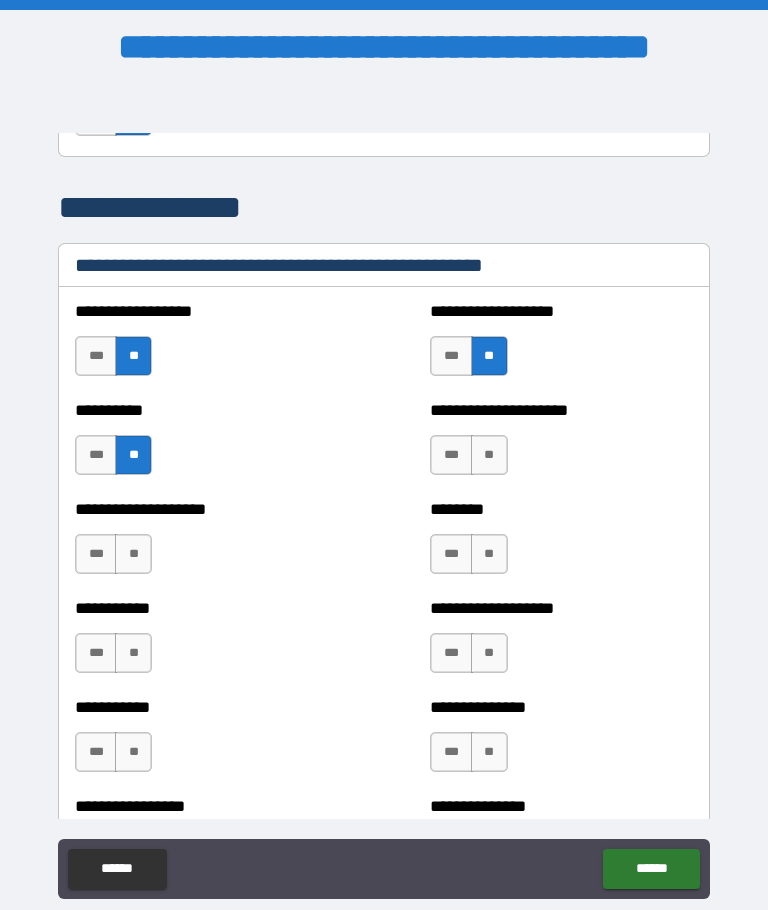 click on "**" at bounding box center (489, 455) 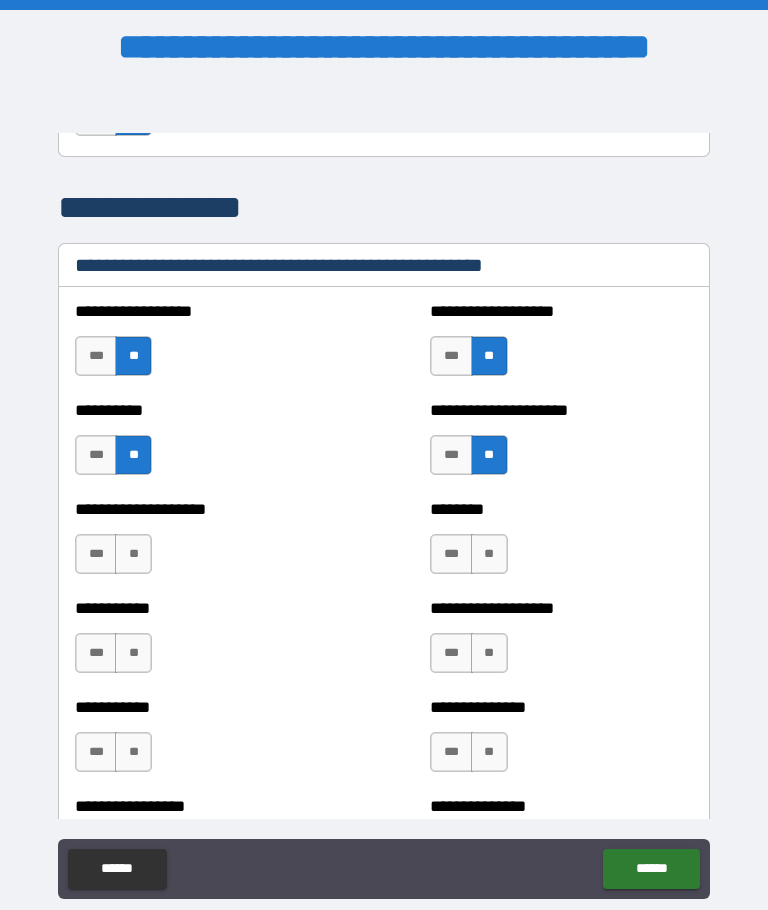 click on "**" at bounding box center [489, 554] 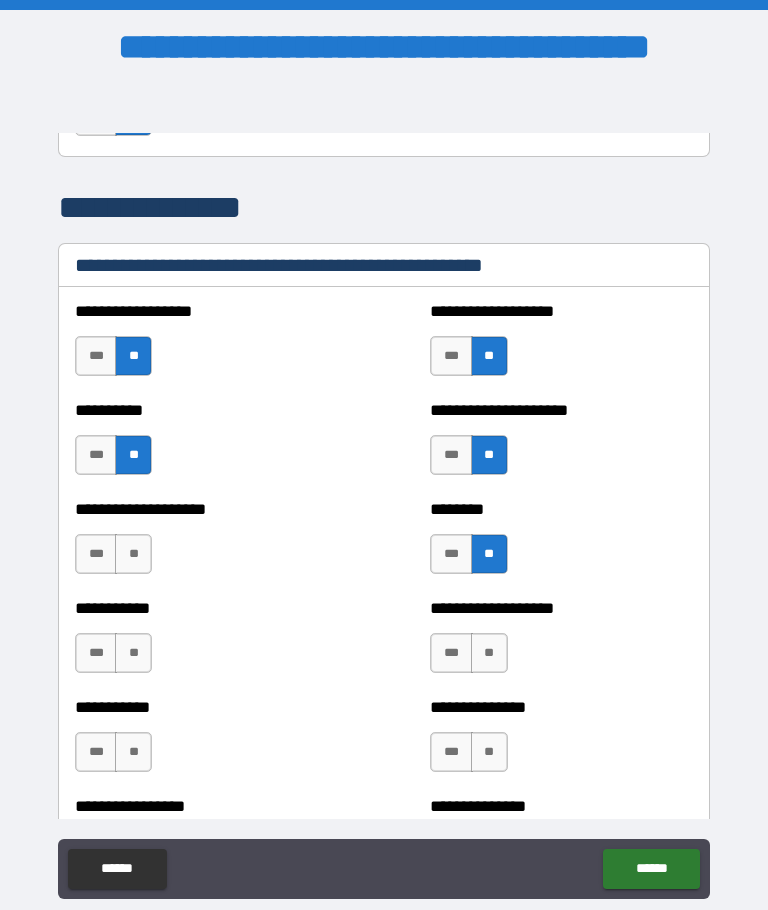 click on "**********" at bounding box center (561, 643) 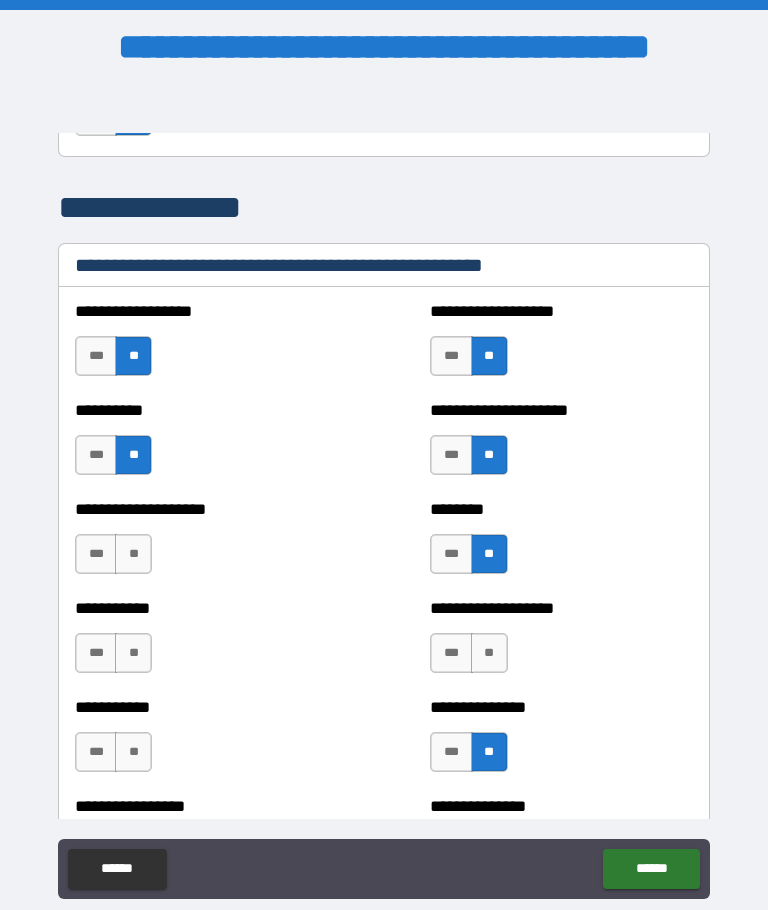 click on "**" at bounding box center [133, 752] 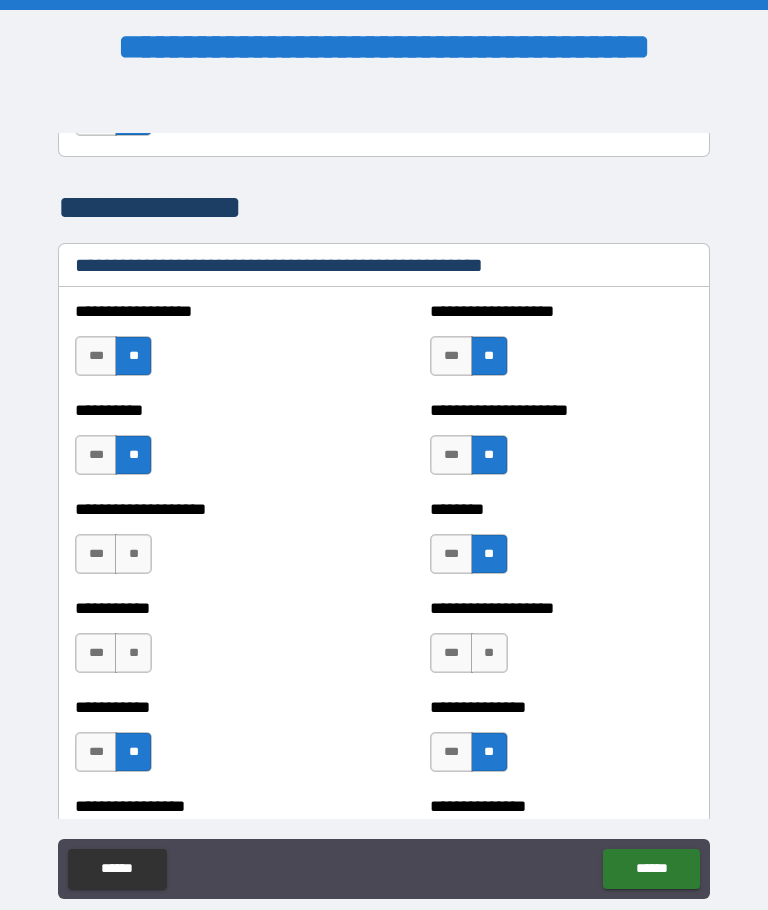 click on "**" at bounding box center [133, 653] 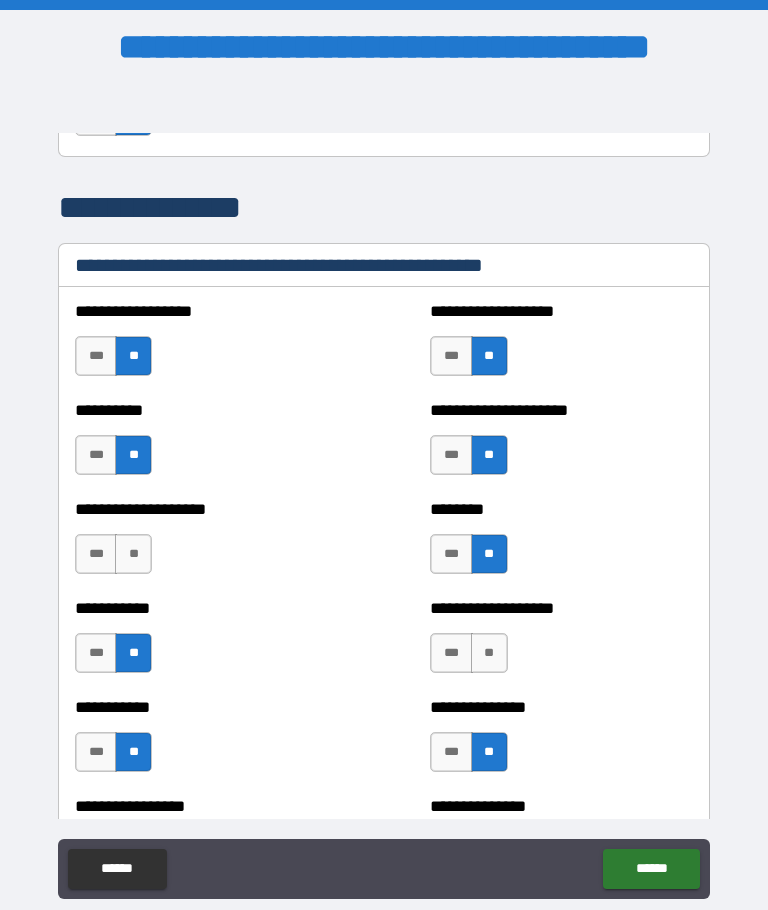 click on "**" at bounding box center [133, 554] 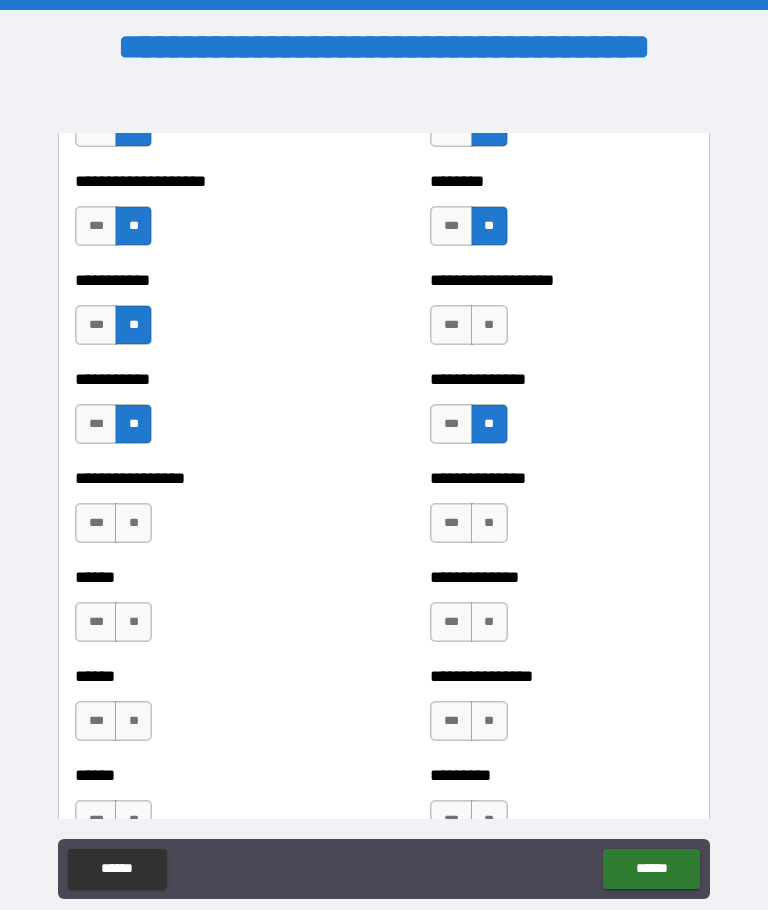 scroll, scrollTop: 2727, scrollLeft: 0, axis: vertical 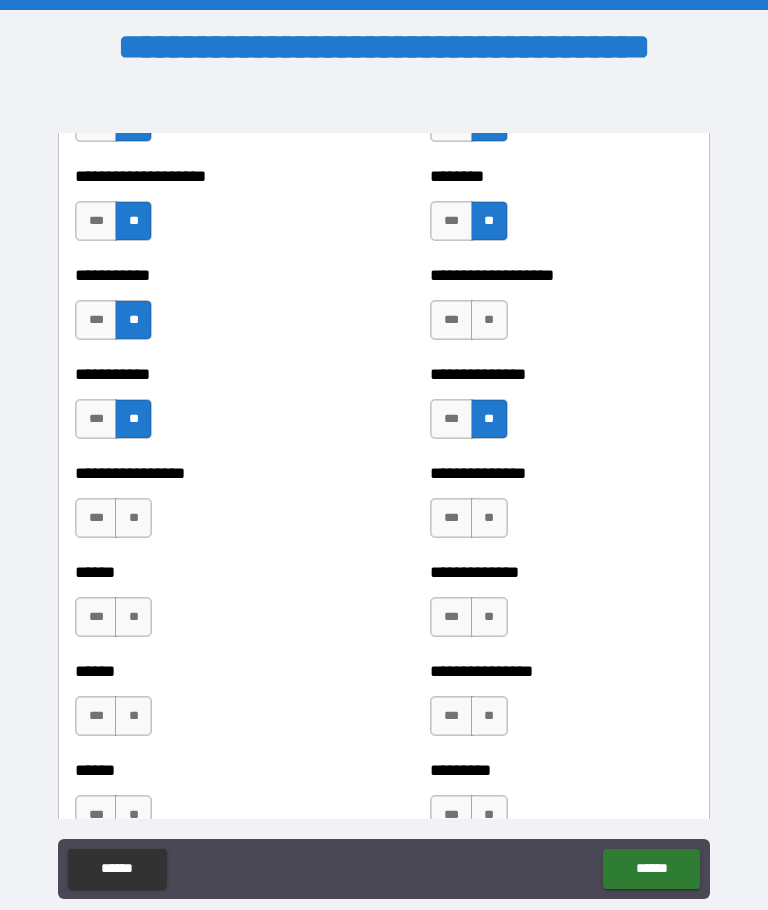 click on "**" at bounding box center [133, 518] 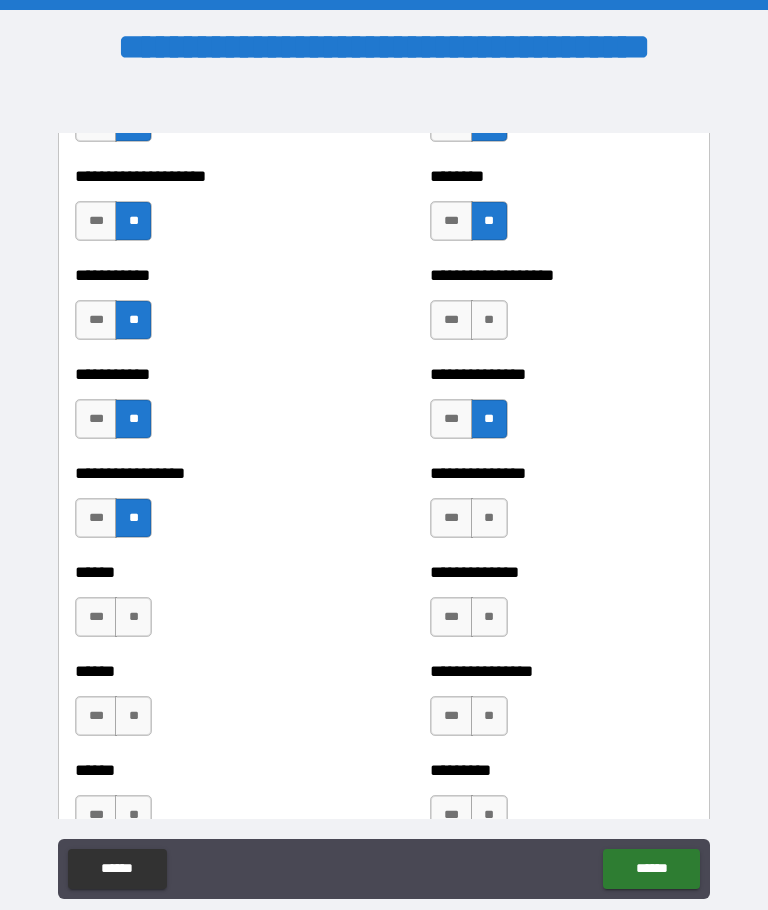 click on "**" at bounding box center (133, 617) 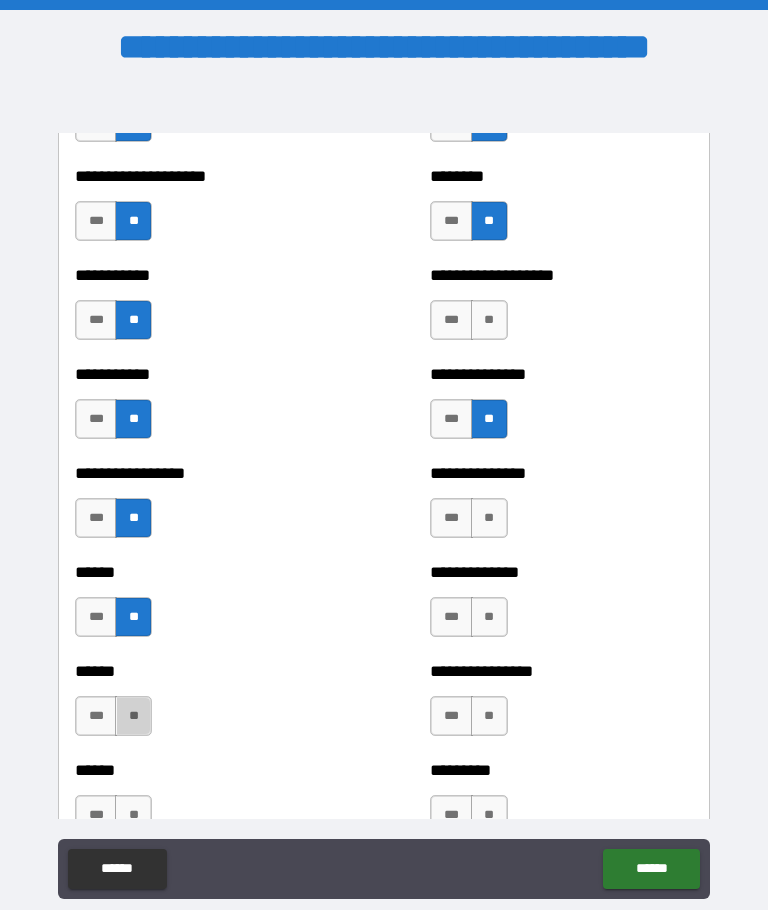 click on "**" at bounding box center [133, 716] 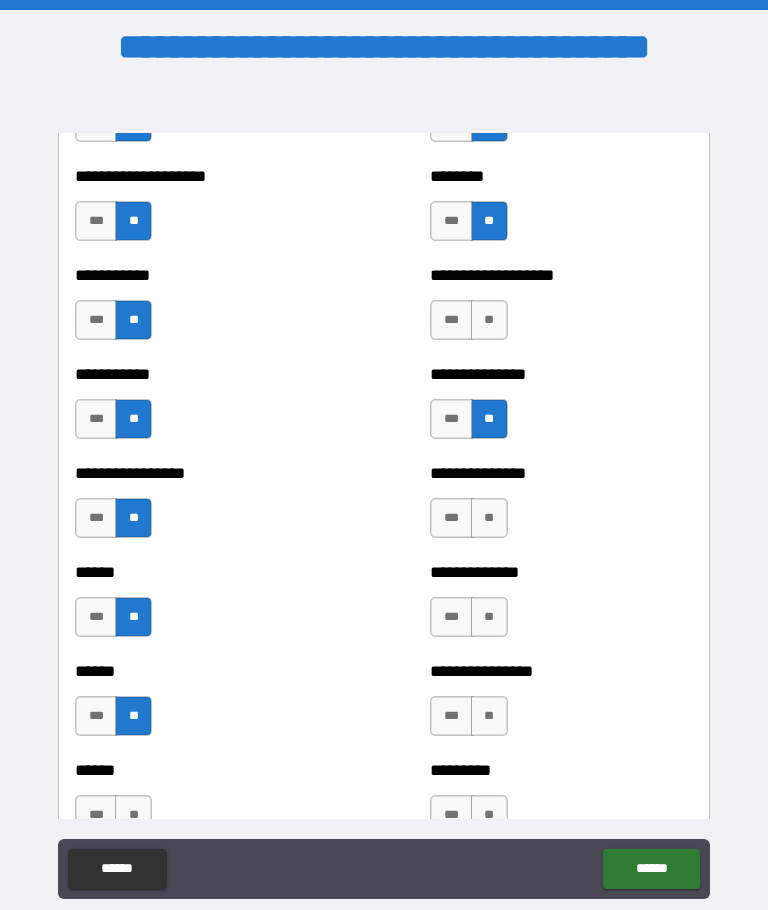 click on "**" at bounding box center (489, 518) 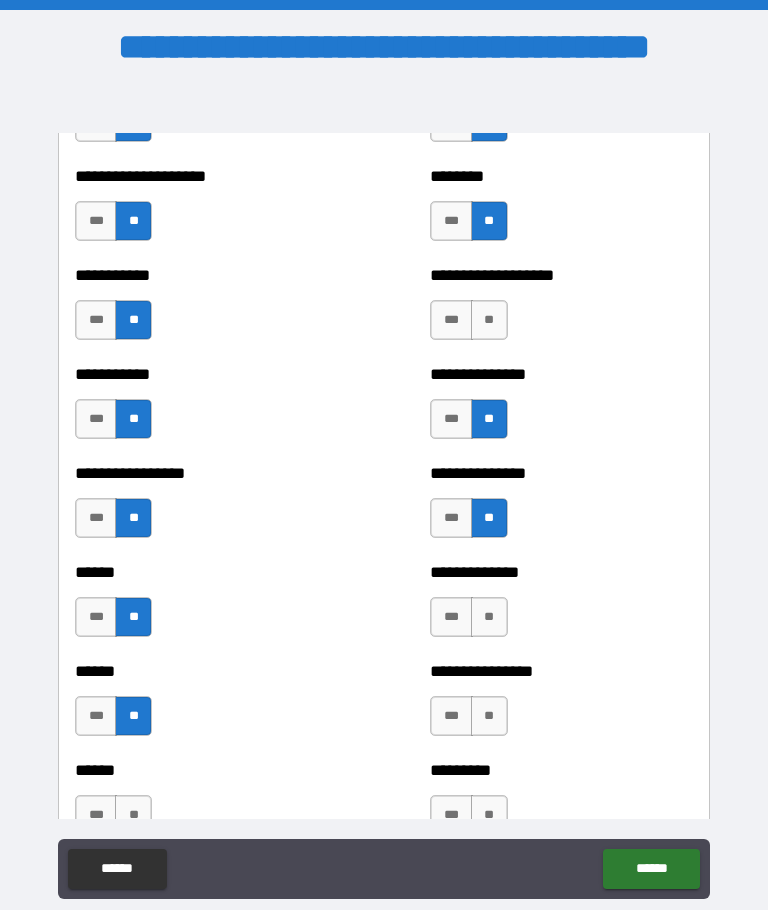 click on "**" at bounding box center [489, 617] 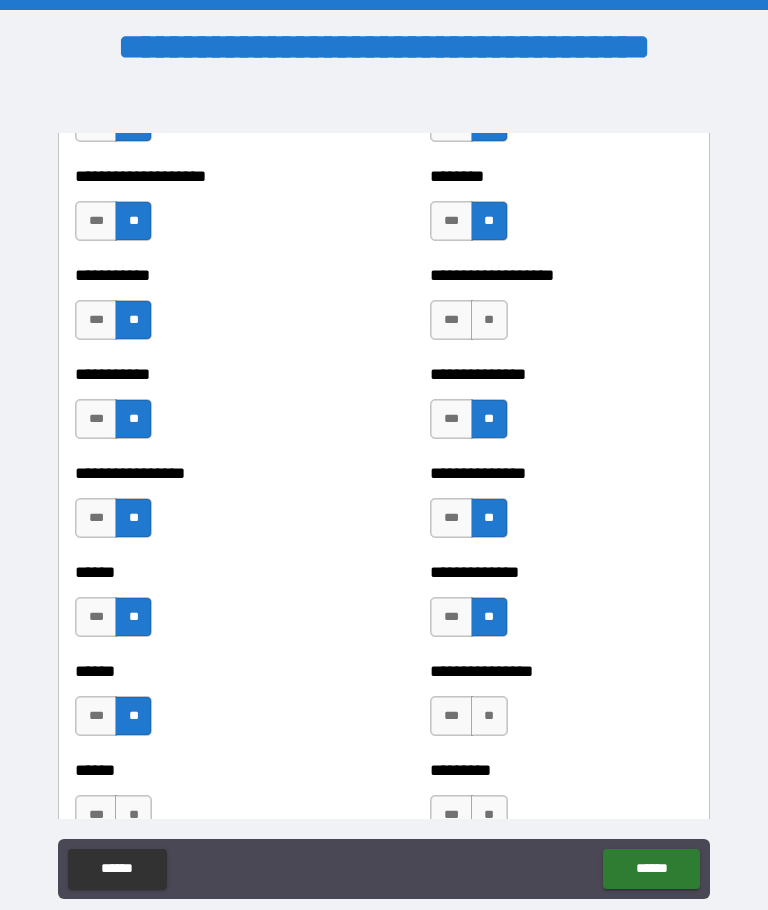 click on "**" at bounding box center [489, 716] 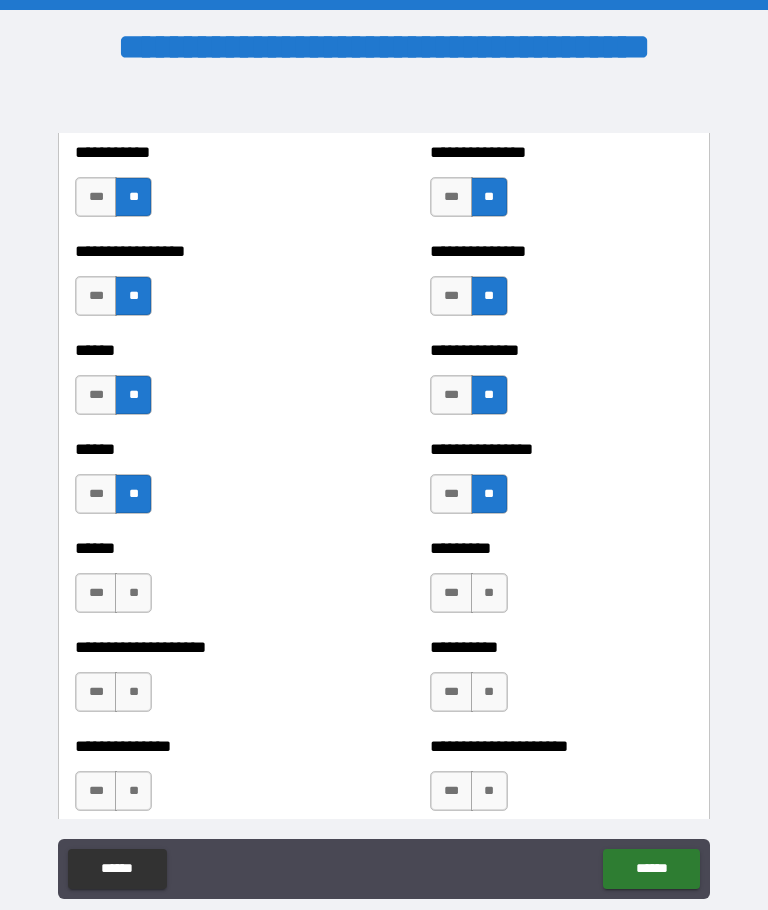 scroll, scrollTop: 3031, scrollLeft: 0, axis: vertical 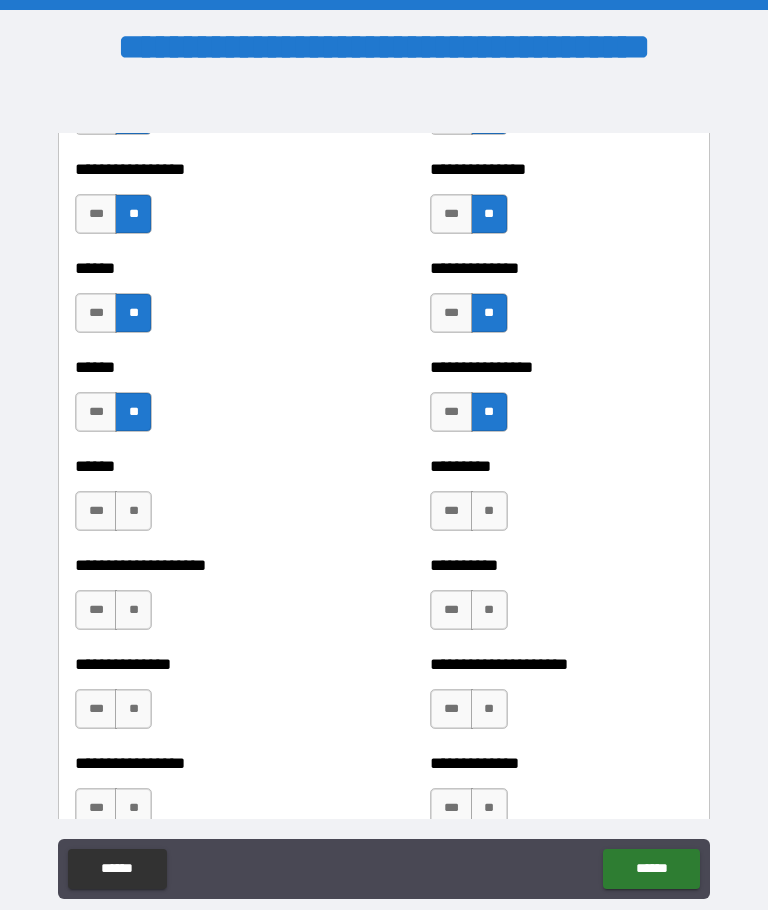 click on "**" at bounding box center [489, 511] 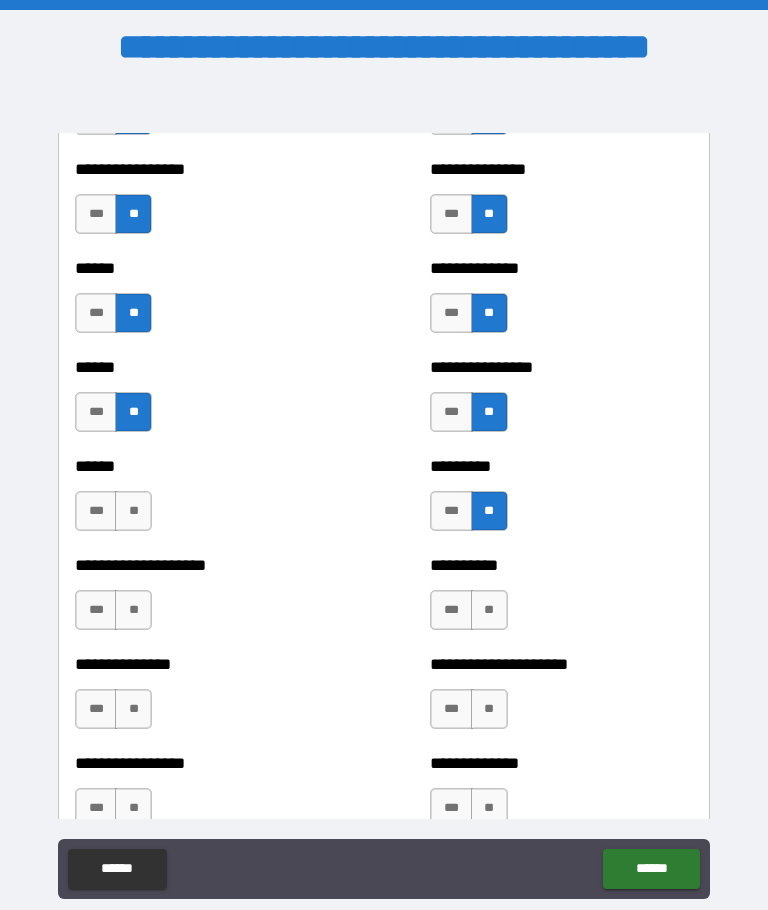 click on "**" at bounding box center [489, 610] 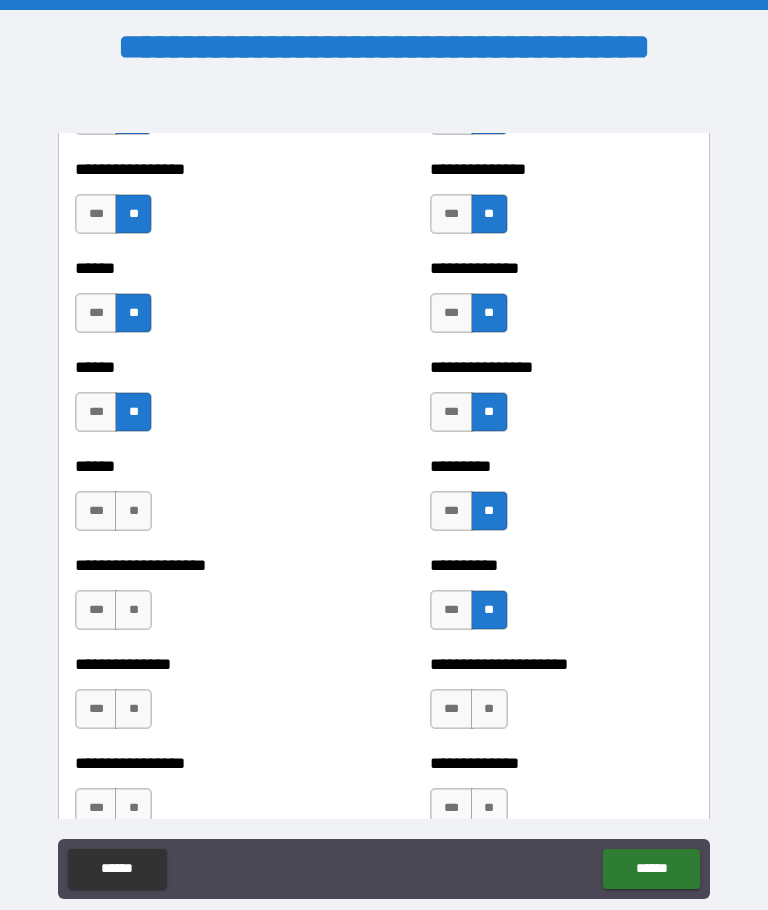 click on "**" at bounding box center [489, 709] 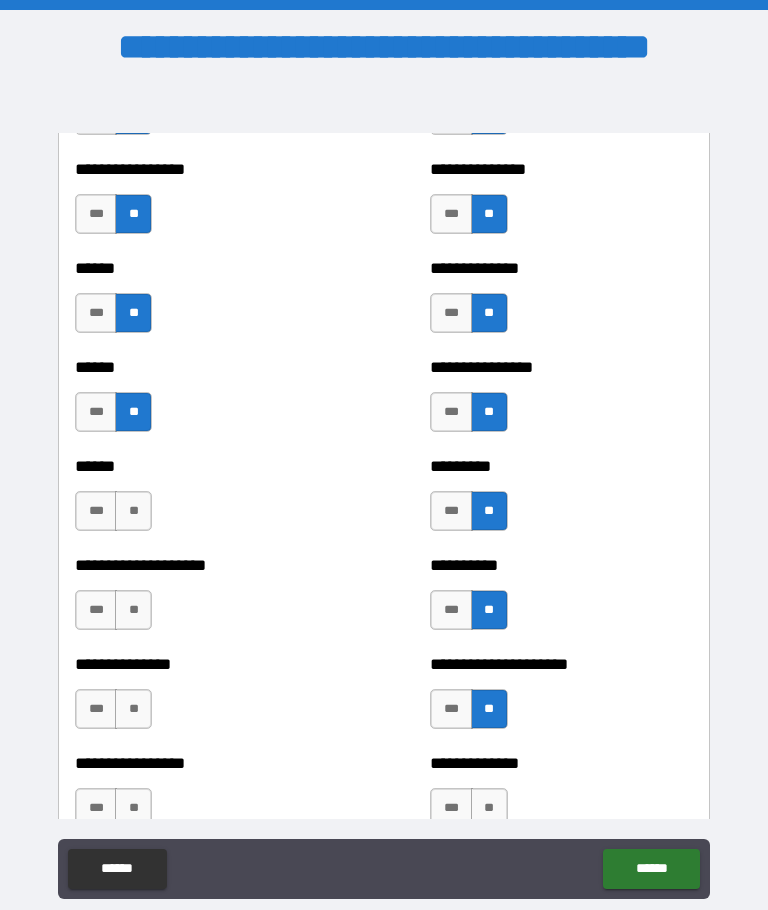 click on "**" at bounding box center (133, 511) 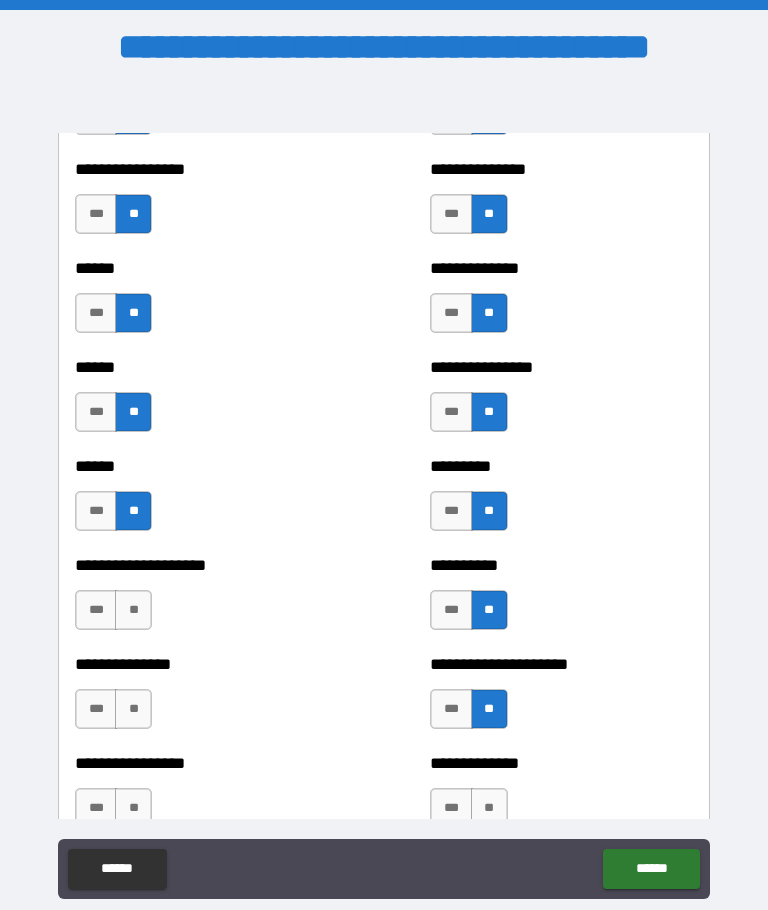 click on "**" at bounding box center [133, 610] 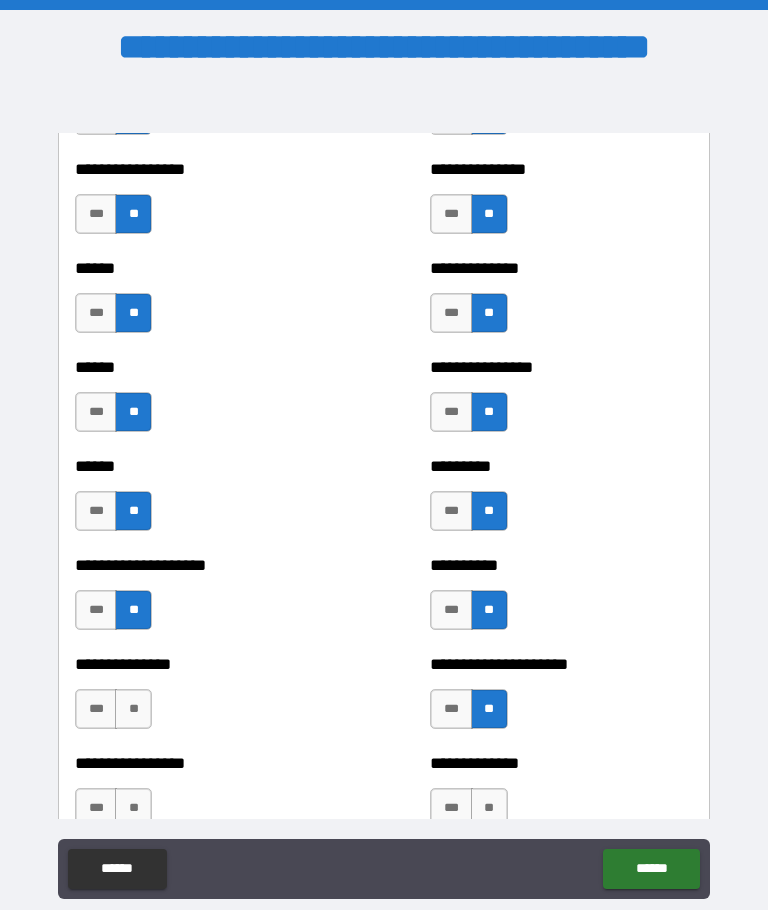 click on "**" at bounding box center [133, 709] 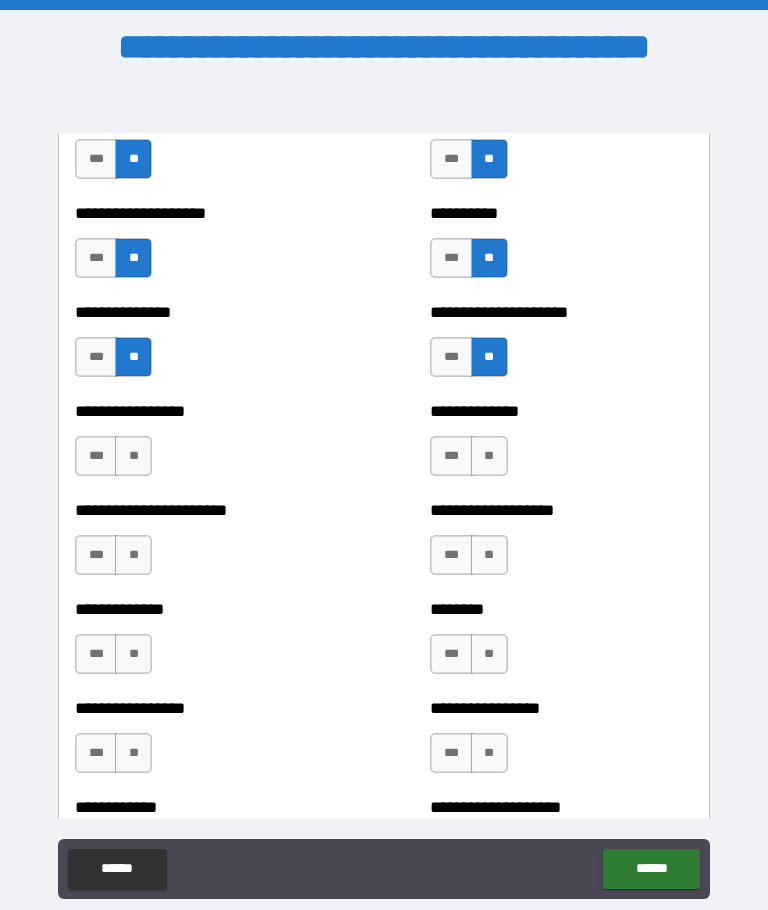 scroll, scrollTop: 3387, scrollLeft: 0, axis: vertical 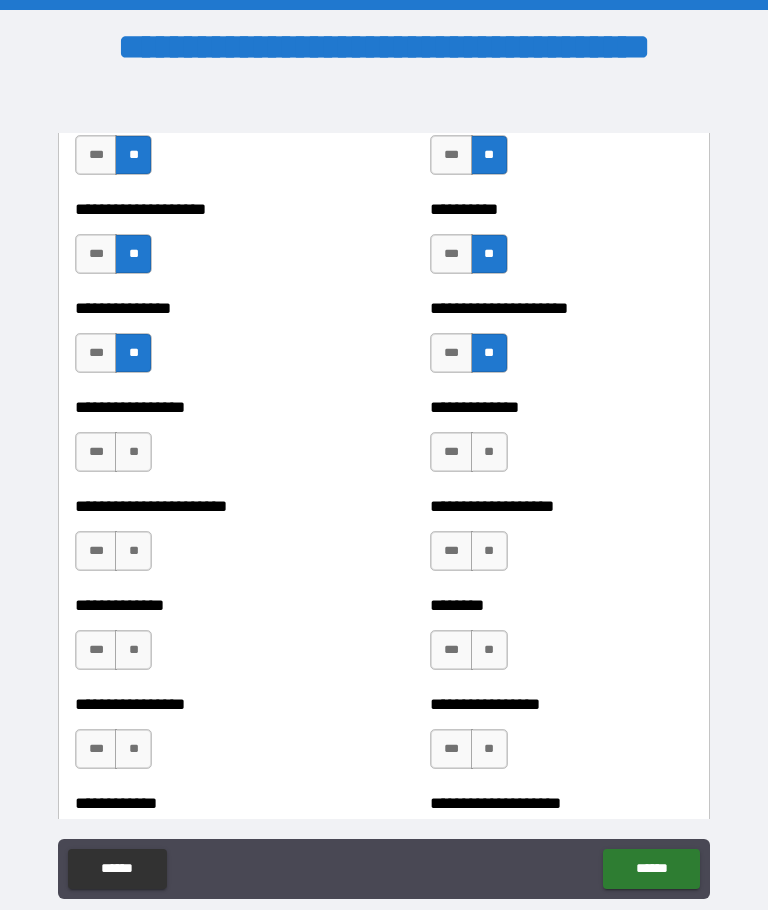 click on "**" at bounding box center [133, 452] 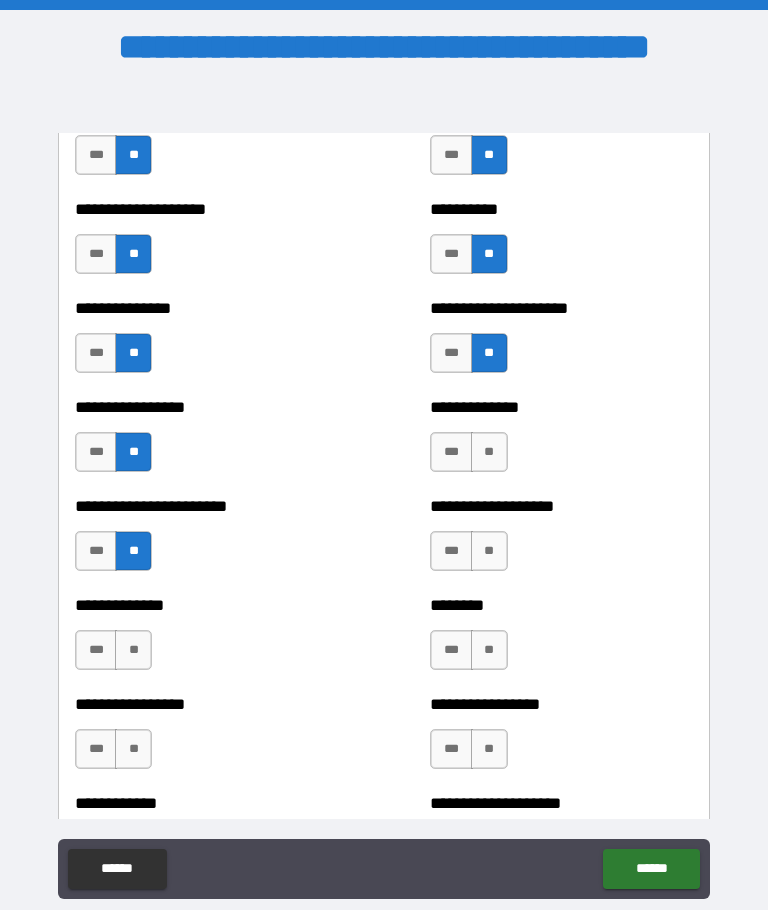 click on "**" at bounding box center (133, 650) 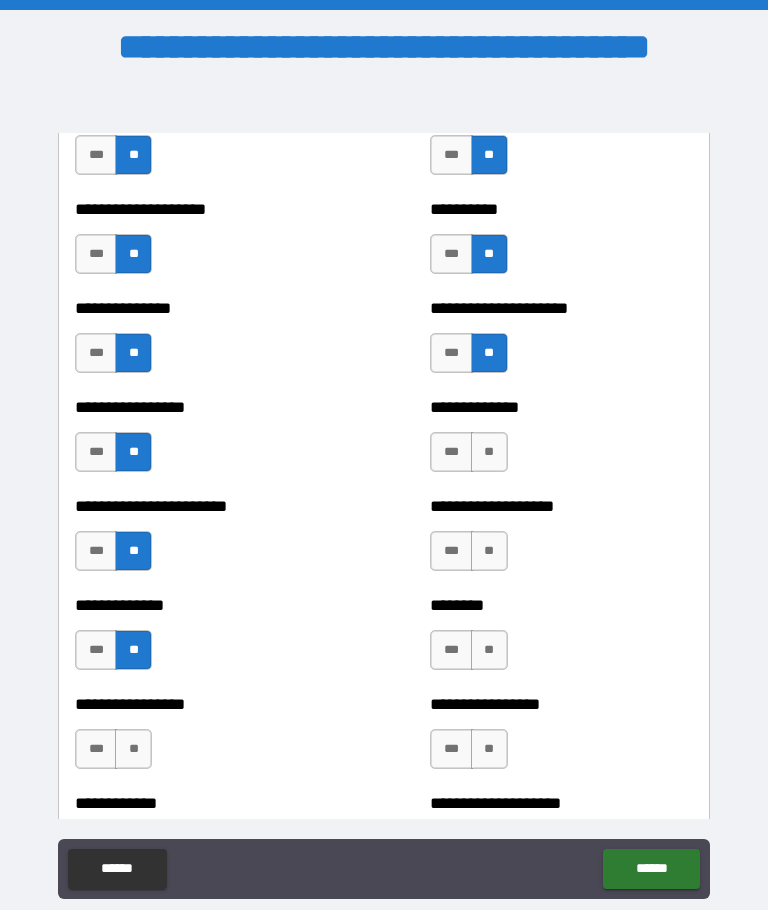 click on "**" at bounding box center [133, 749] 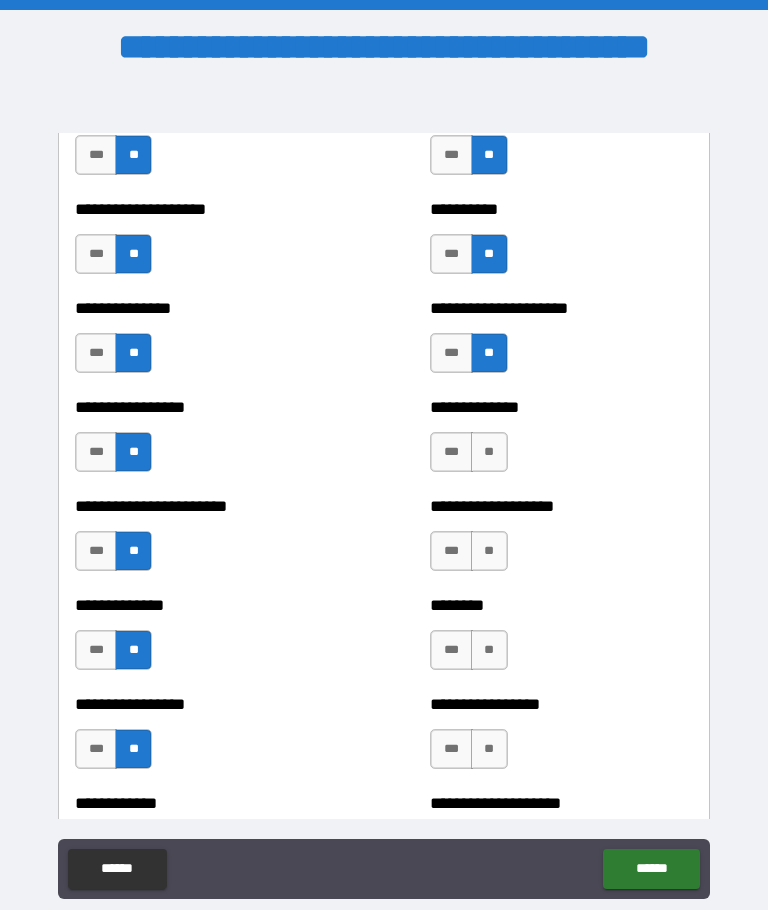 click on "**" at bounding box center [489, 452] 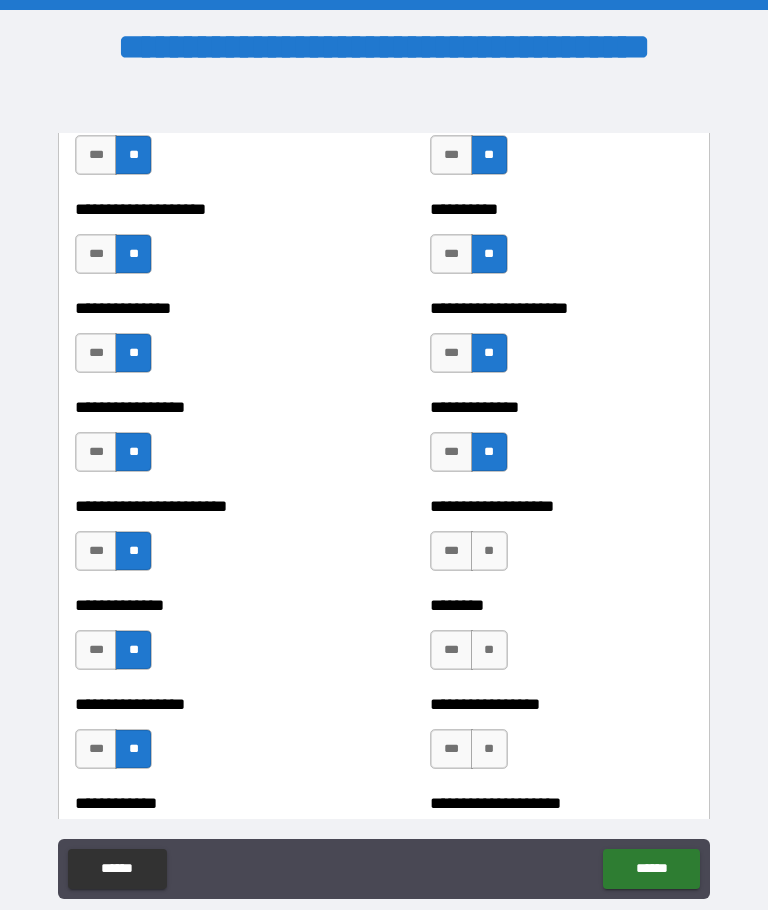 click on "**" at bounding box center (489, 551) 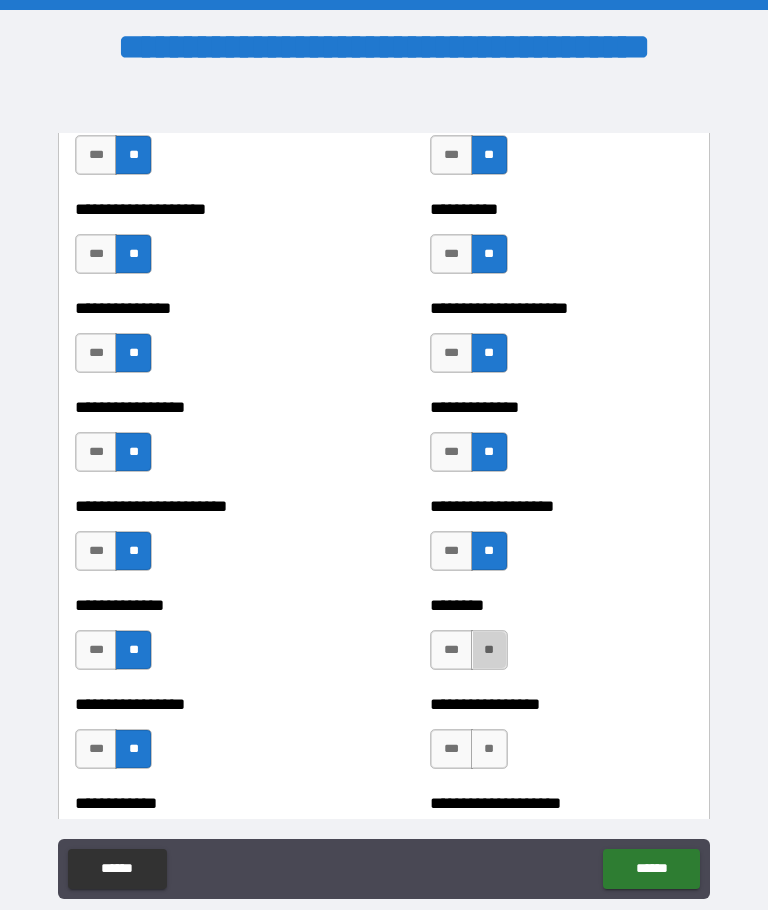 click on "**" at bounding box center [489, 650] 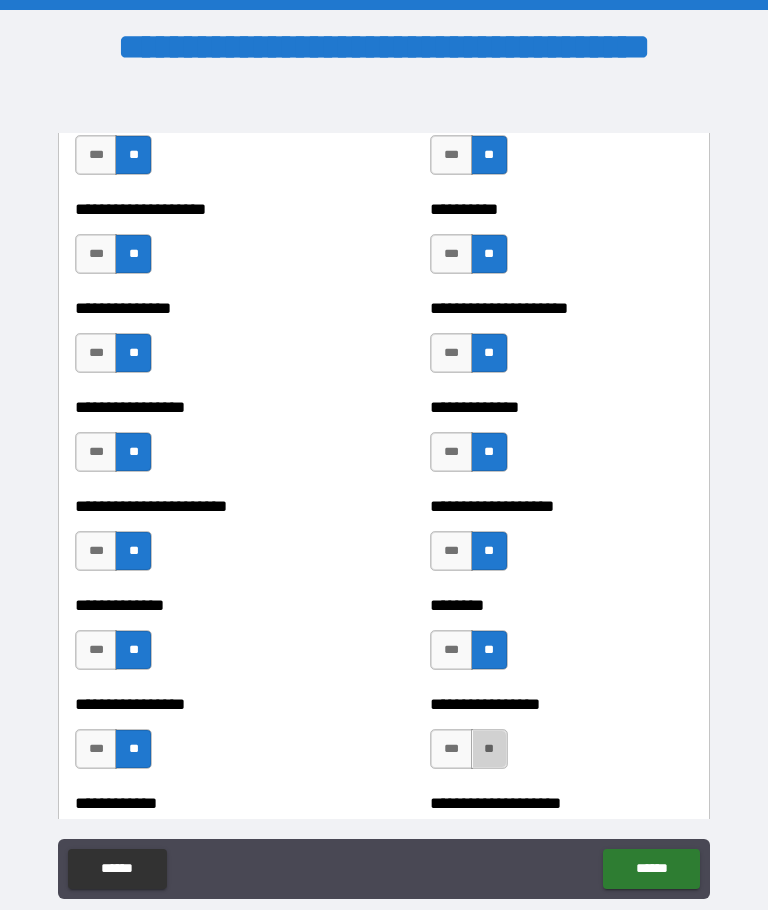click on "**" at bounding box center [489, 749] 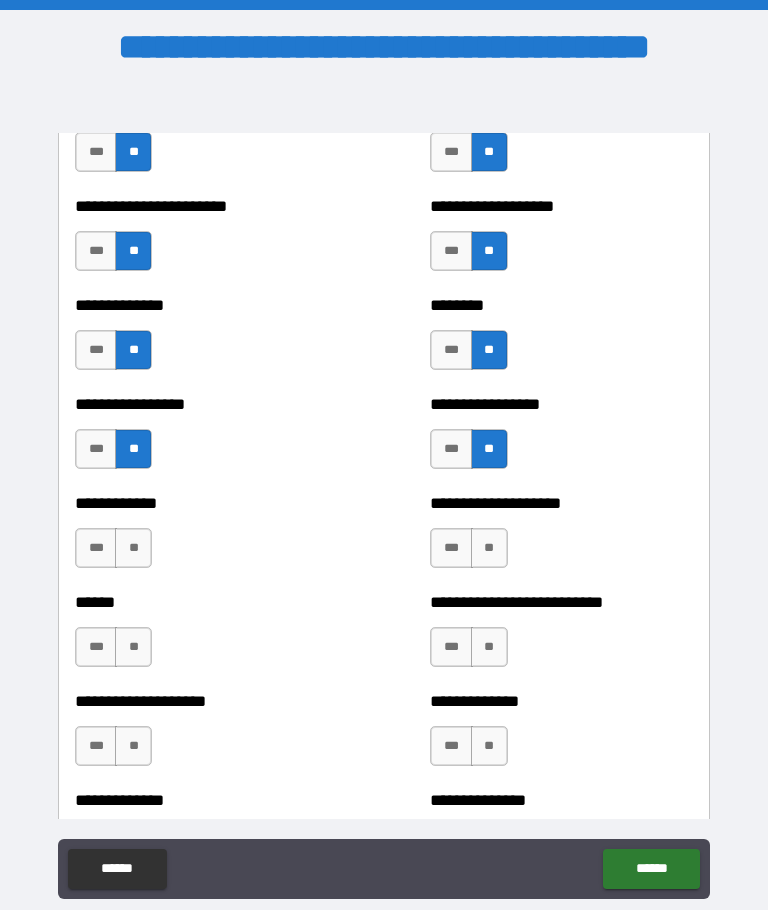 scroll, scrollTop: 3755, scrollLeft: 0, axis: vertical 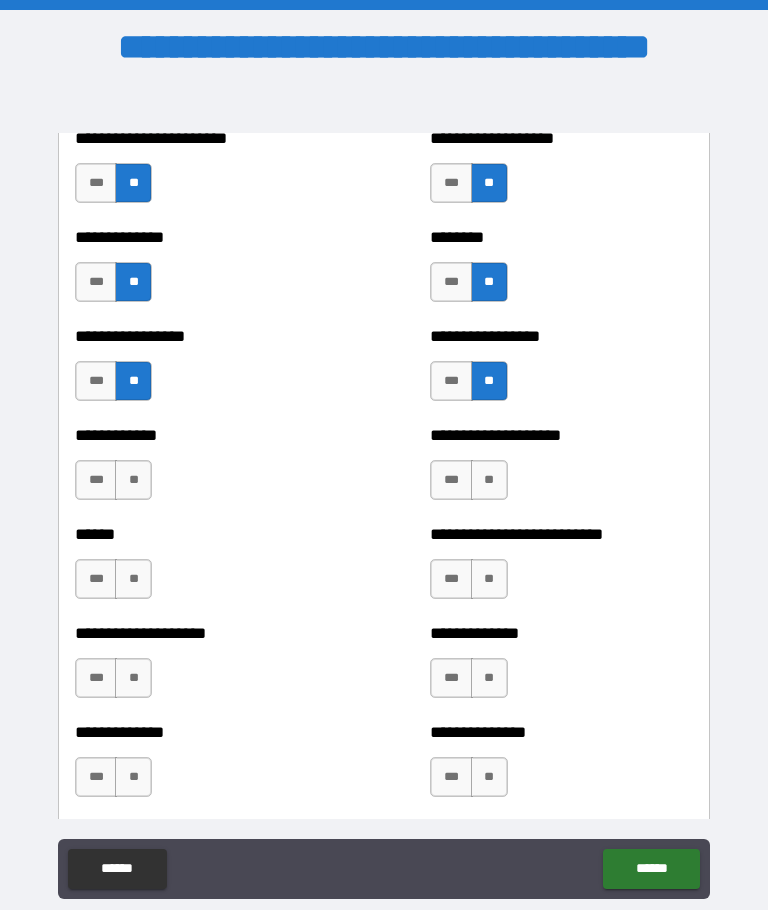 click on "**" at bounding box center [489, 480] 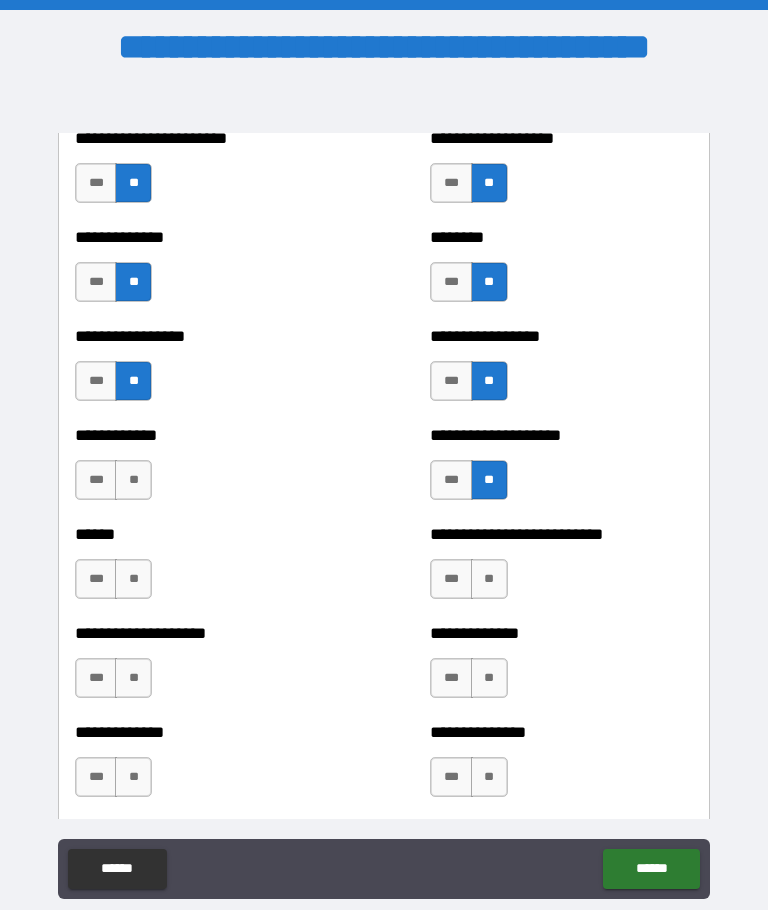 click on "**" at bounding box center (489, 579) 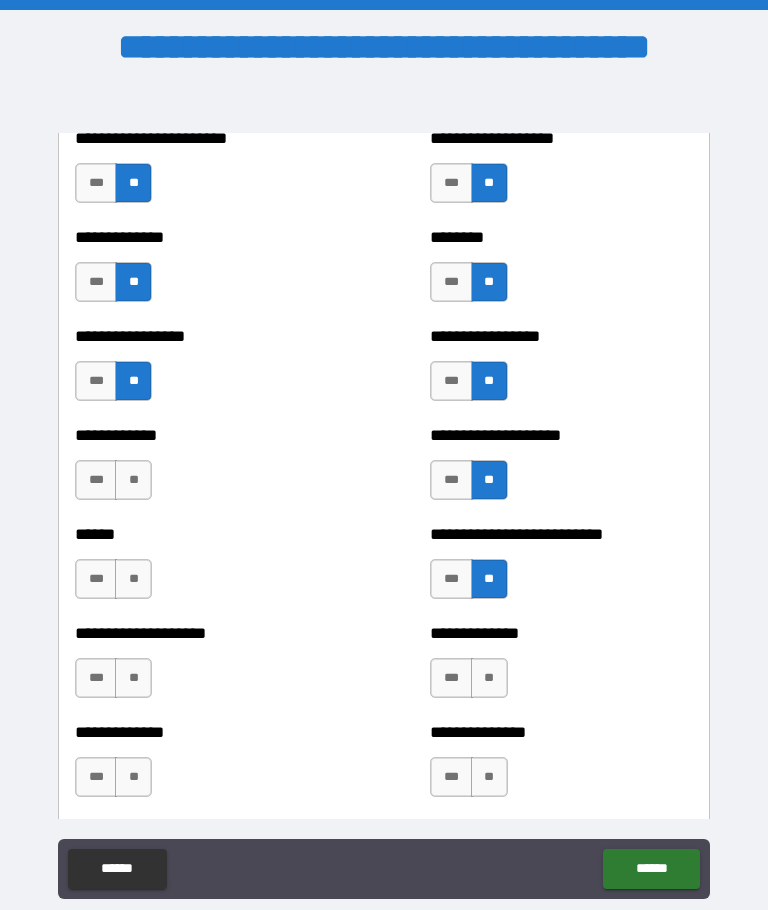 click on "**" at bounding box center (489, 678) 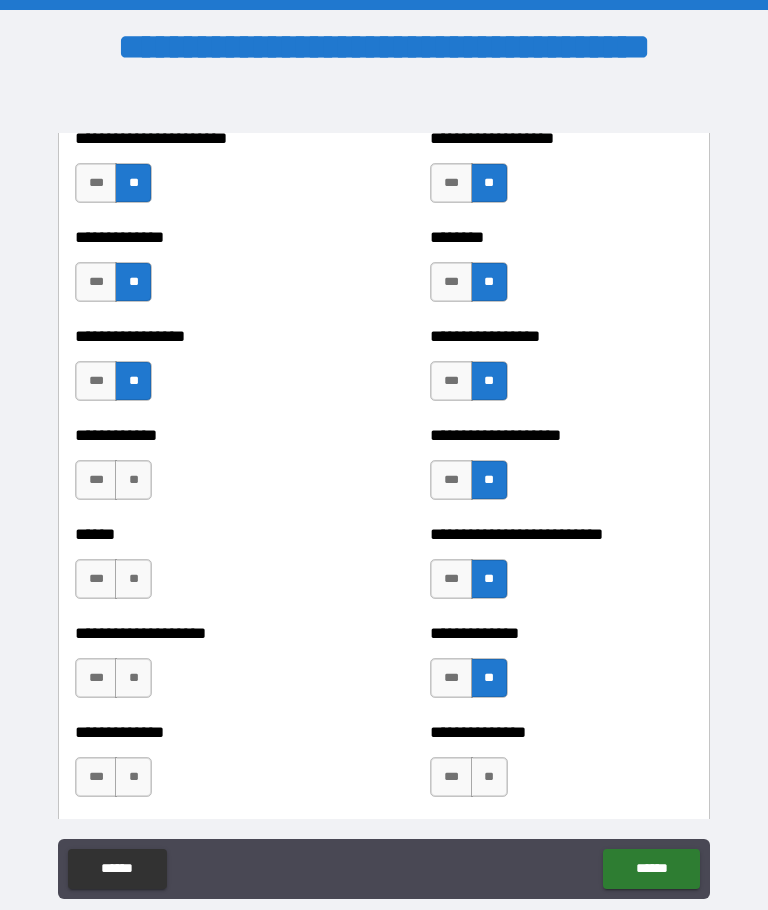 click on "**********" at bounding box center (561, 767) 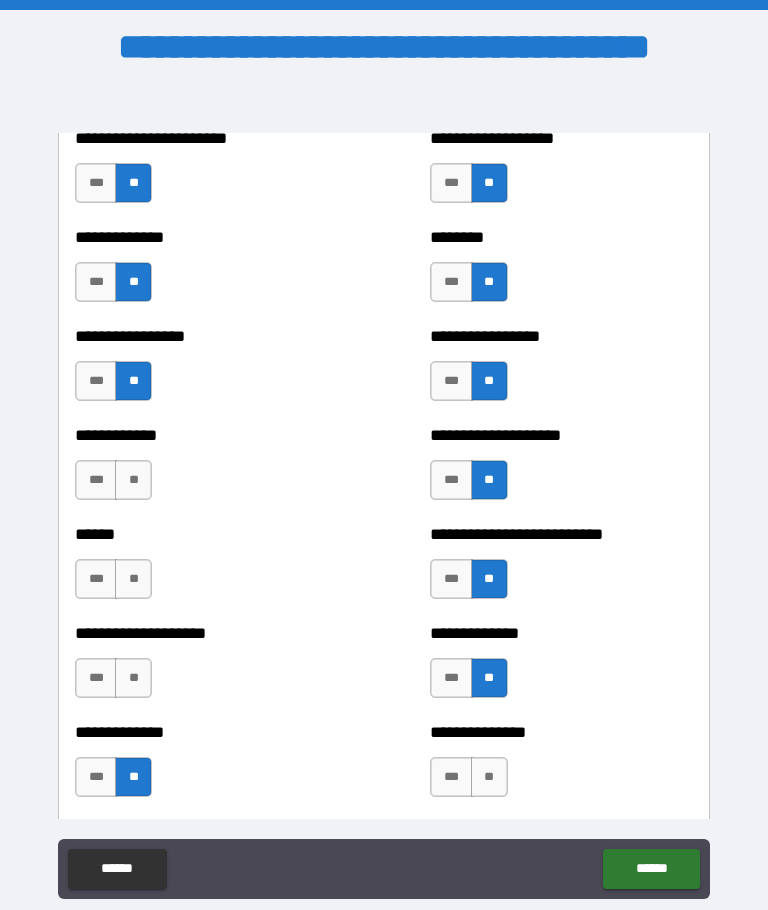 click on "**" at bounding box center [133, 678] 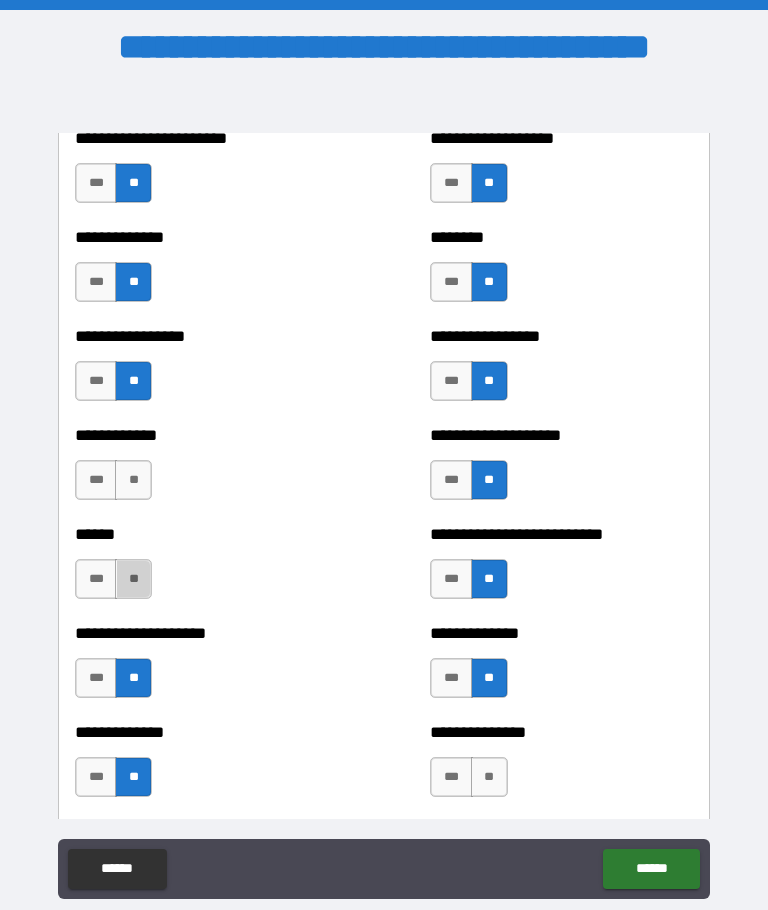 click on "**" at bounding box center [133, 579] 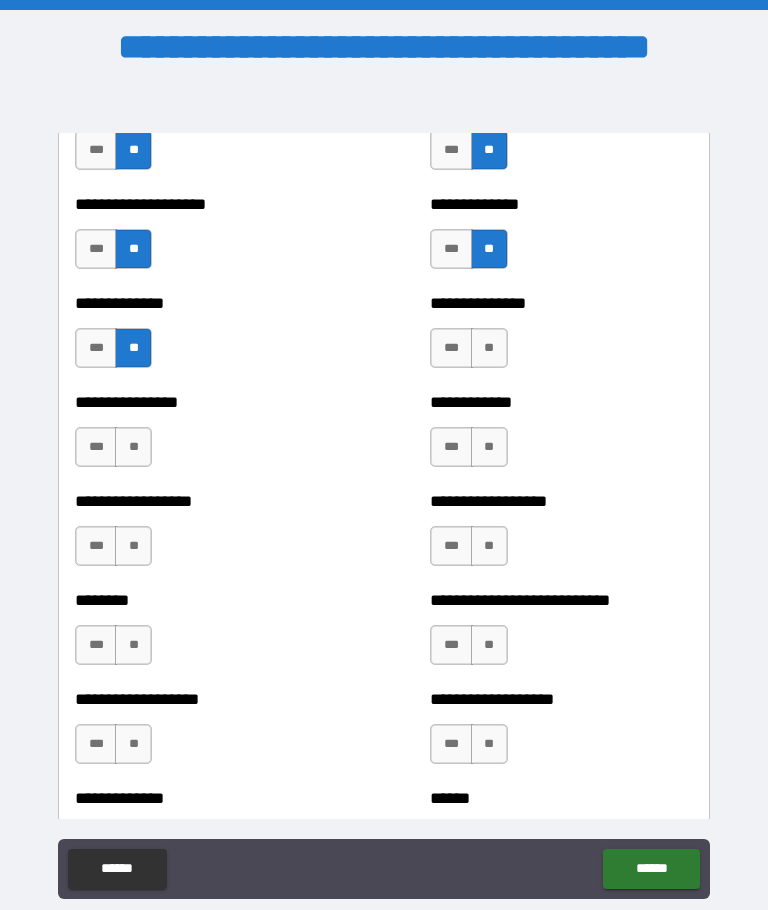 scroll, scrollTop: 4212, scrollLeft: 0, axis: vertical 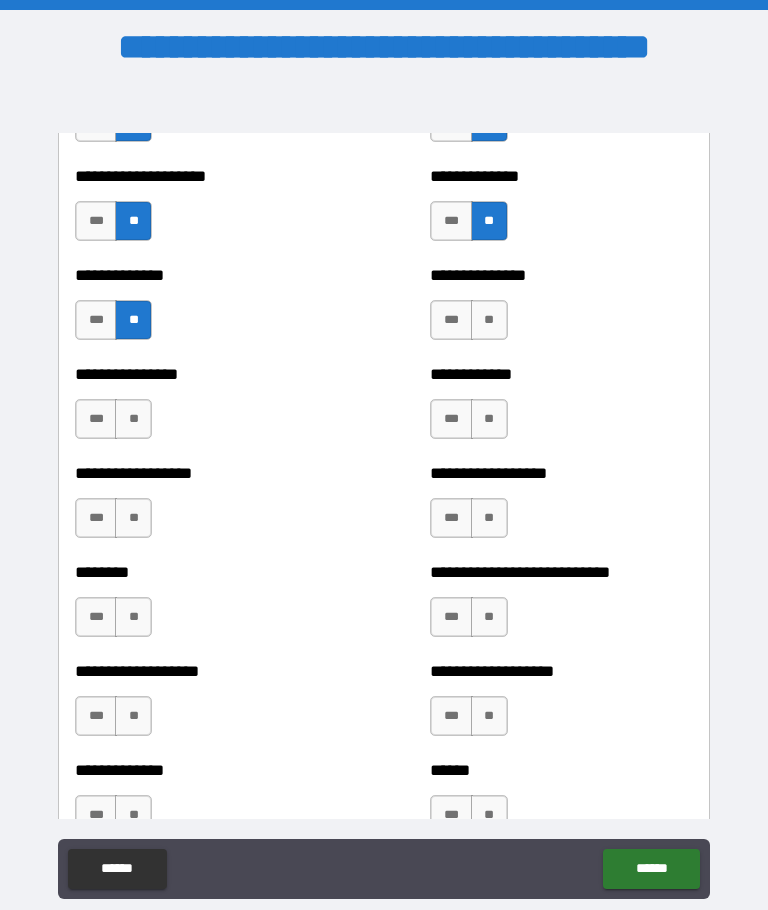 click on "**" at bounding box center (133, 419) 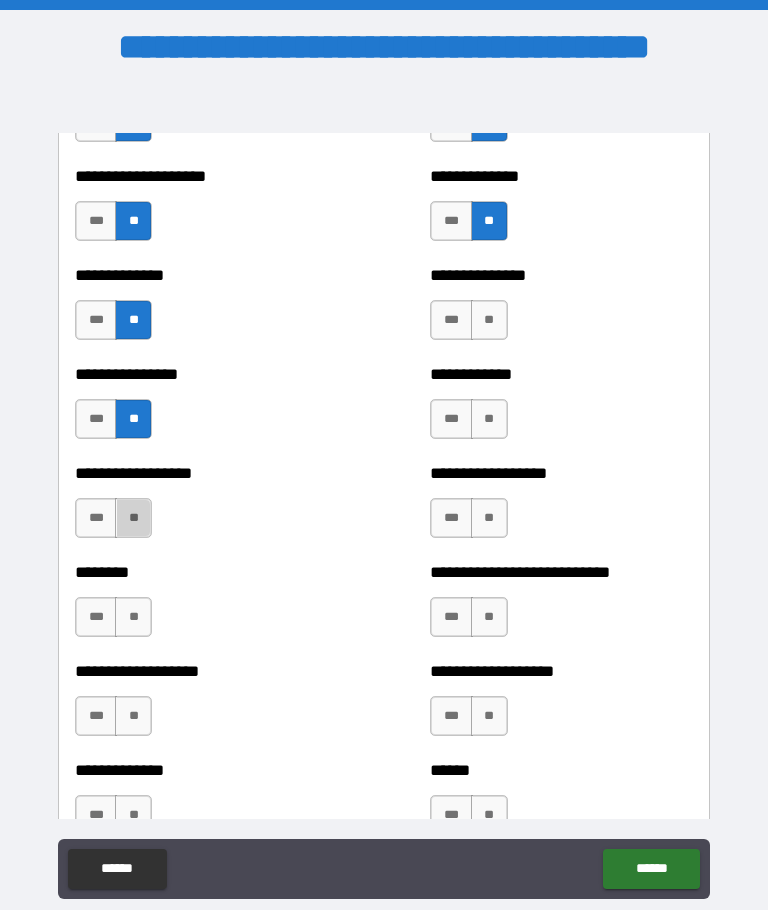 click on "**" at bounding box center [133, 518] 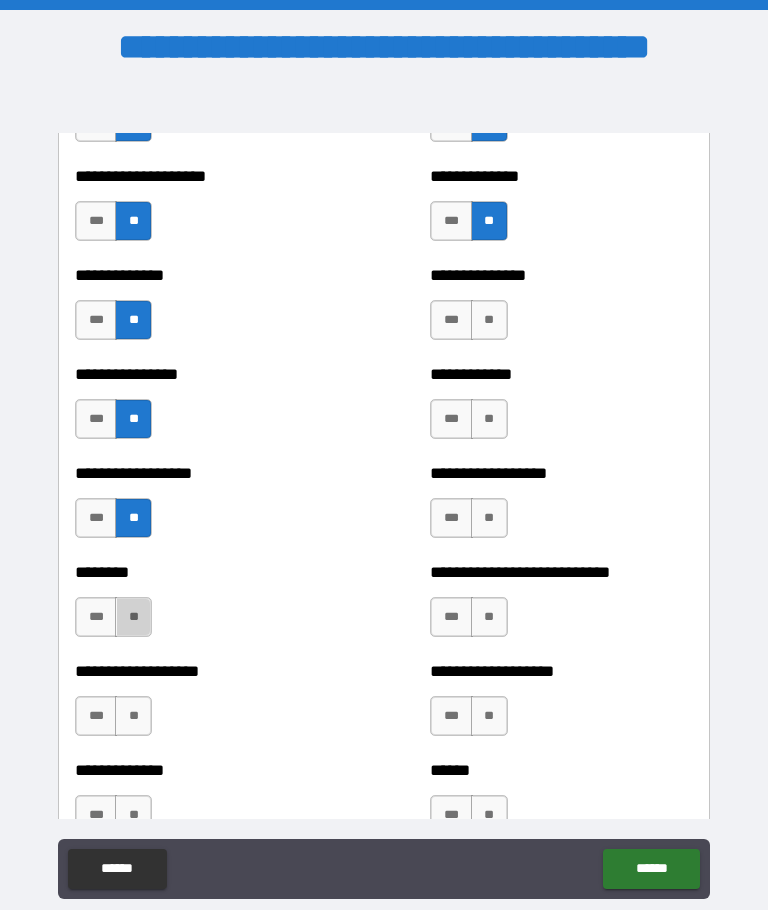 click on "**" at bounding box center [133, 617] 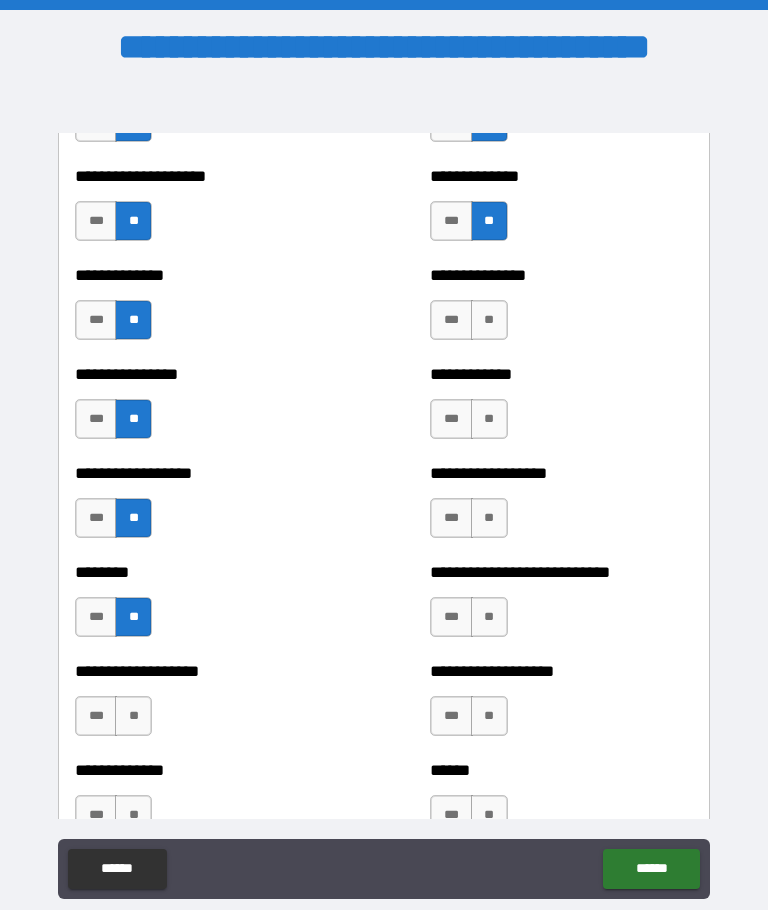 click on "**" at bounding box center [133, 716] 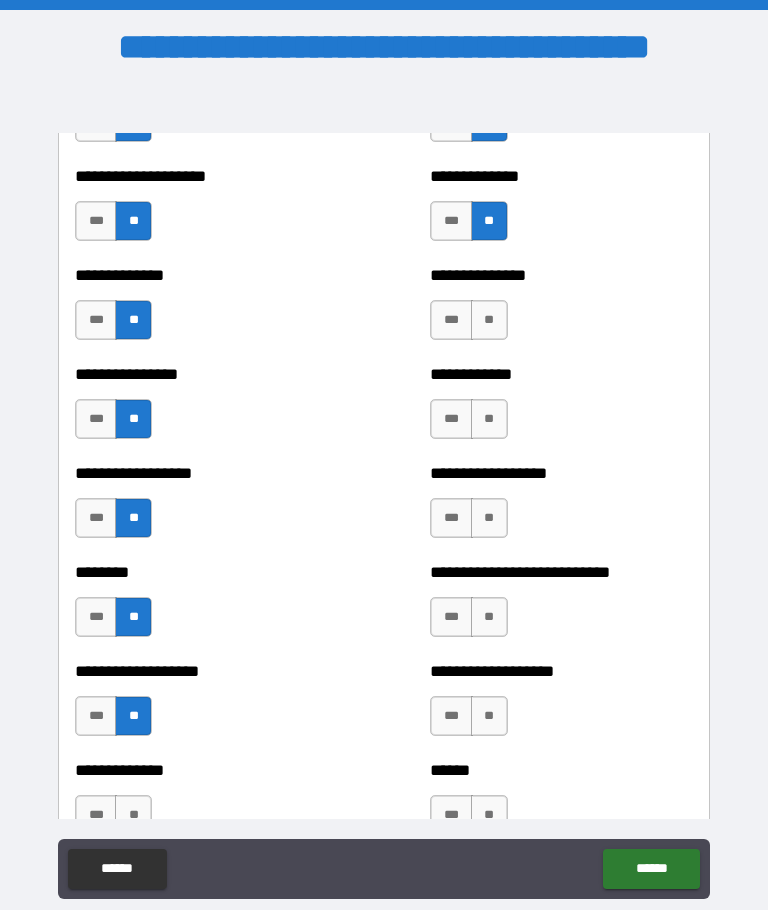 click on "**" at bounding box center [489, 320] 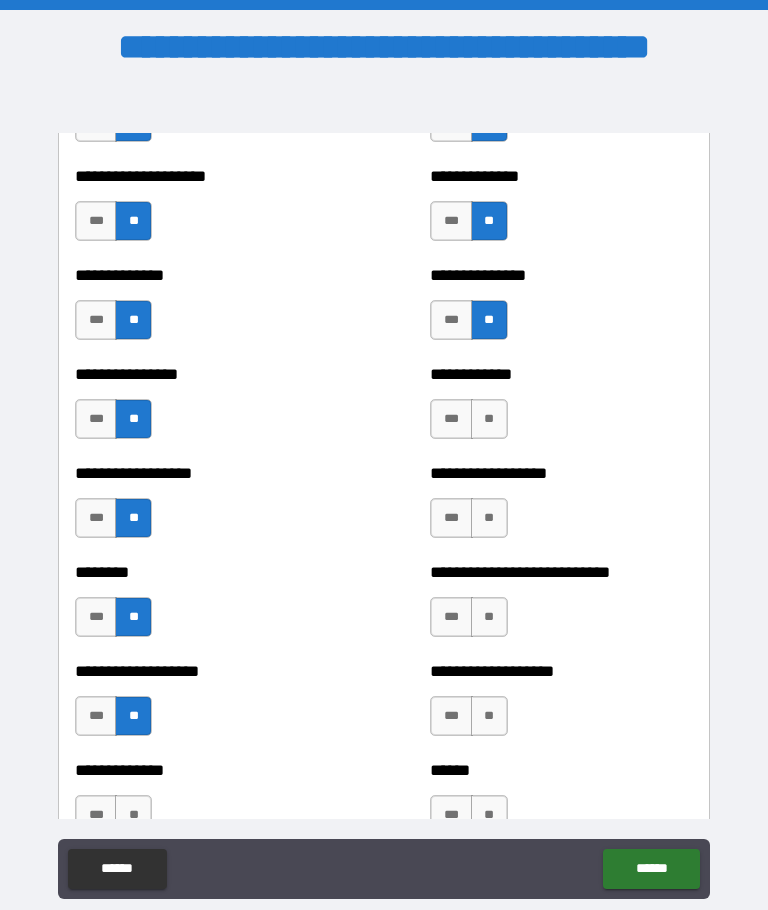 click on "**" at bounding box center (489, 419) 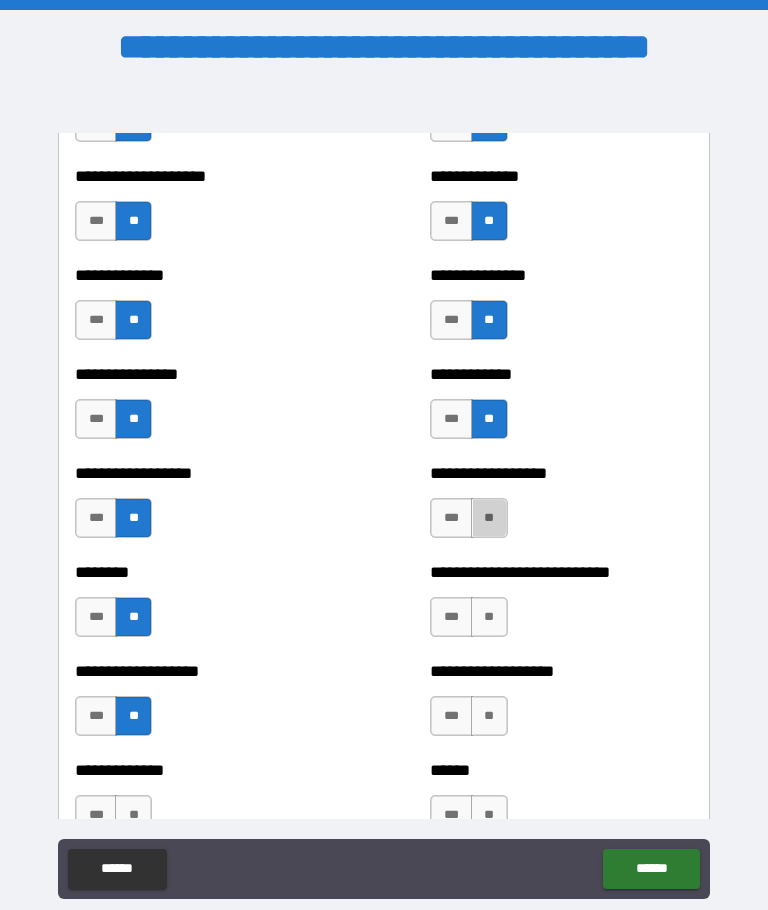 click on "**" at bounding box center (489, 518) 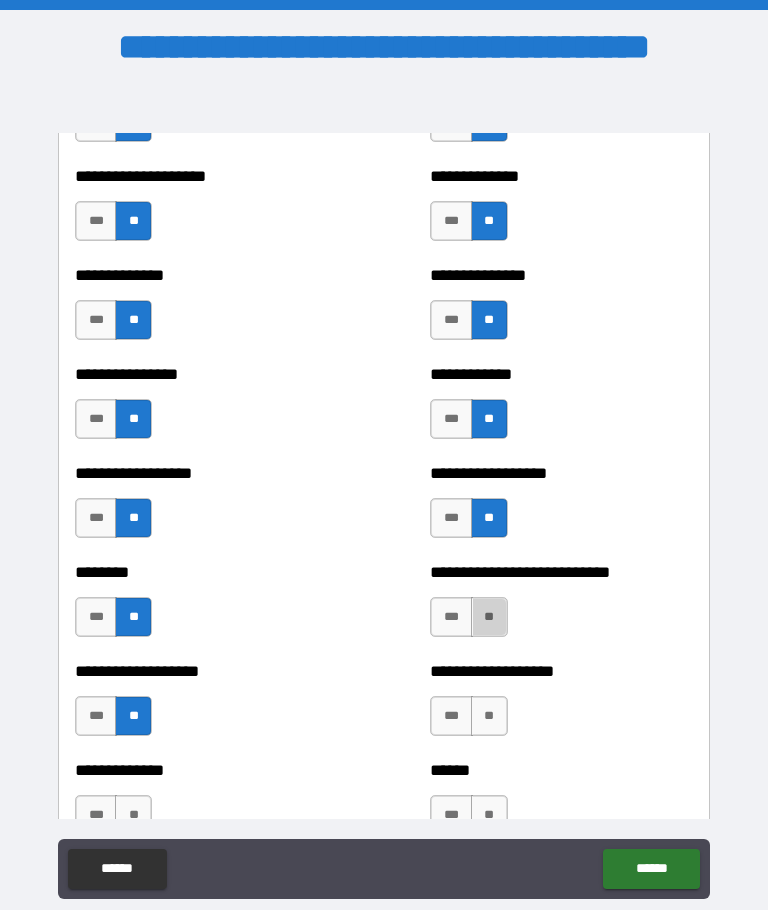 click on "**" at bounding box center [489, 617] 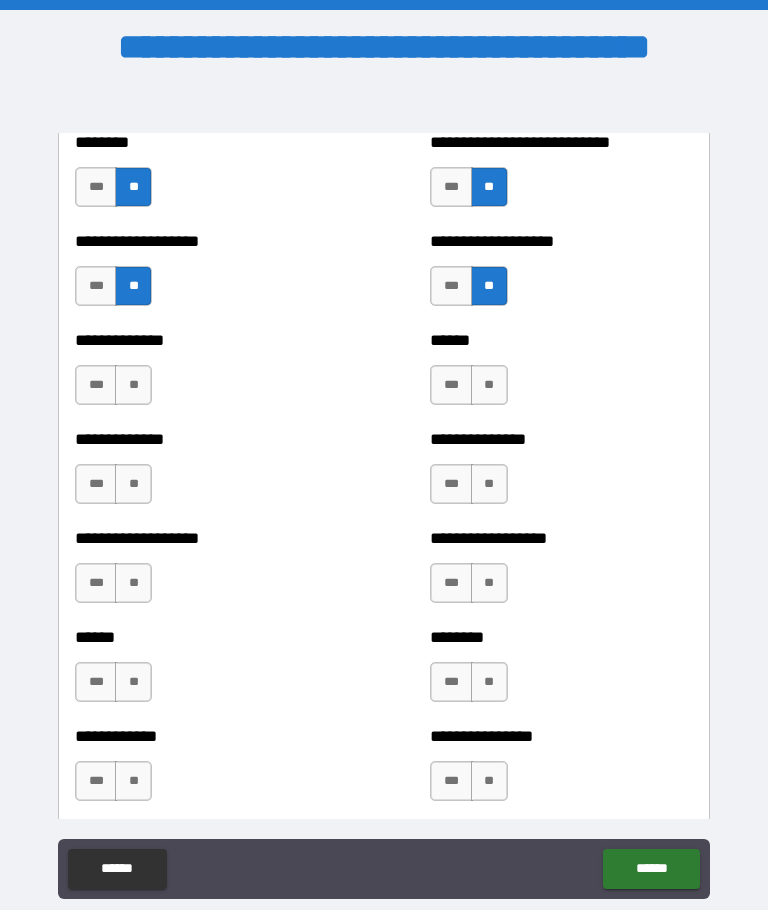 scroll, scrollTop: 4645, scrollLeft: 0, axis: vertical 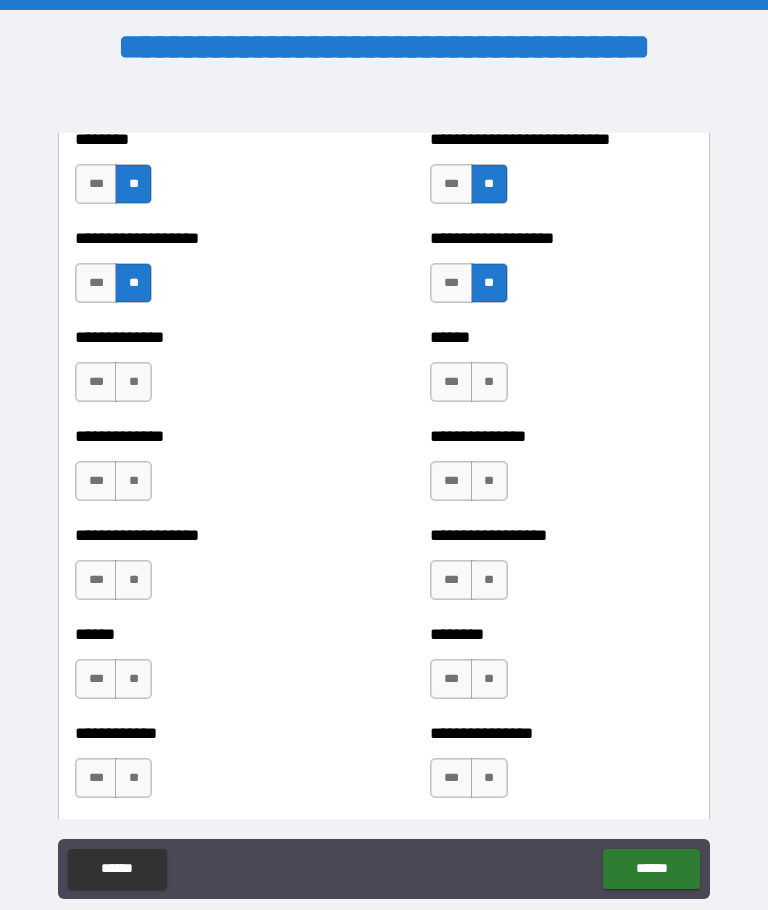 click on "**" at bounding box center (489, 382) 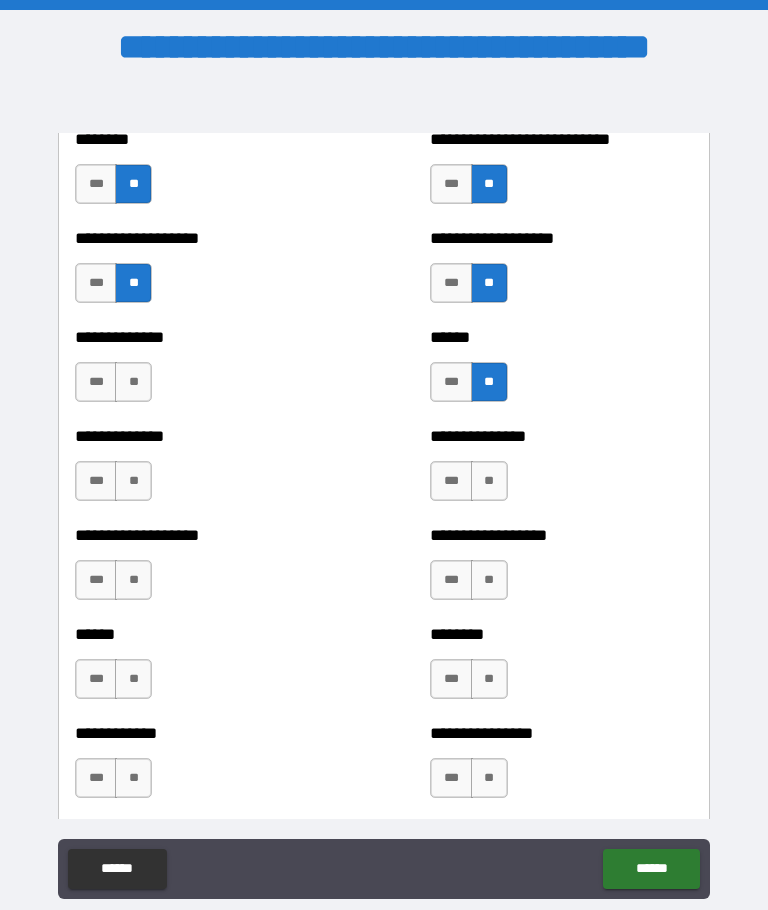 click on "**" at bounding box center [489, 481] 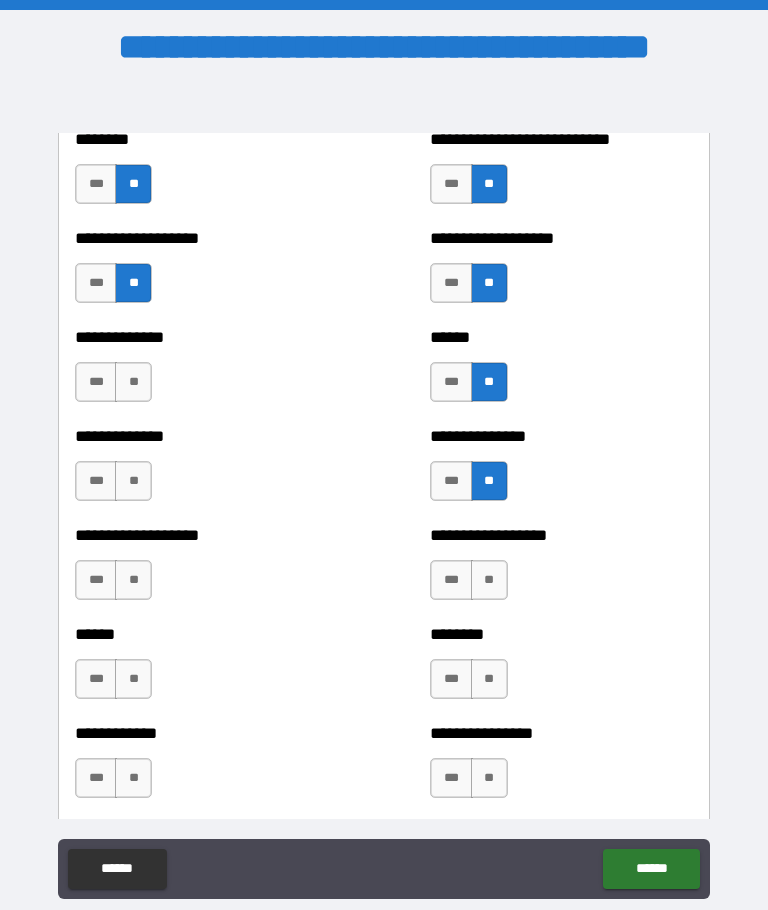 click on "**" at bounding box center (489, 580) 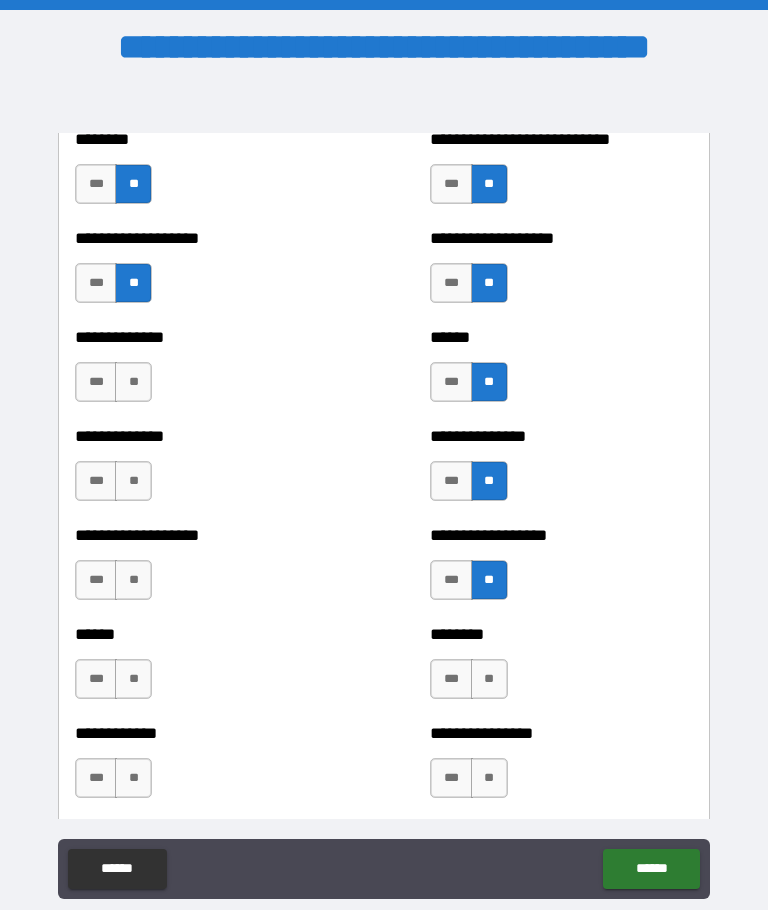click on "**" at bounding box center (489, 679) 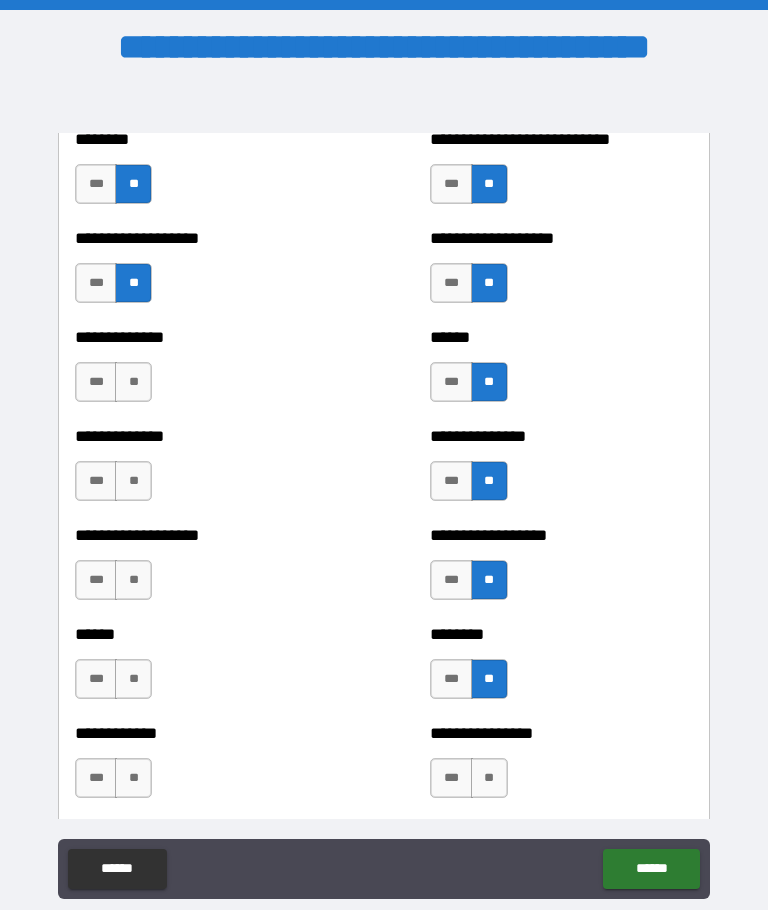 click on "**" at bounding box center [489, 778] 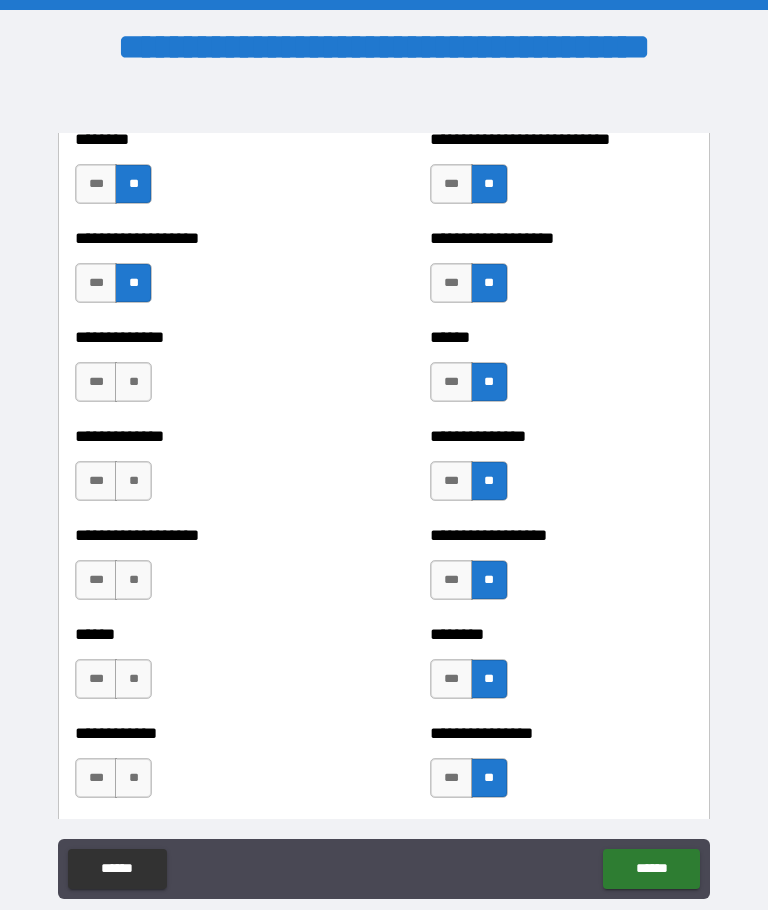click on "**" at bounding box center [133, 778] 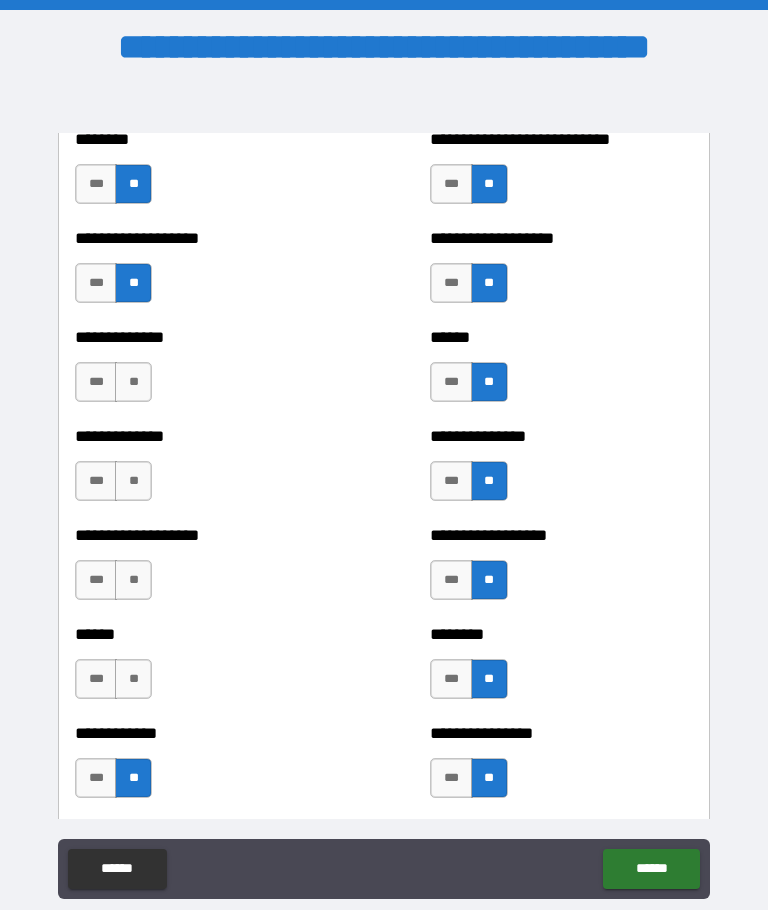 click on "**" at bounding box center (133, 679) 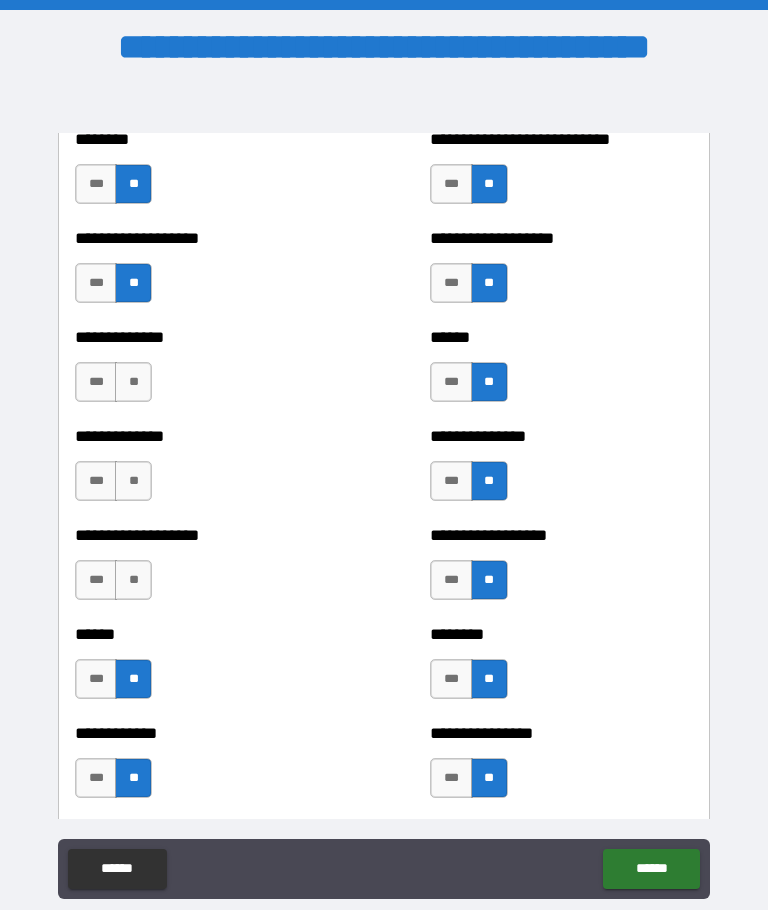 click on "**" at bounding box center (133, 580) 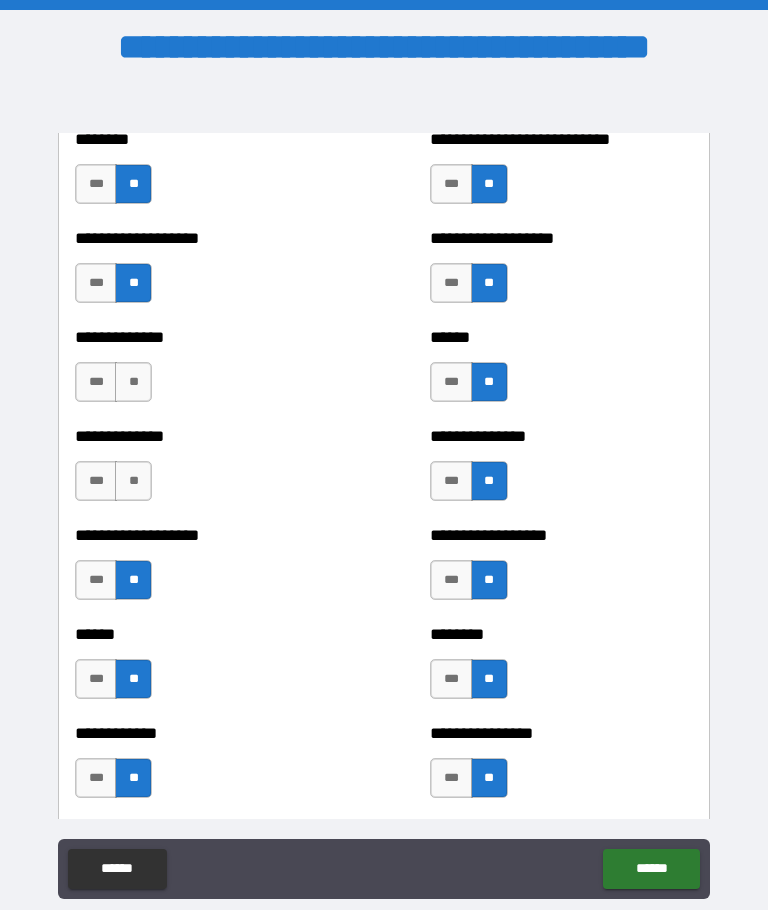 click on "**" at bounding box center (133, 481) 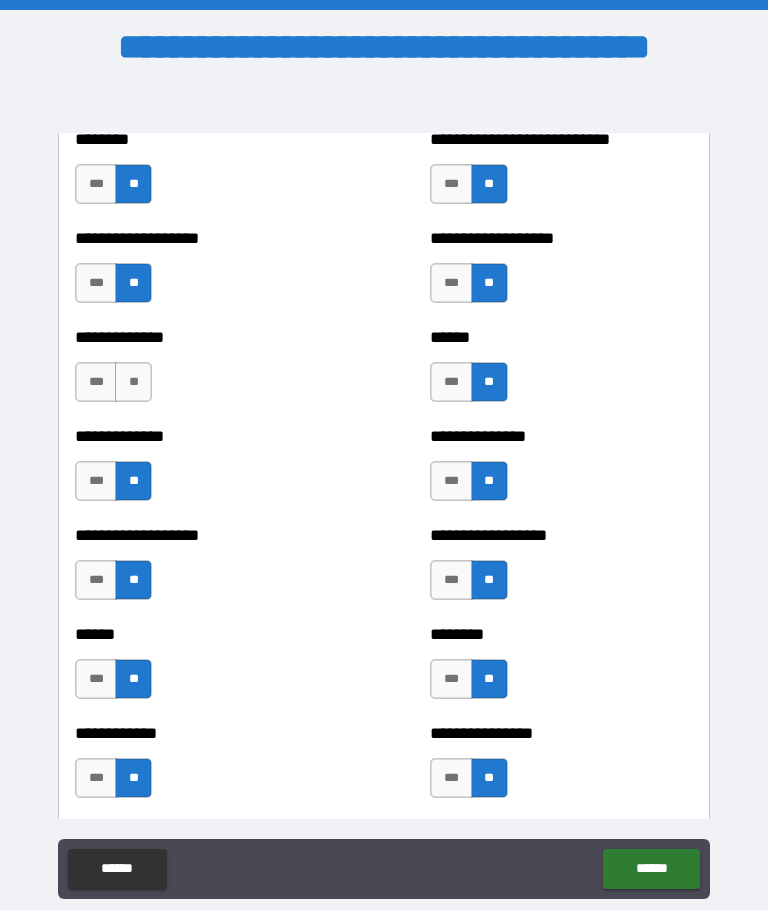 click on "**********" at bounding box center [206, 337] 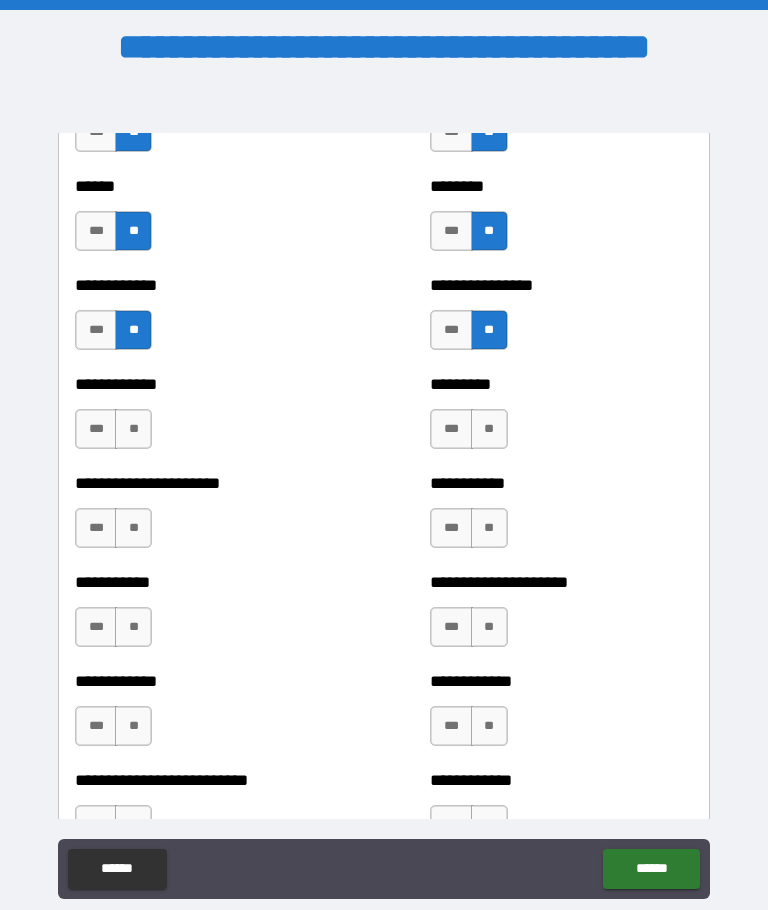 scroll, scrollTop: 5122, scrollLeft: 0, axis: vertical 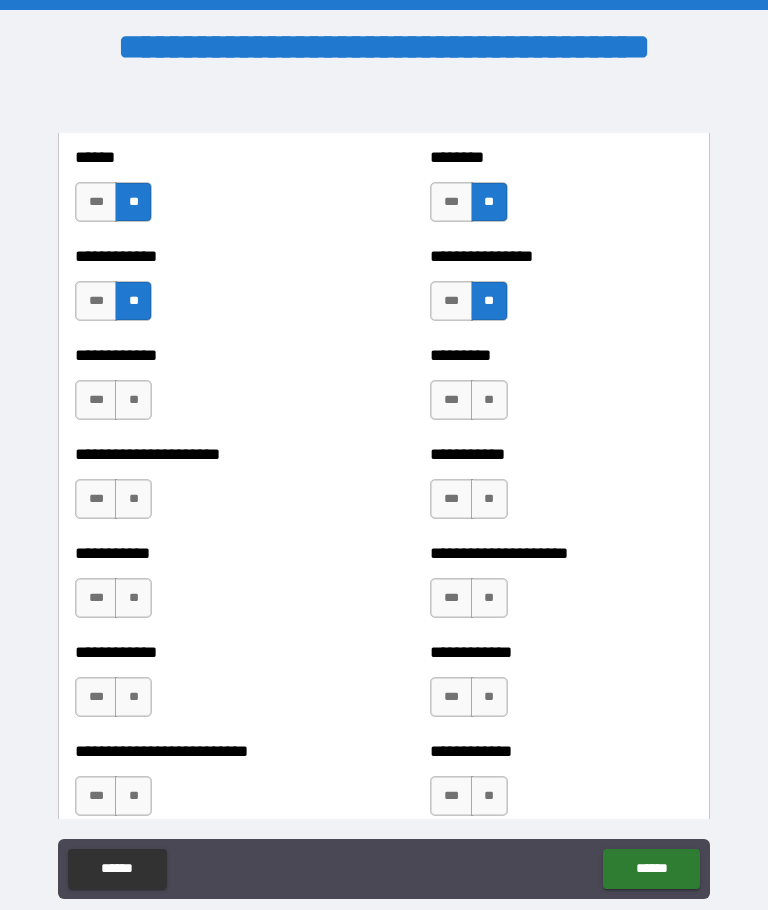 click on "**" at bounding box center (133, 400) 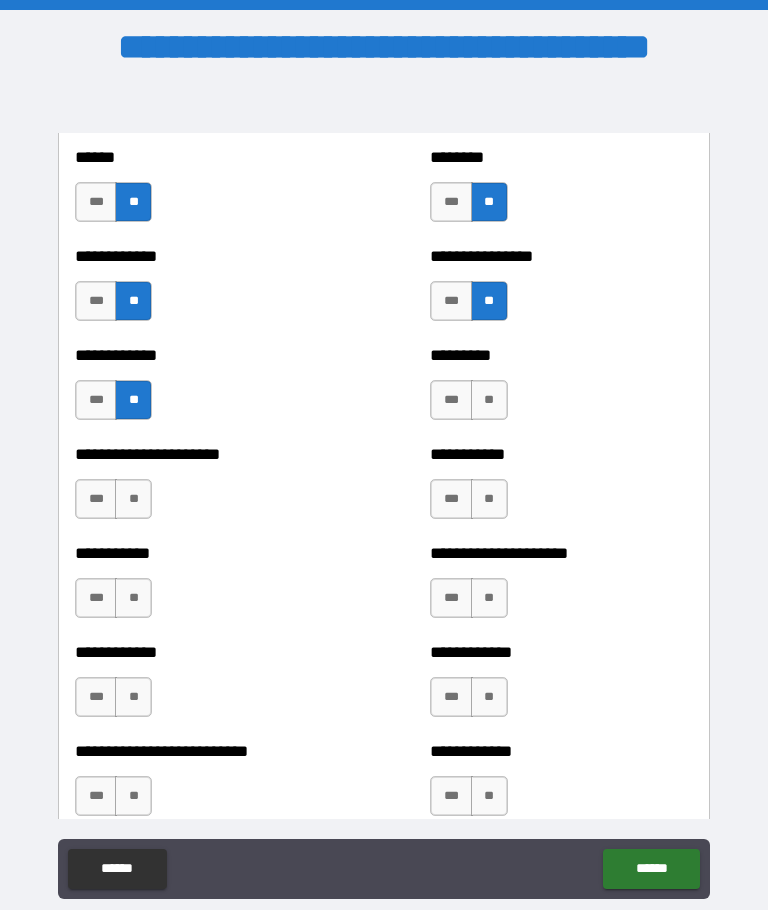 click on "**" at bounding box center (133, 499) 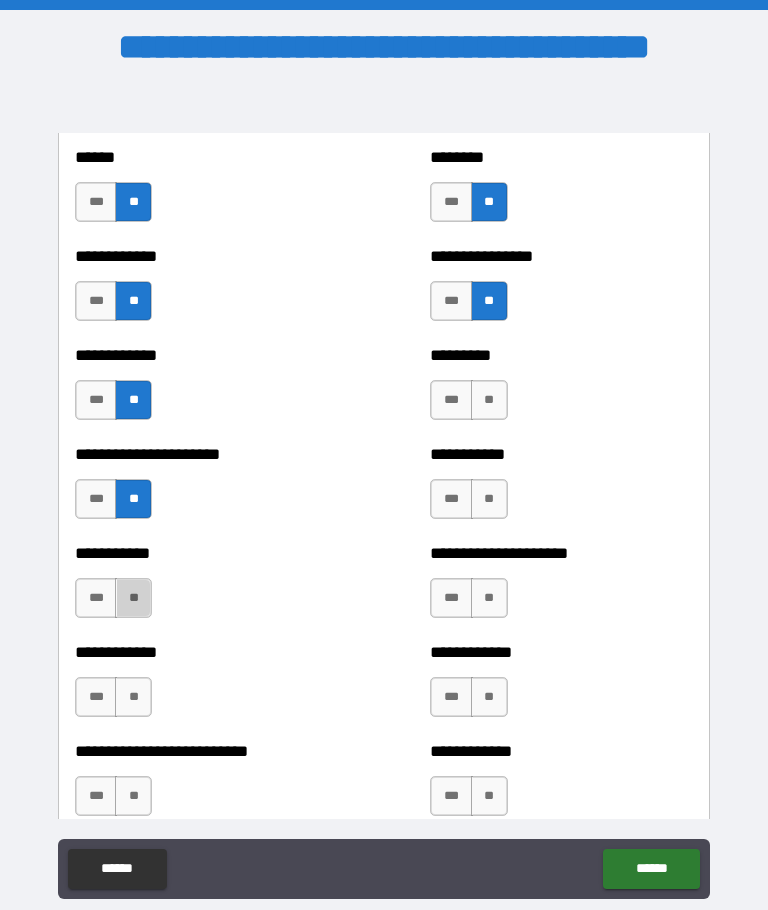click on "**" at bounding box center [133, 598] 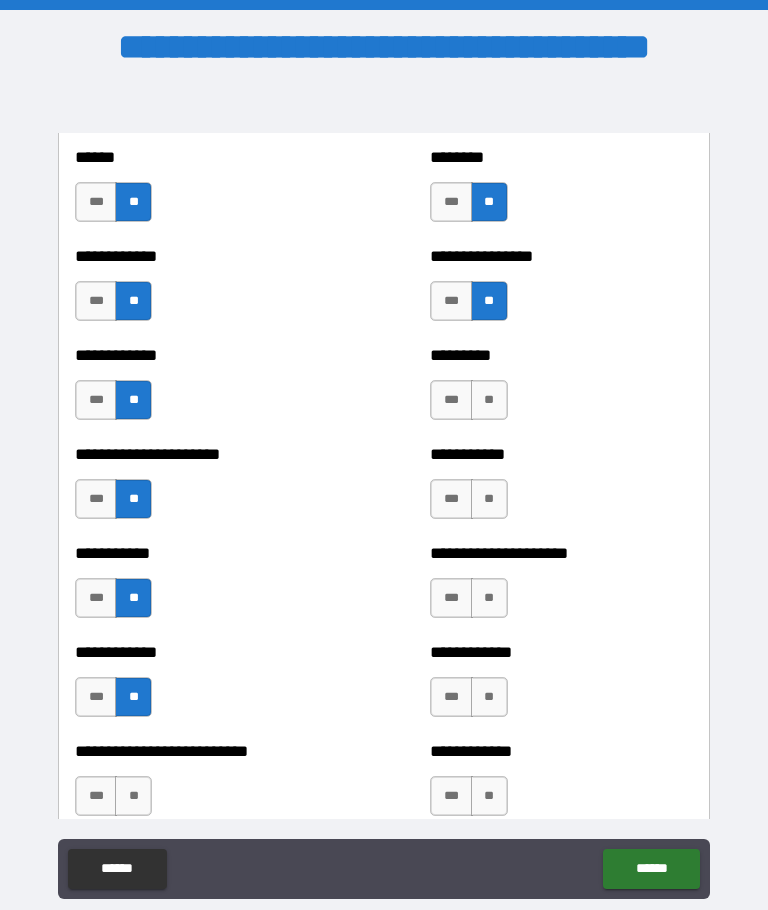 click on "**" at bounding box center [133, 796] 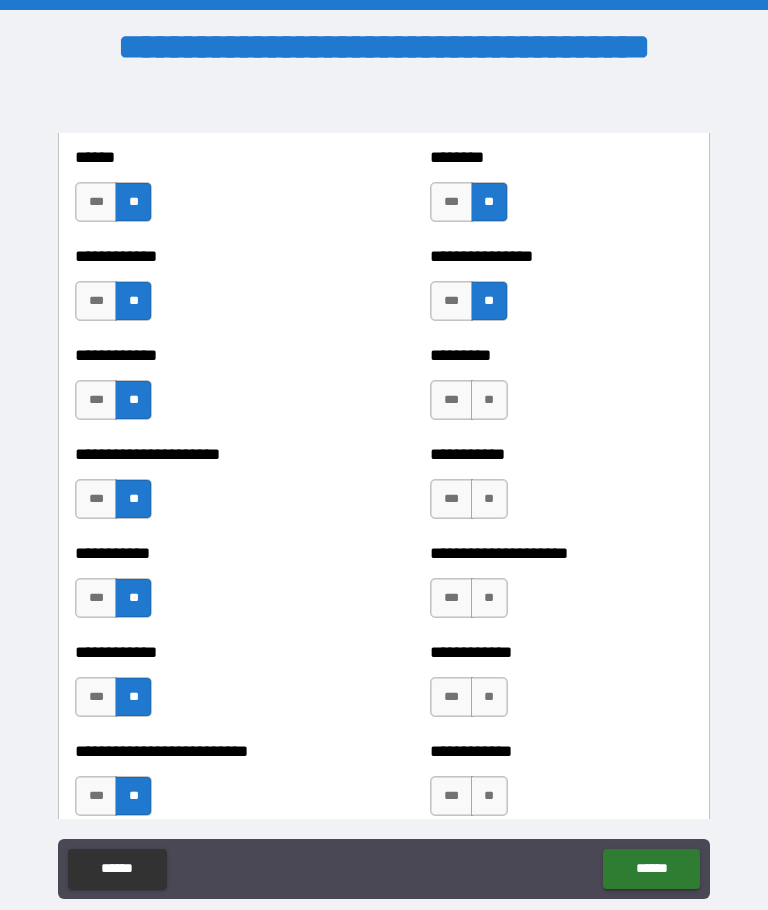 click on "**" at bounding box center [489, 400] 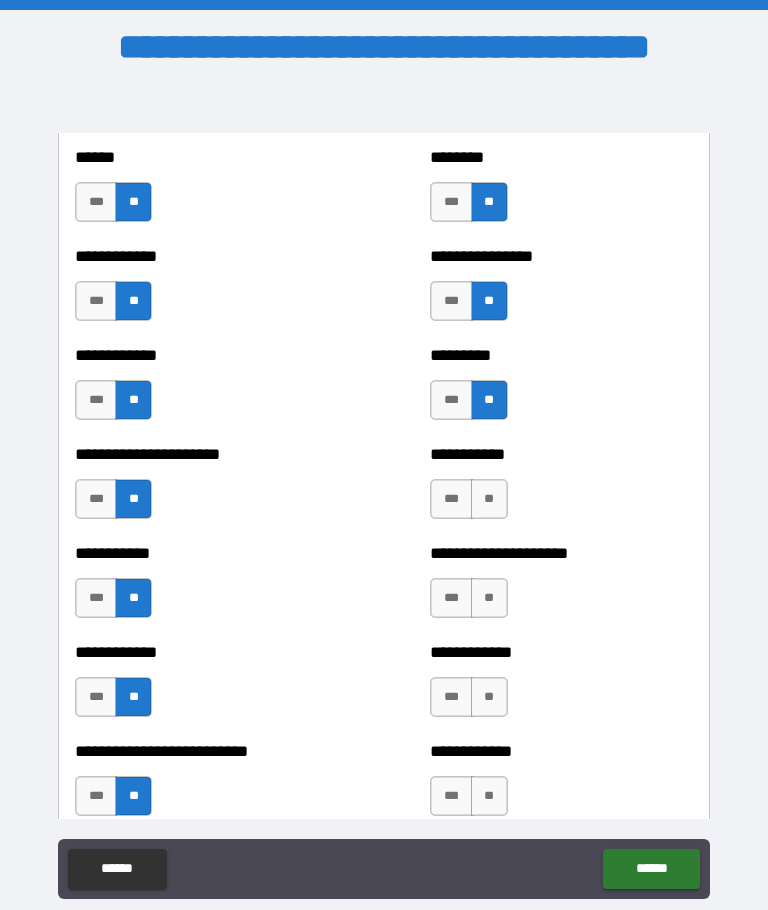 click on "**" at bounding box center [489, 499] 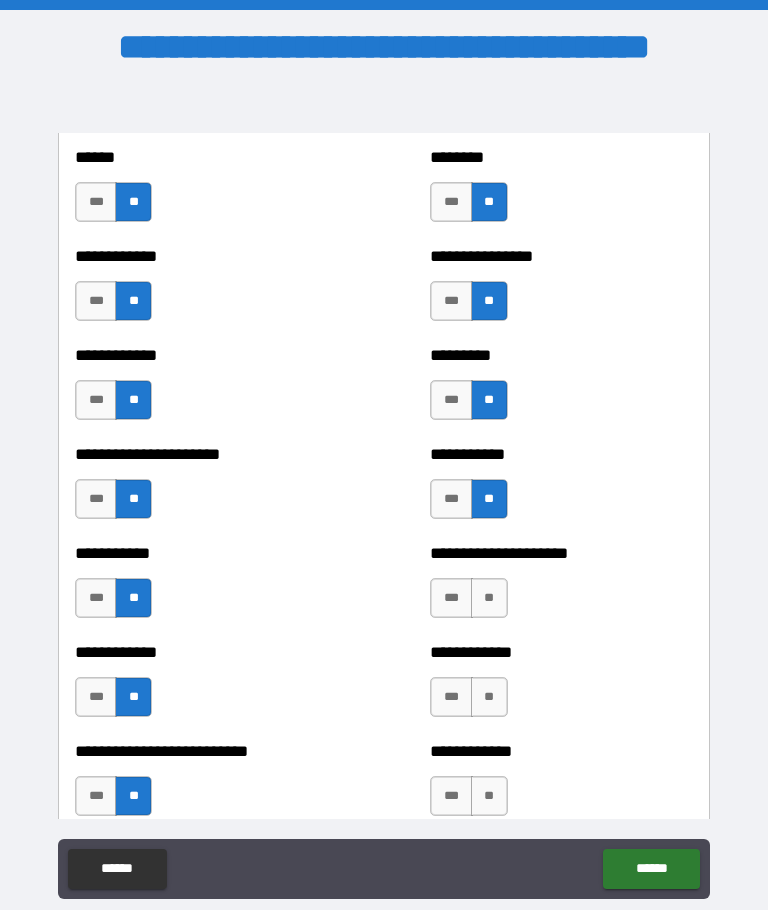click on "**" at bounding box center [489, 598] 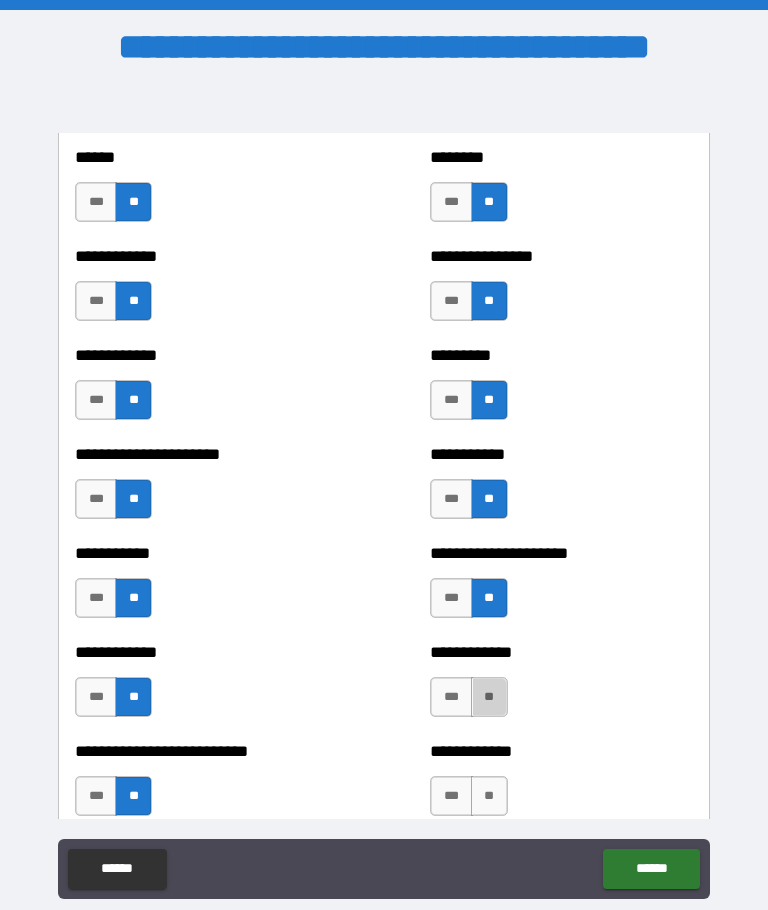 click on "**" at bounding box center (489, 697) 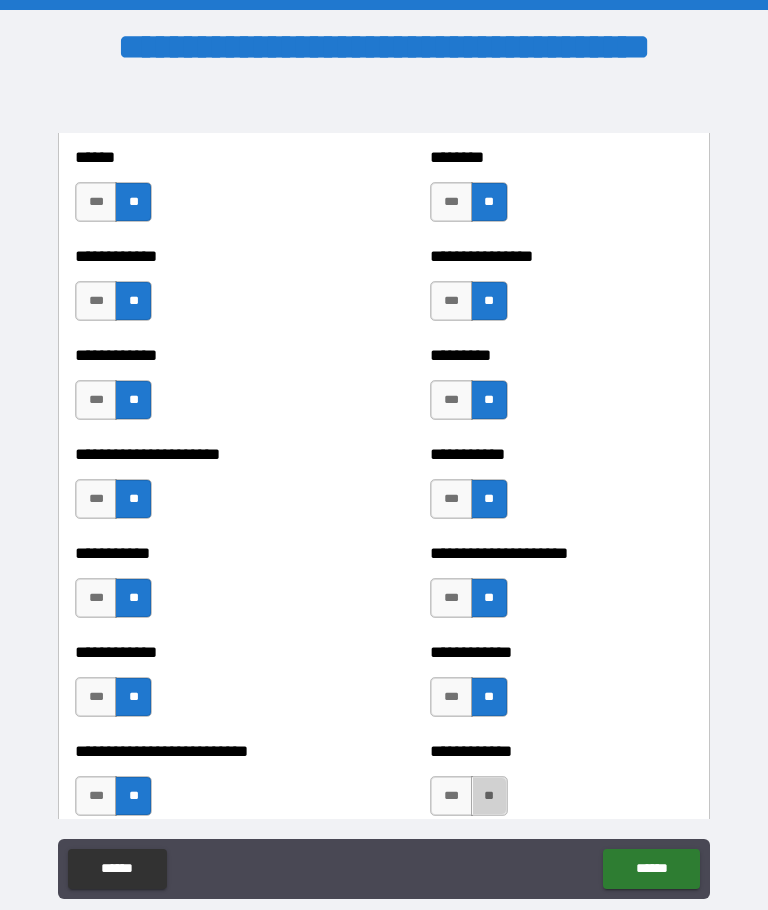 click on "**" at bounding box center [489, 796] 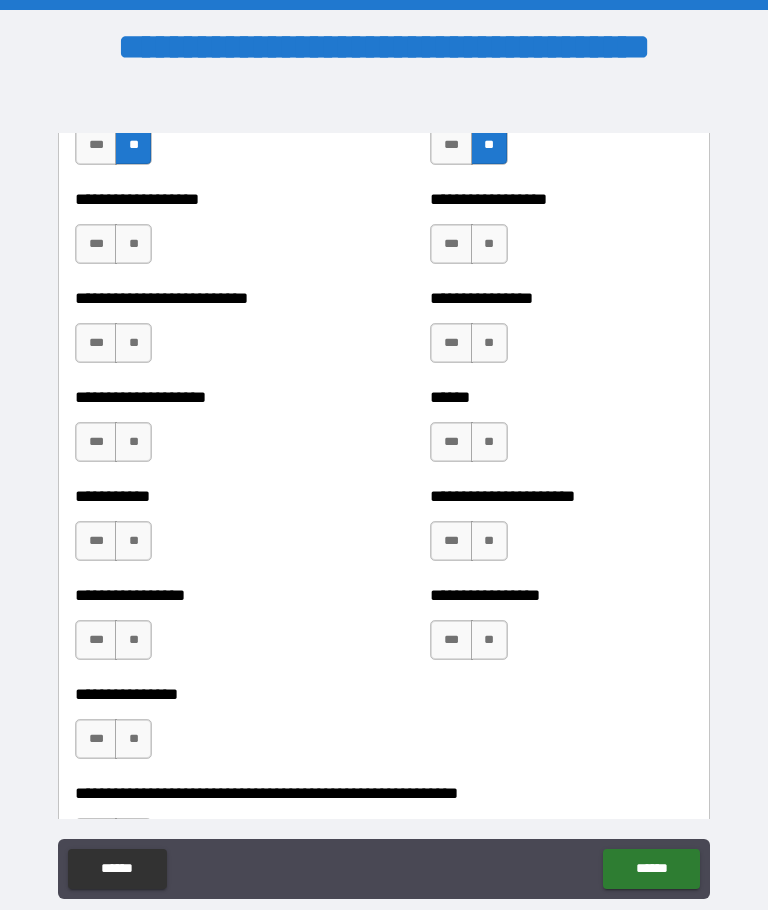 scroll, scrollTop: 5773, scrollLeft: 0, axis: vertical 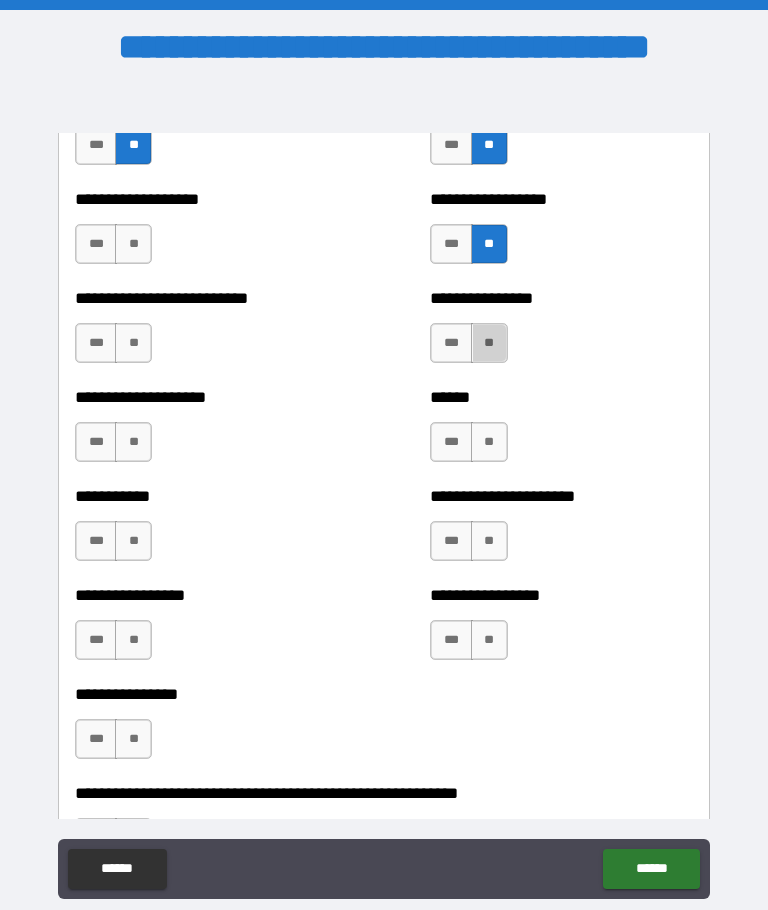 click on "**" at bounding box center (489, 343) 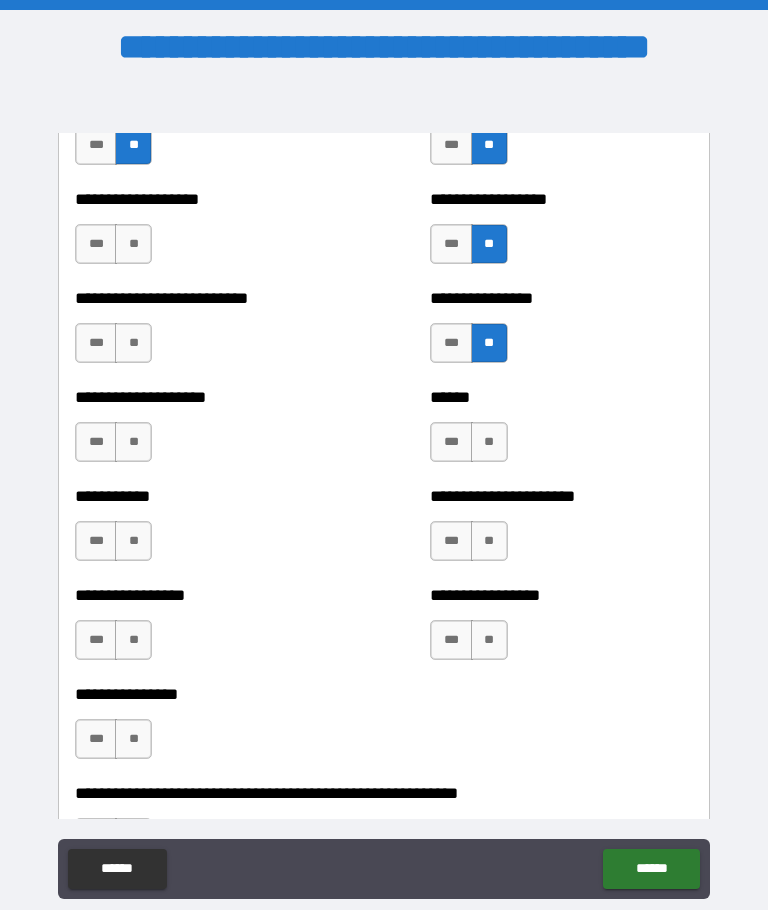 click on "****** *** **" at bounding box center (561, 432) 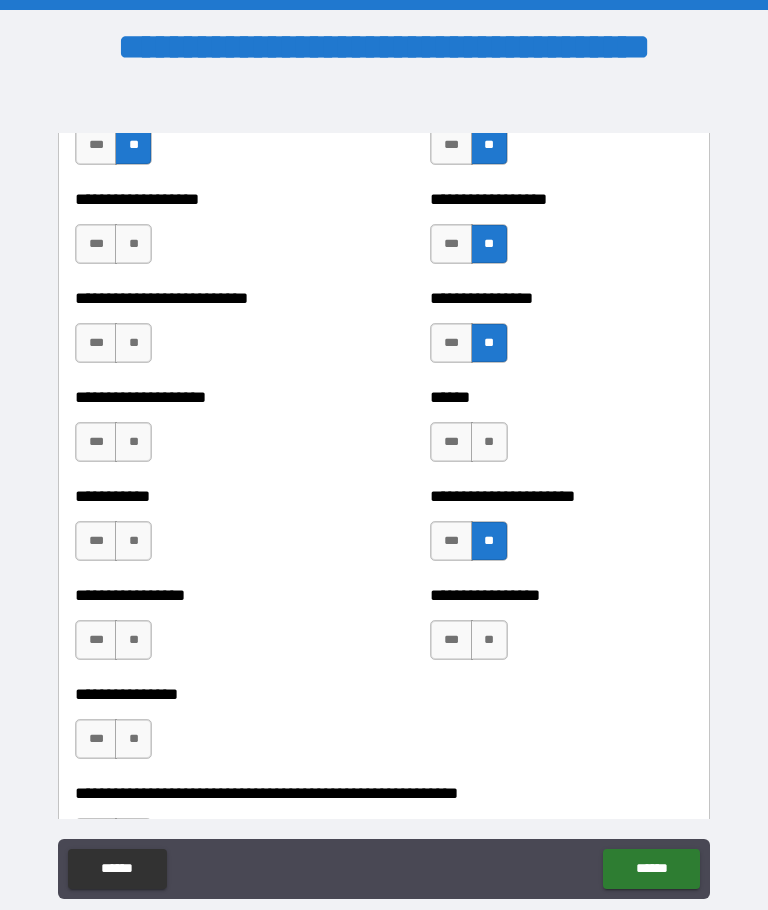 click on "**" at bounding box center (489, 640) 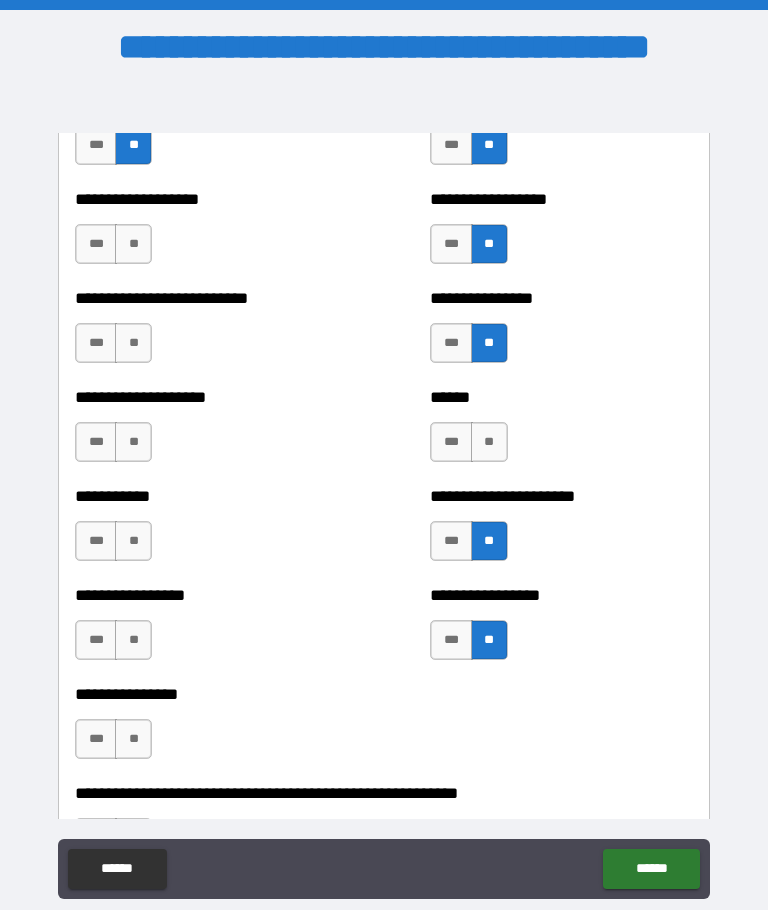 click on "**" at bounding box center [133, 739] 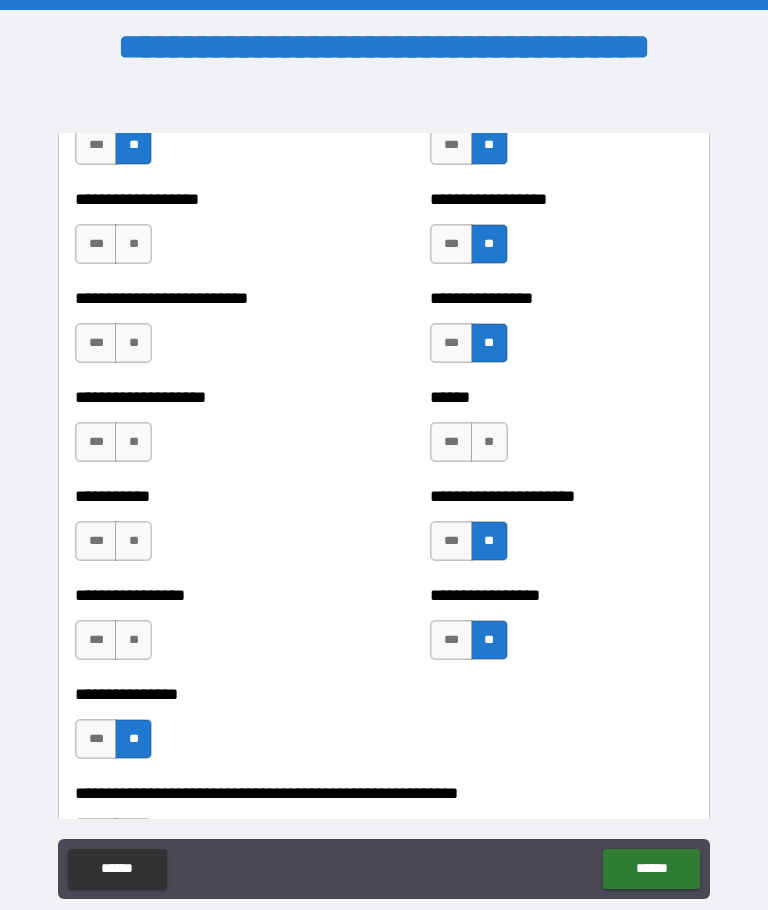 click on "**" at bounding box center [133, 640] 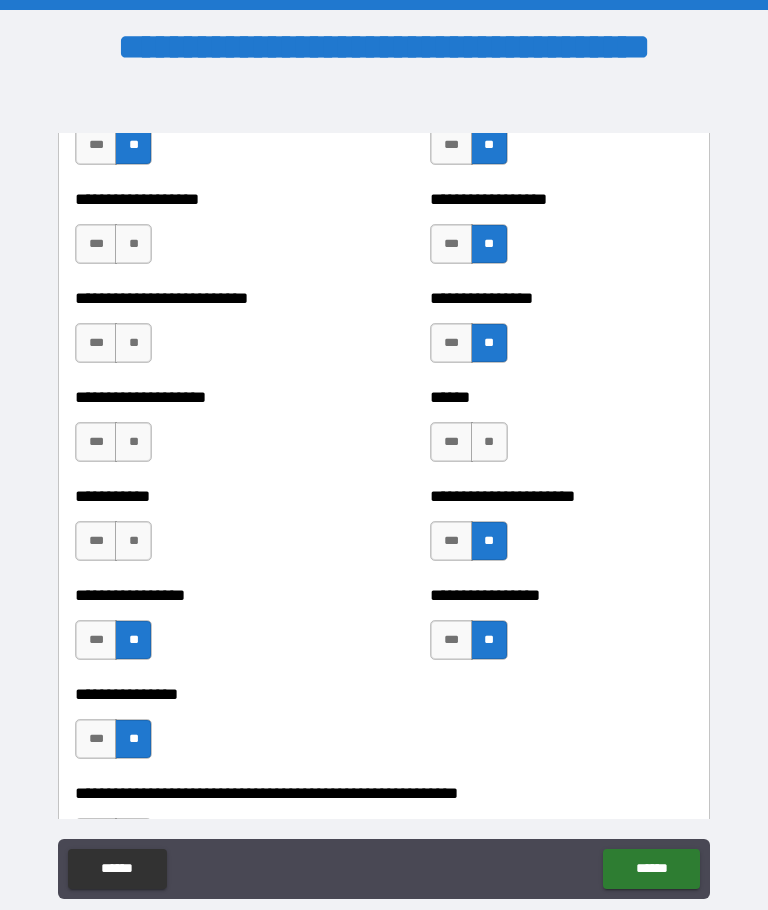click on "**" at bounding box center [133, 541] 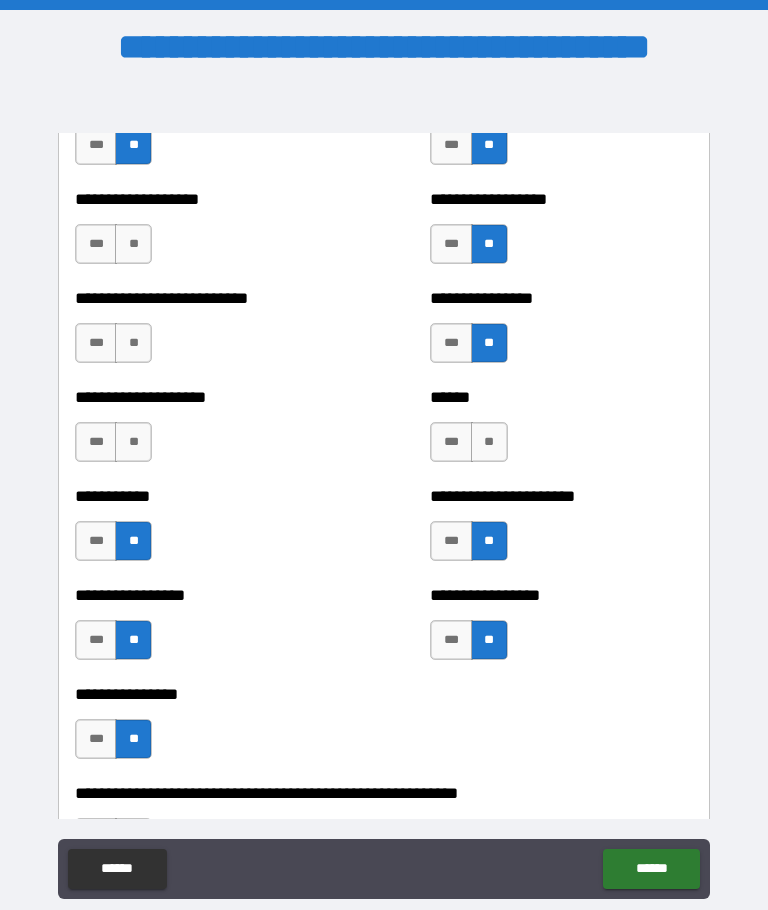 click on "**" at bounding box center [133, 442] 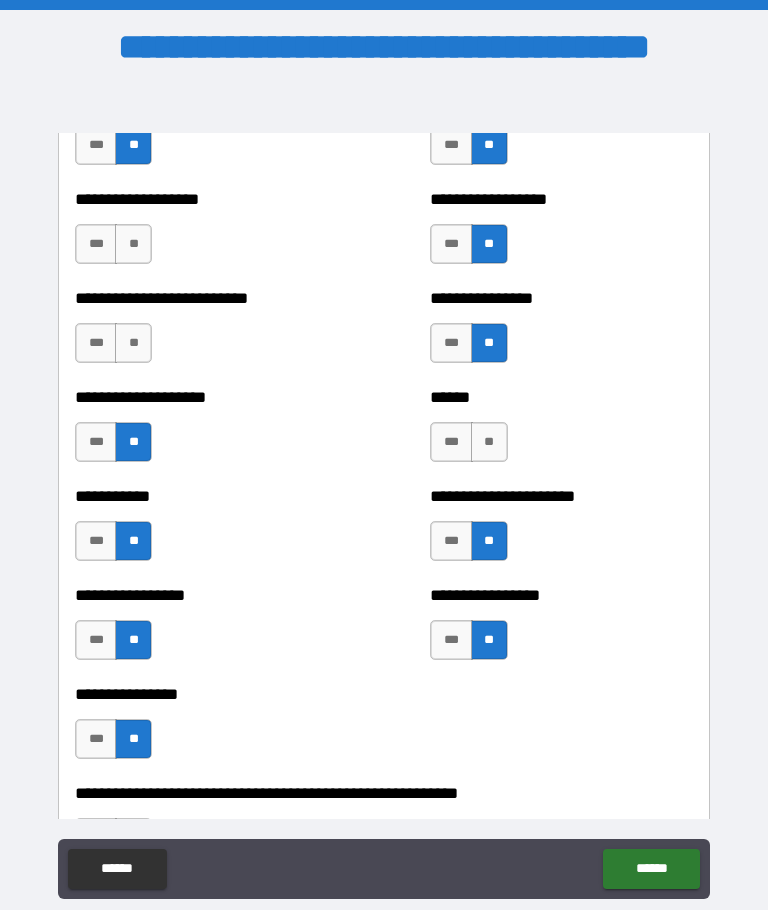 click on "**" at bounding box center (133, 343) 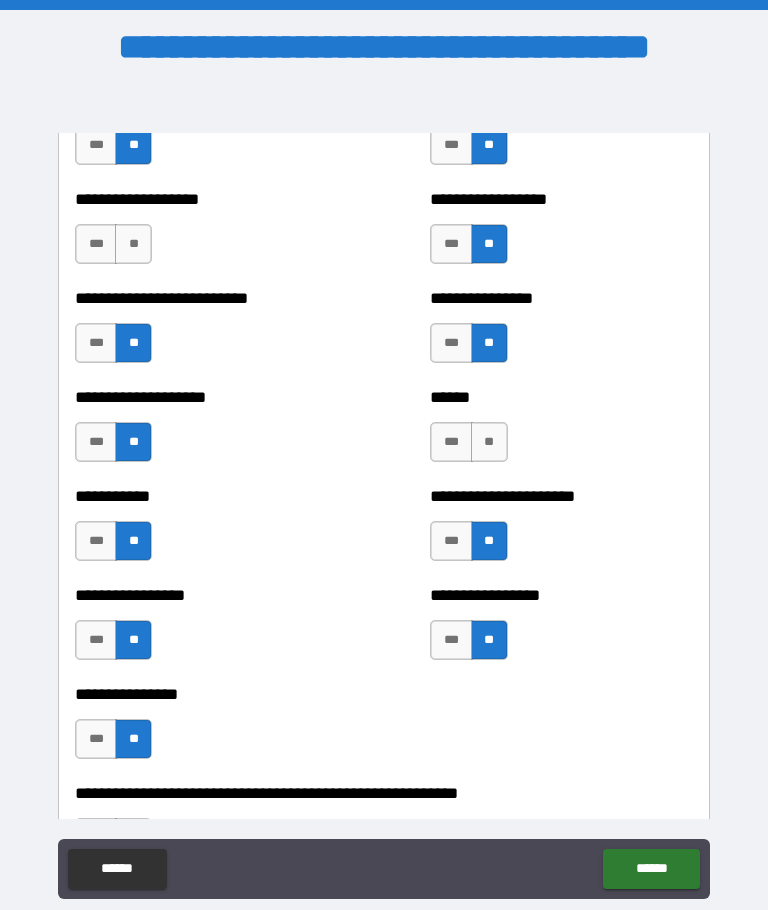 click on "**" at bounding box center [133, 244] 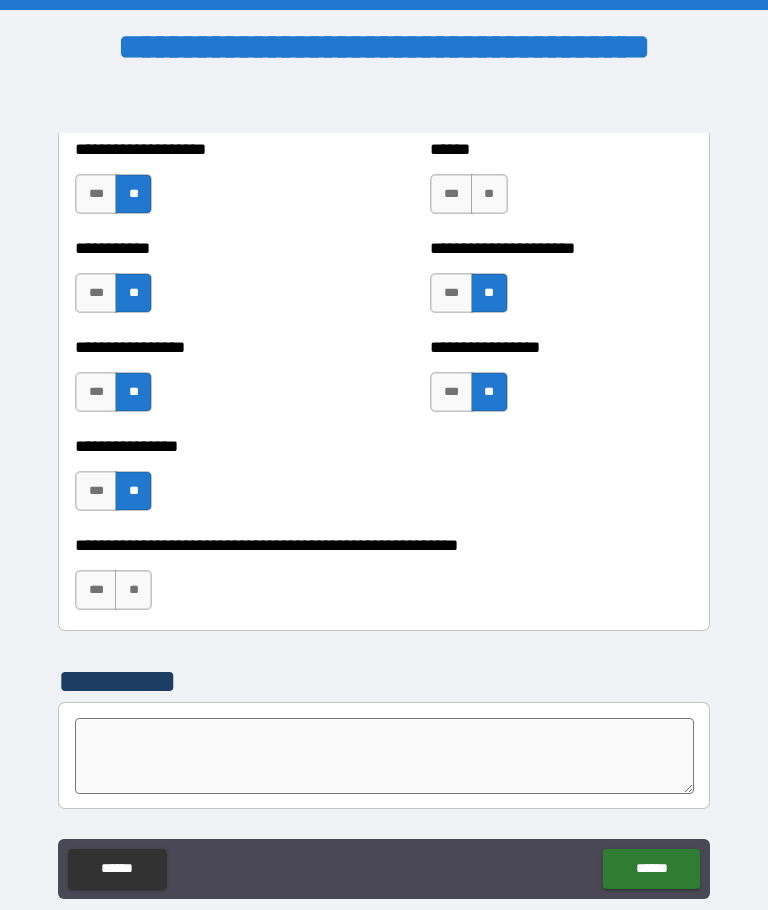 scroll, scrollTop: 6142, scrollLeft: 0, axis: vertical 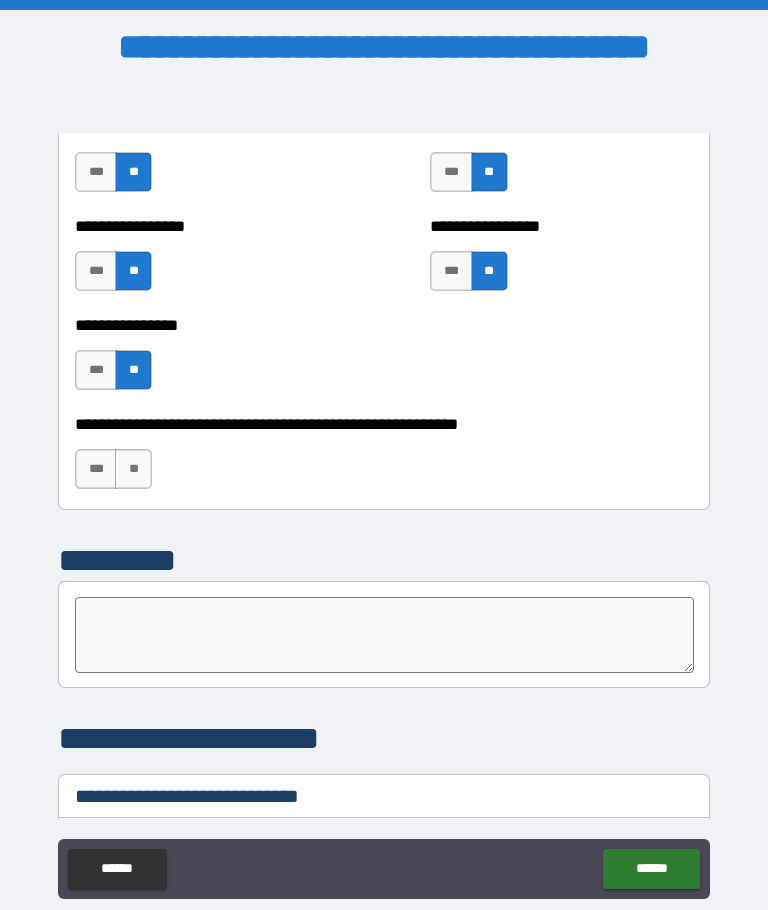 click on "**" at bounding box center (133, 469) 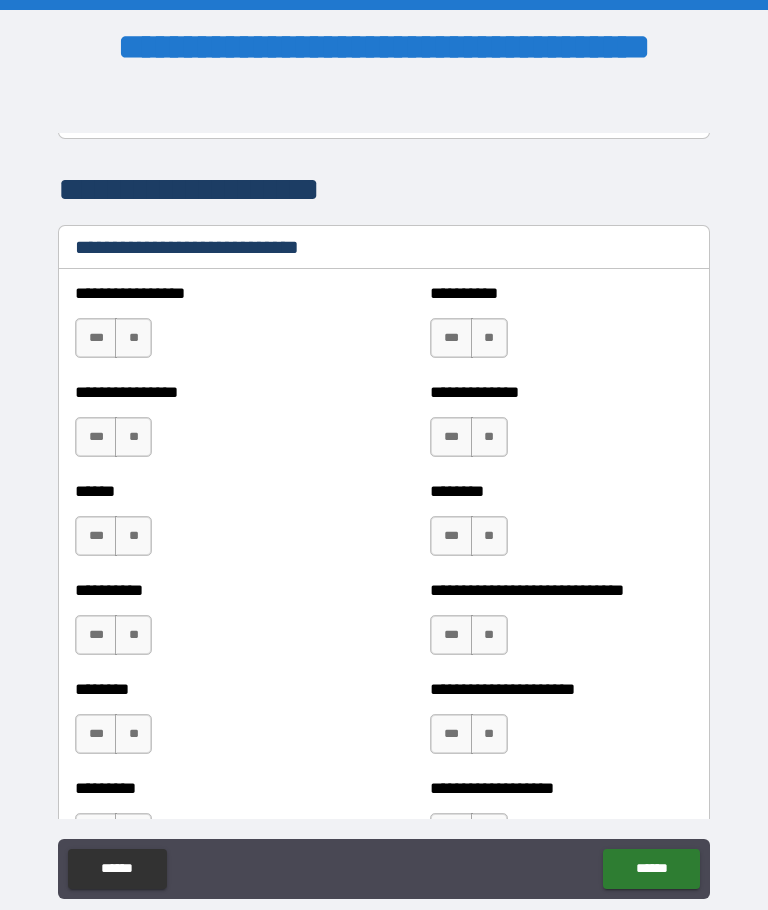 scroll, scrollTop: 6685, scrollLeft: 0, axis: vertical 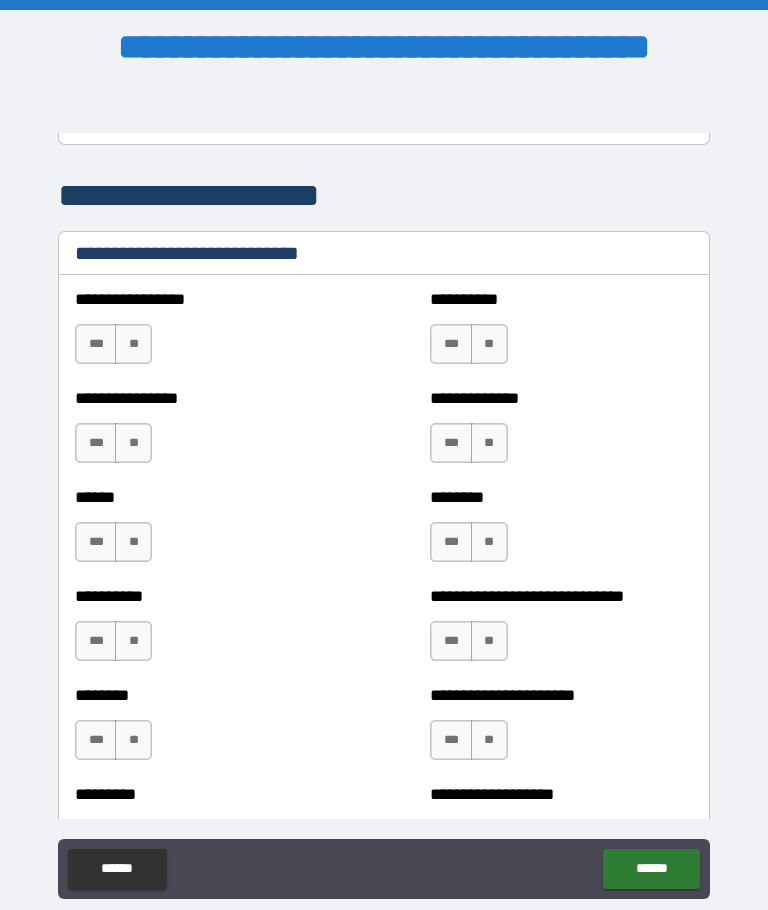click on "**" at bounding box center [133, 344] 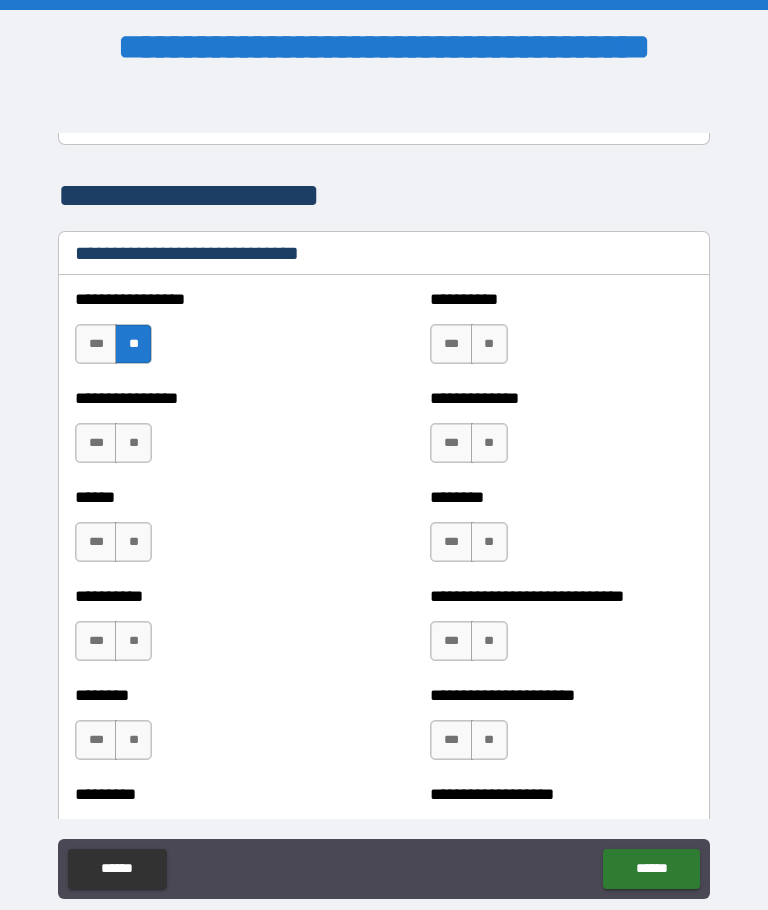 click on "**" at bounding box center (133, 443) 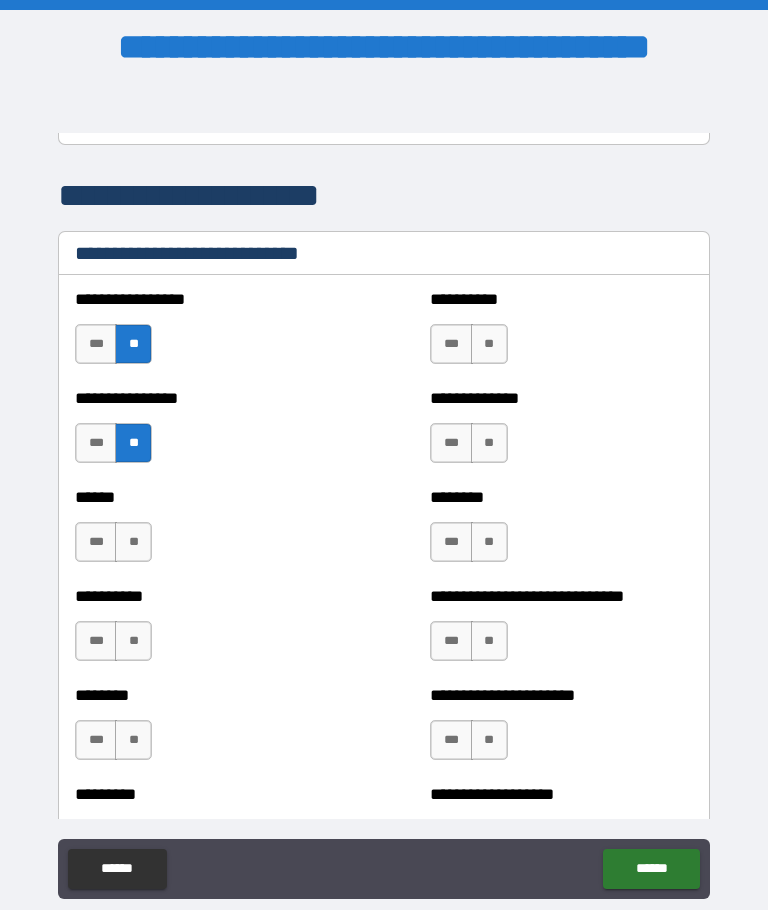 click on "**" at bounding box center [133, 542] 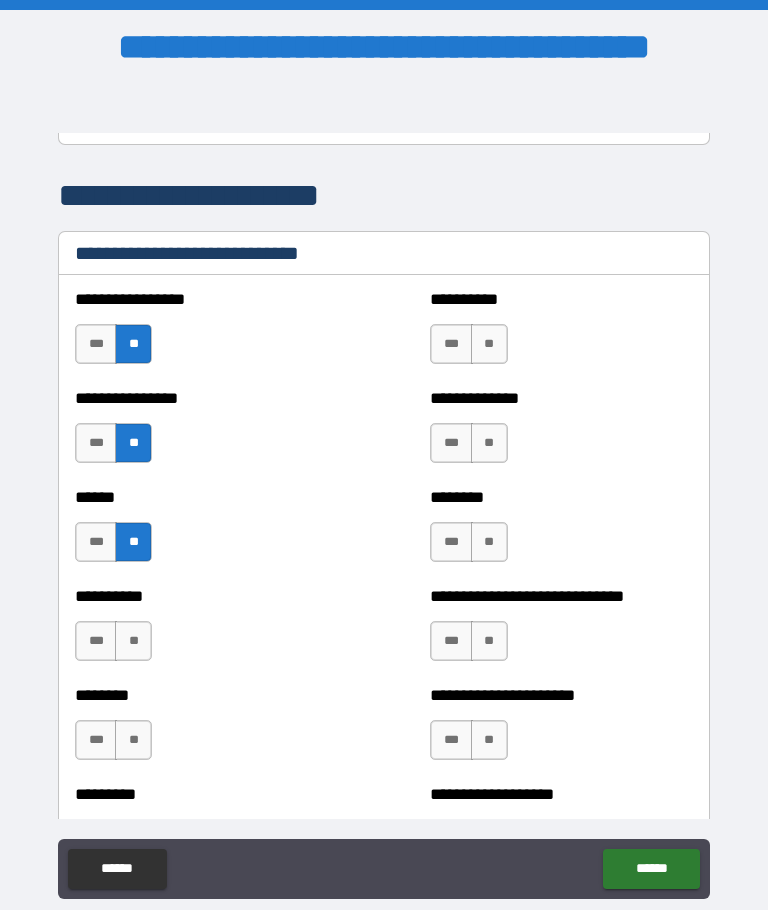 click on "**" at bounding box center [489, 344] 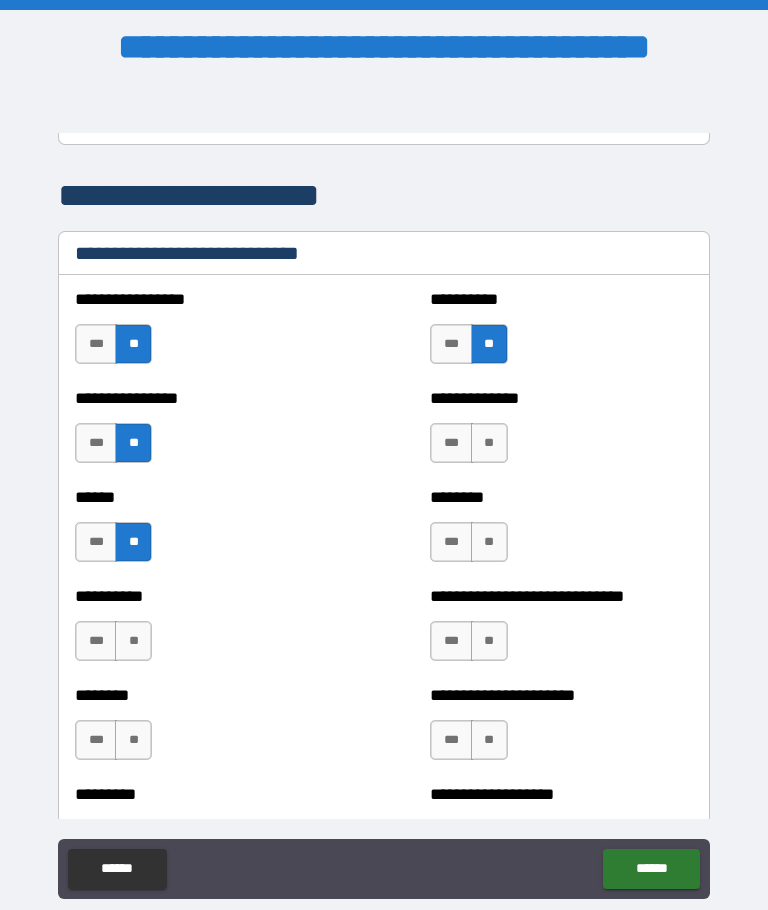 click on "**" at bounding box center (489, 443) 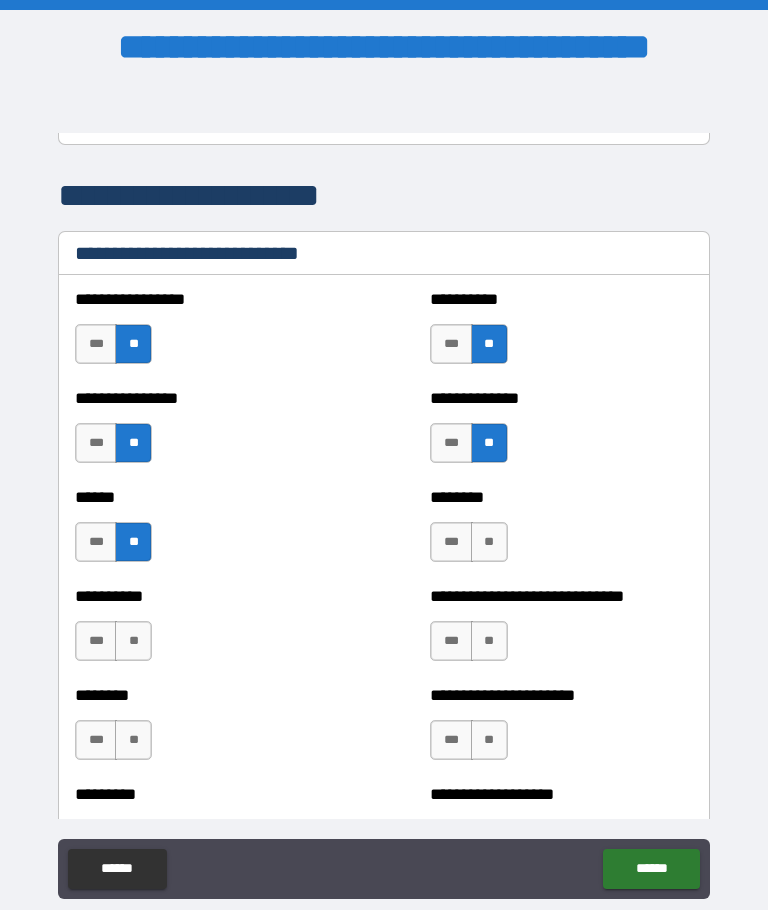 click on "**" at bounding box center (489, 542) 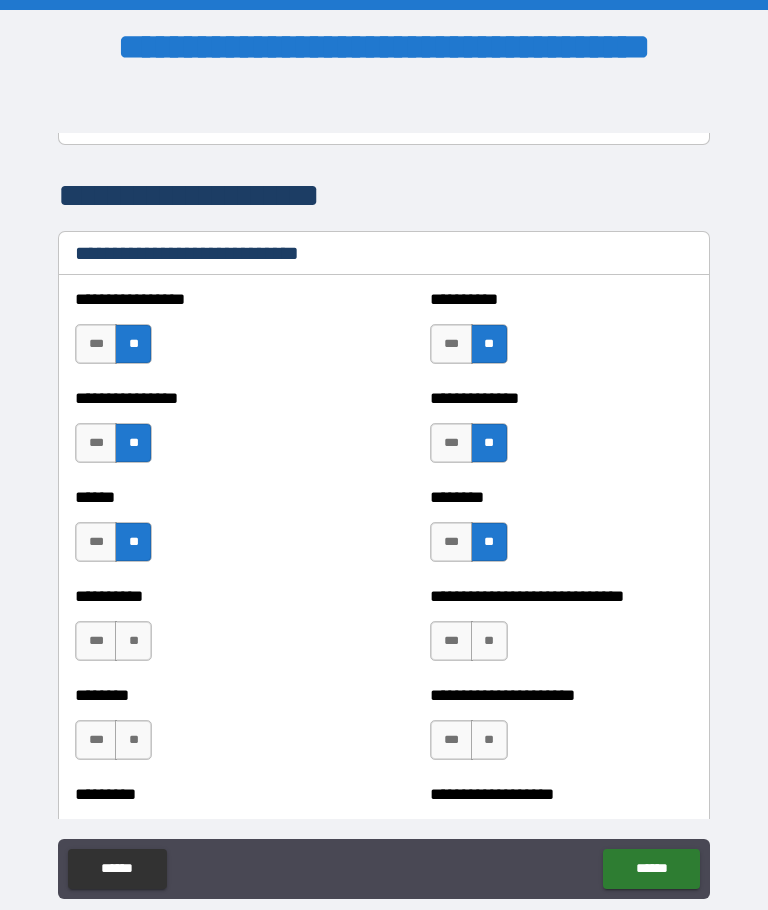 click on "**" at bounding box center (489, 641) 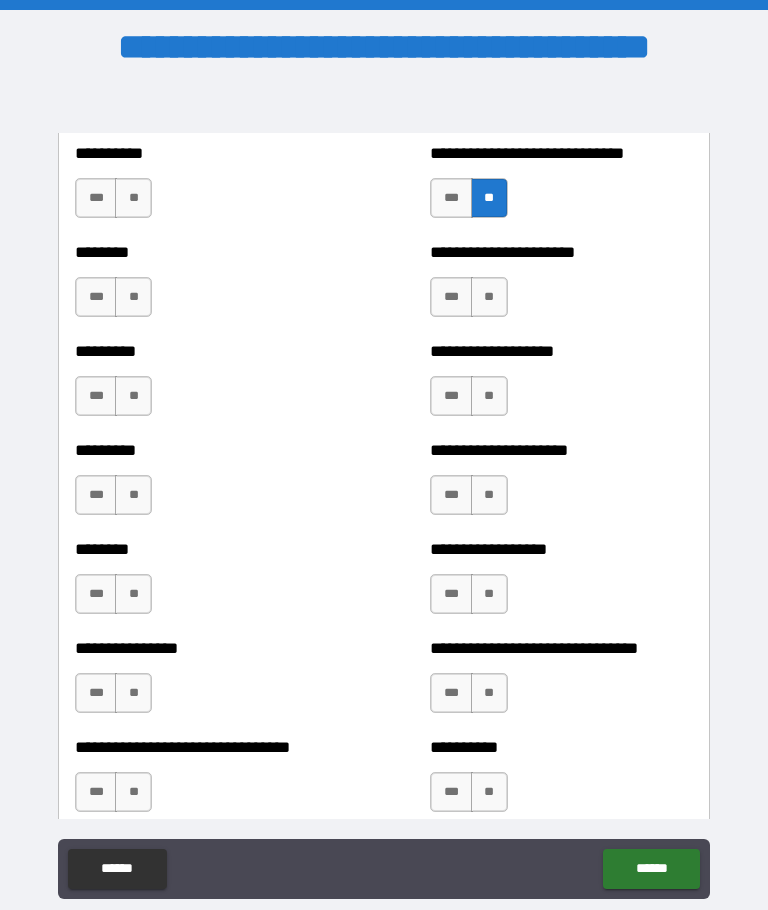 scroll, scrollTop: 7138, scrollLeft: 0, axis: vertical 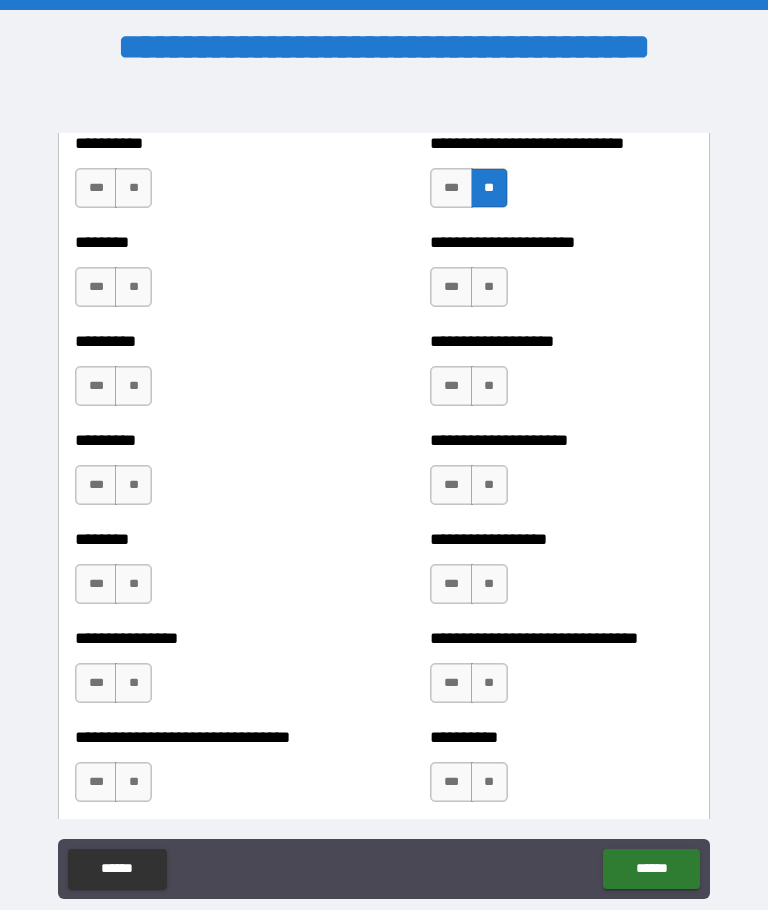 click on "**" at bounding box center (133, 287) 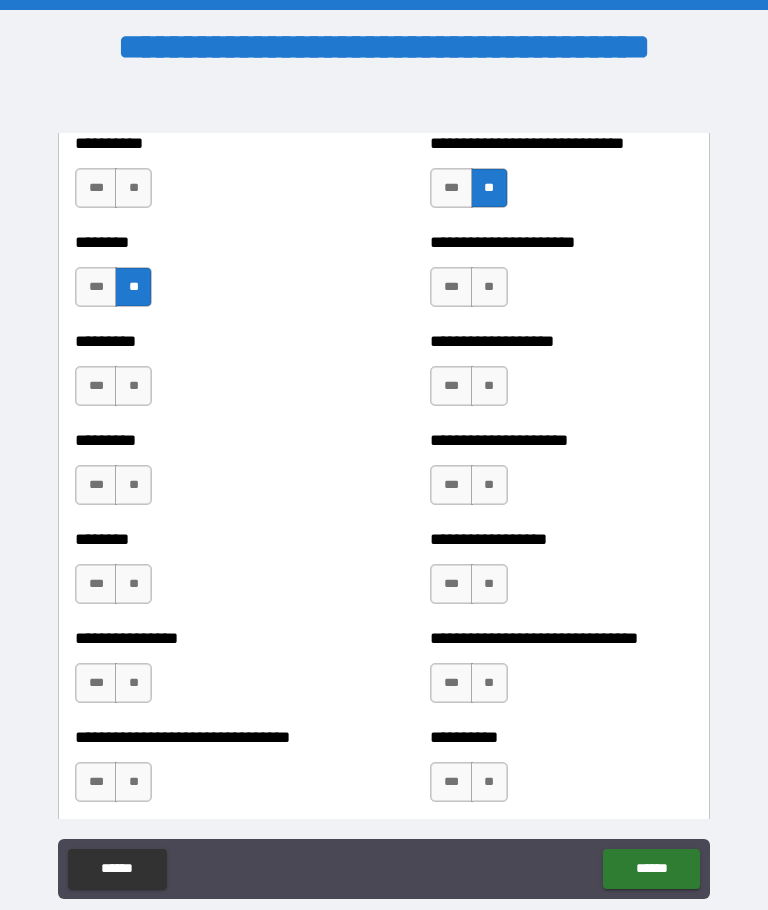 click on "**" at bounding box center [133, 386] 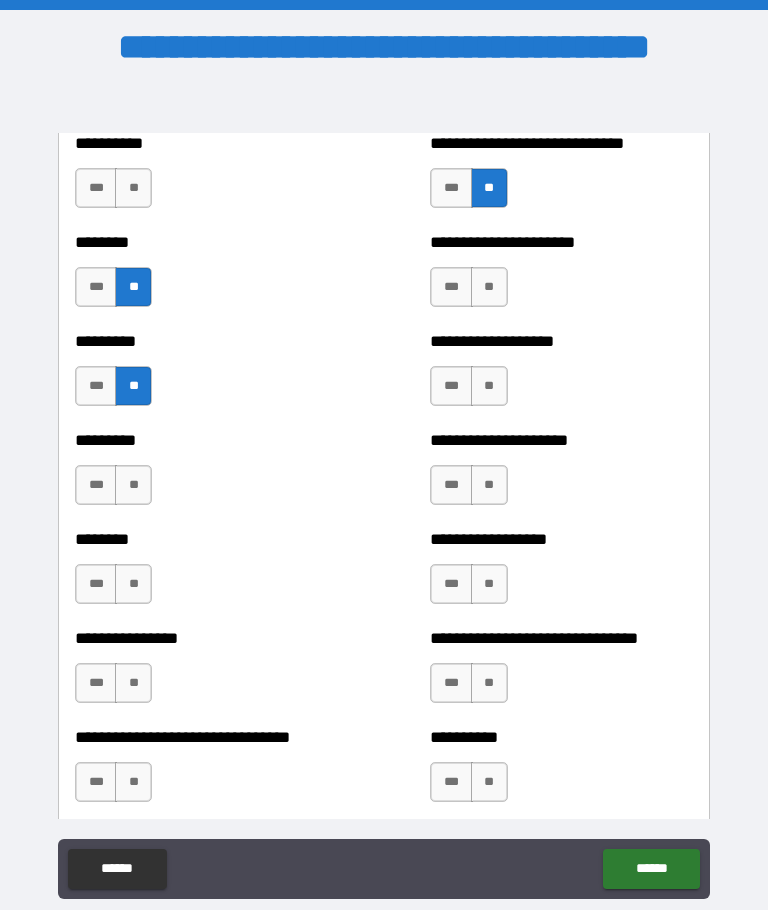 click on "**" at bounding box center (133, 485) 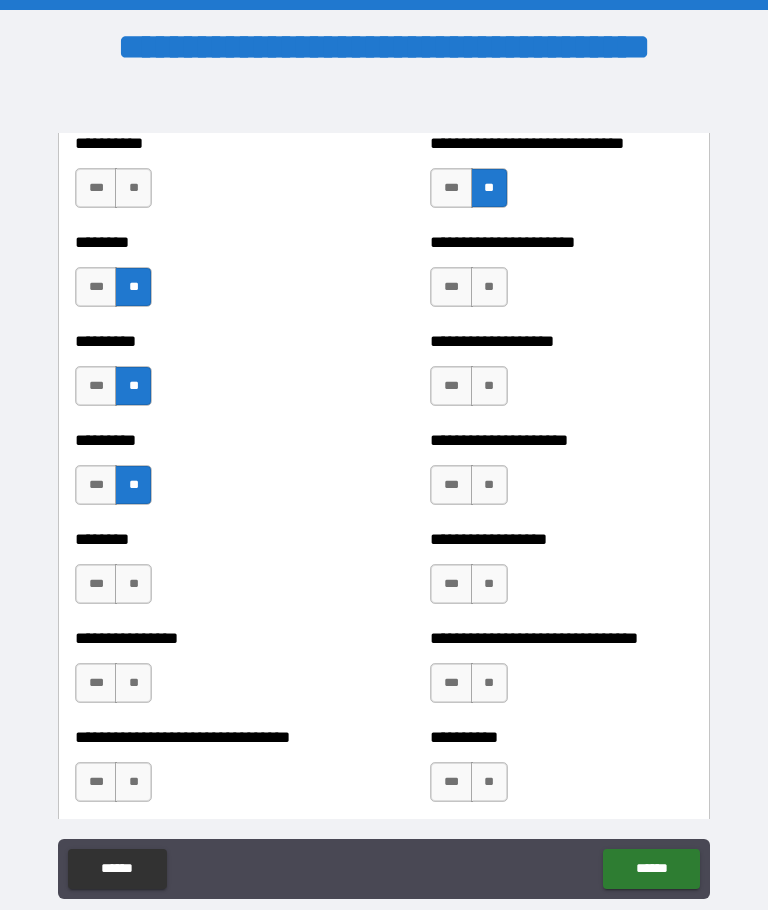 click on "**" at bounding box center (133, 584) 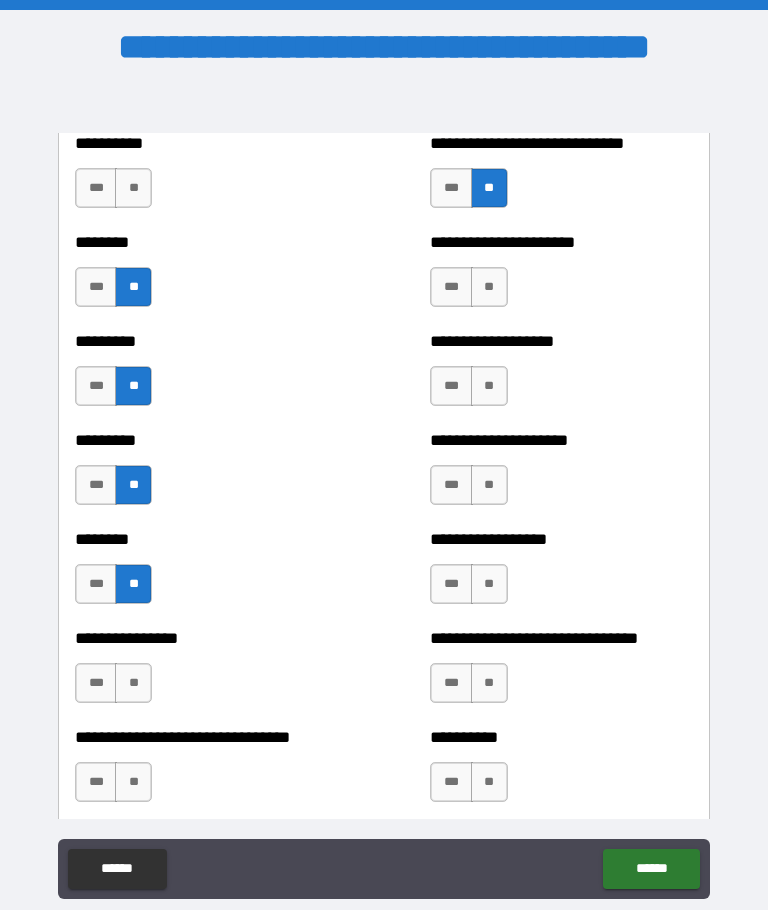 click on "**" at bounding box center [489, 287] 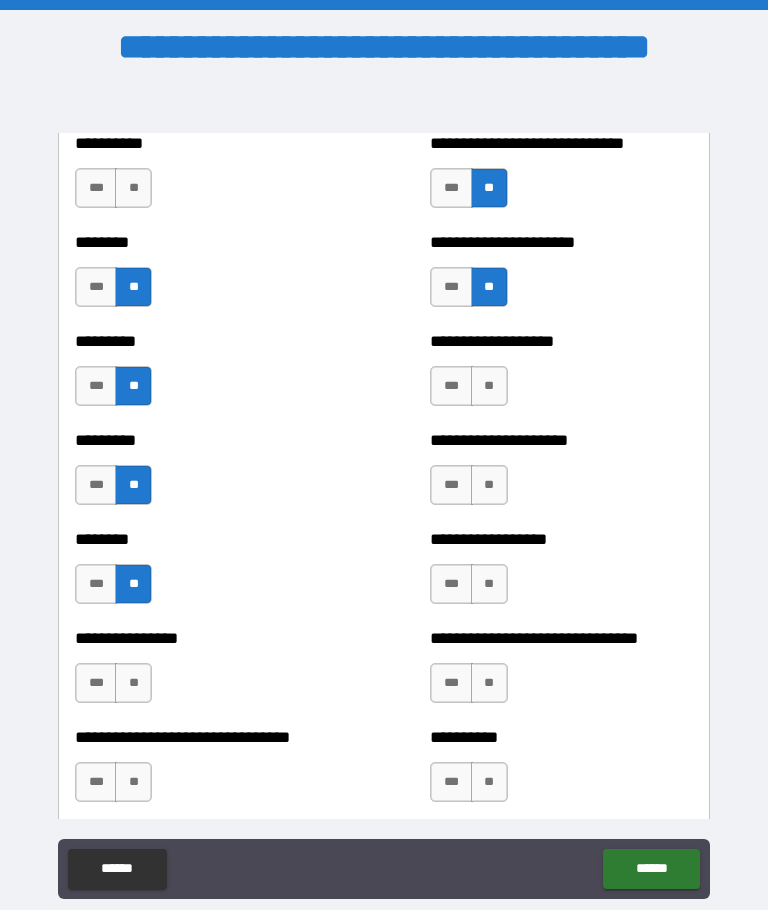 click on "**" at bounding box center (489, 386) 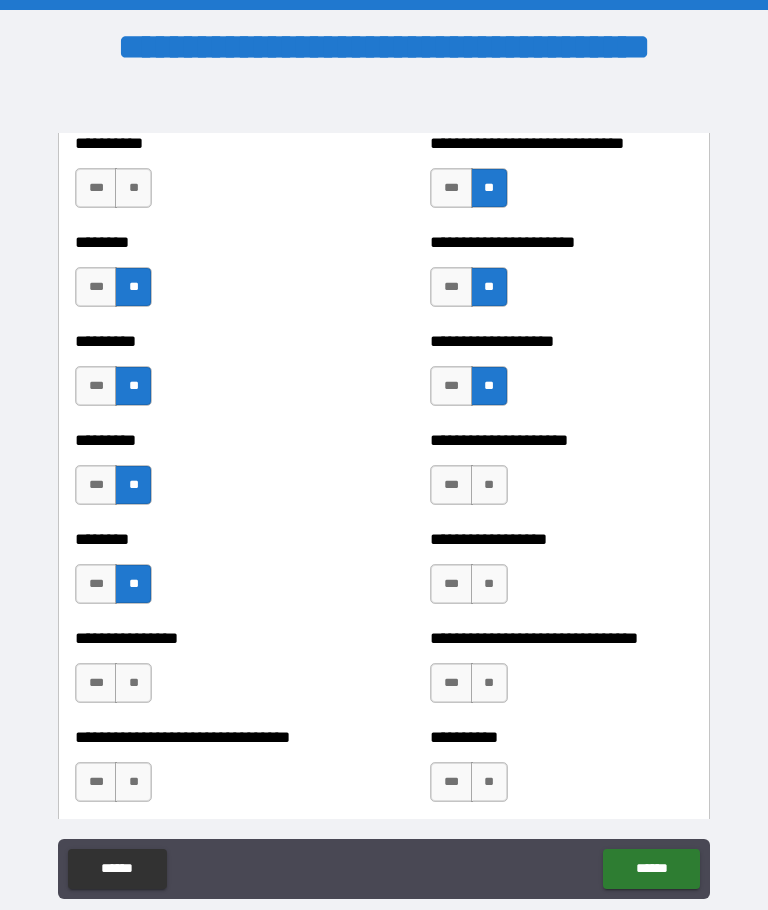 click on "**" at bounding box center (489, 584) 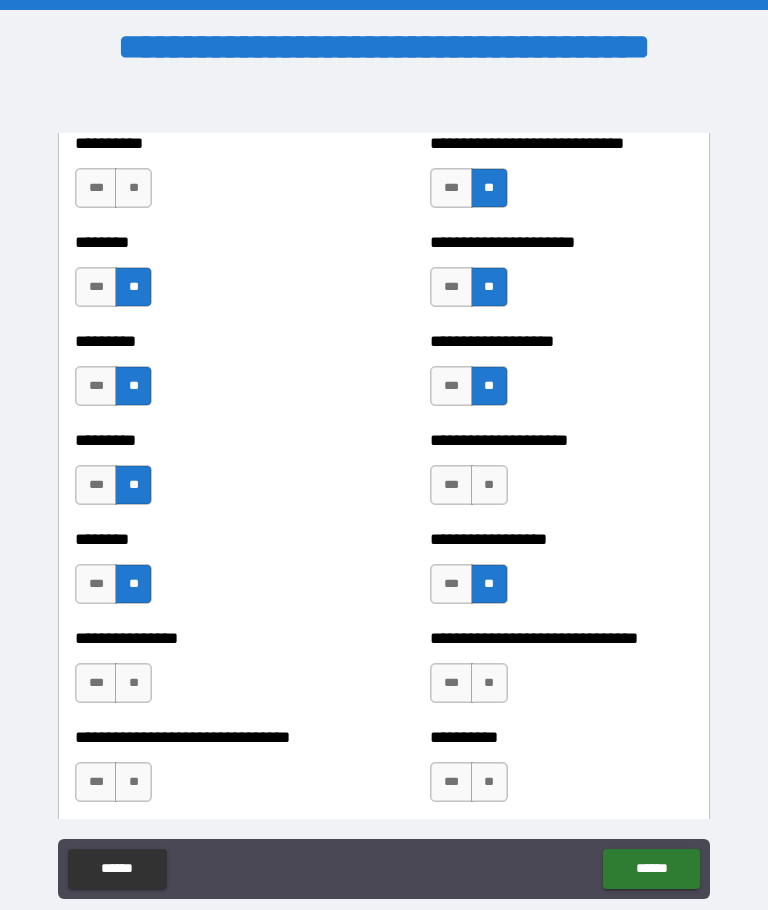 scroll, scrollTop: 7133, scrollLeft: 0, axis: vertical 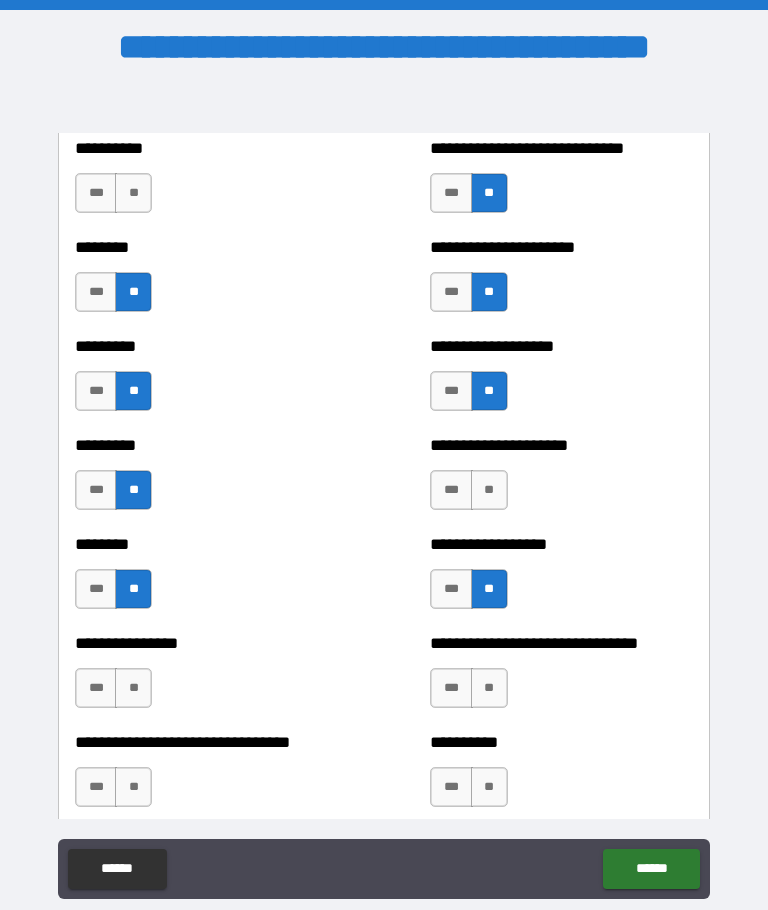 click on "**" at bounding box center (489, 688) 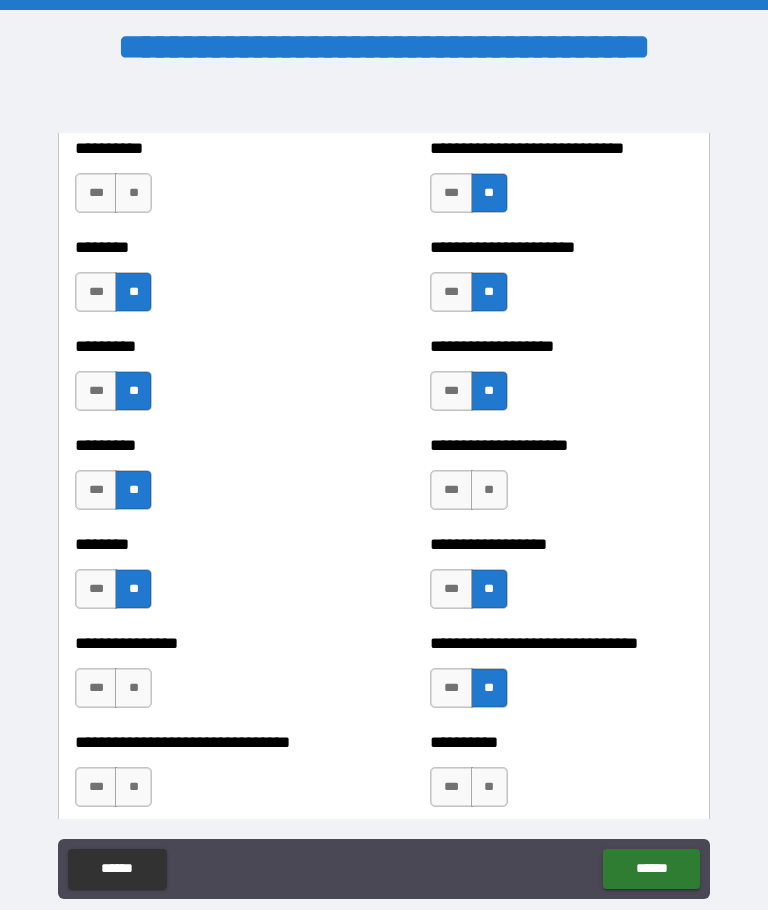 click on "**" at bounding box center (489, 787) 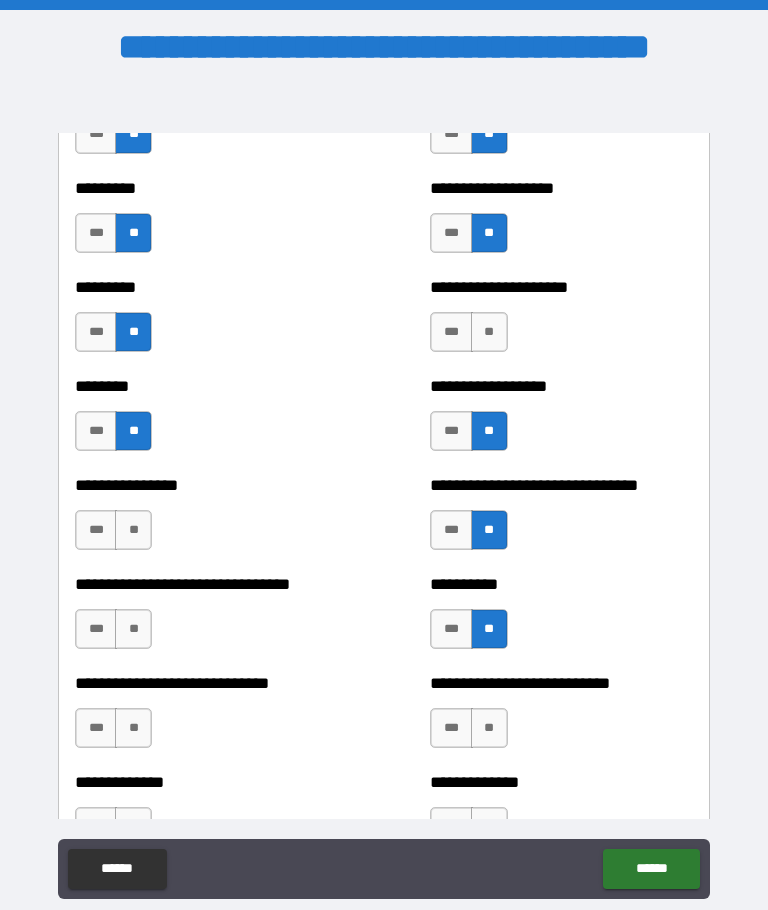 scroll, scrollTop: 7369, scrollLeft: 0, axis: vertical 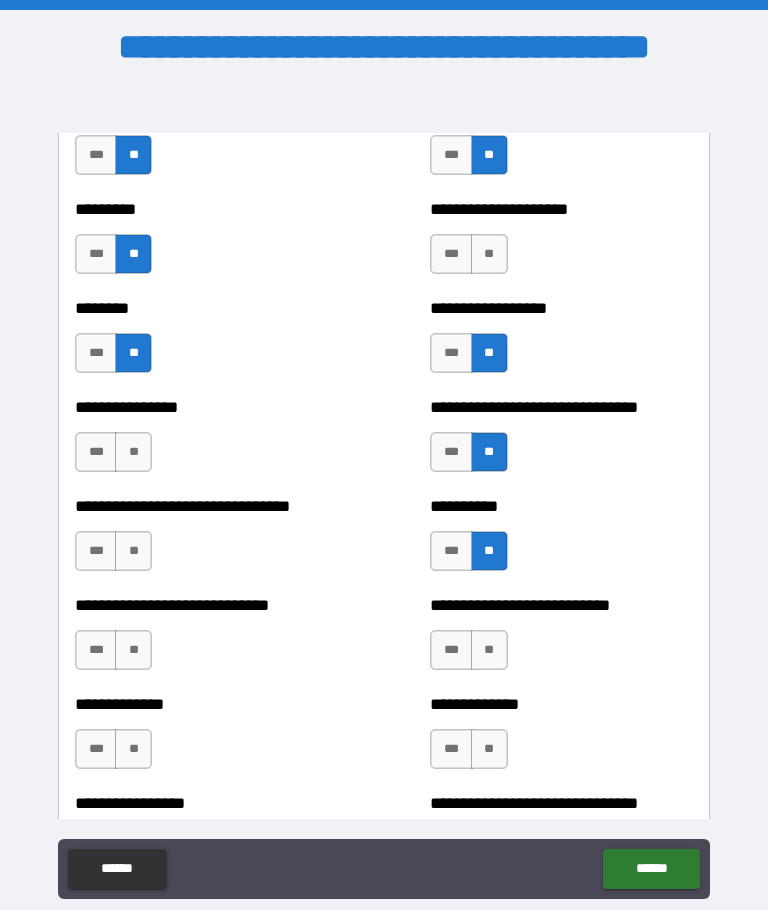 click on "**" at bounding box center (133, 452) 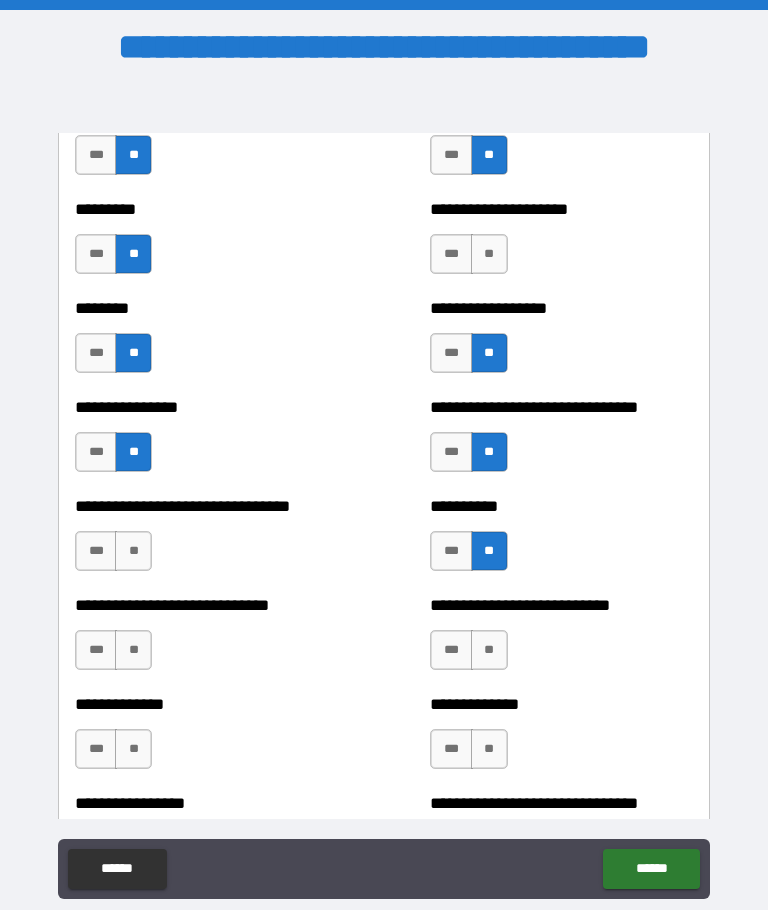 click on "**" at bounding box center (133, 551) 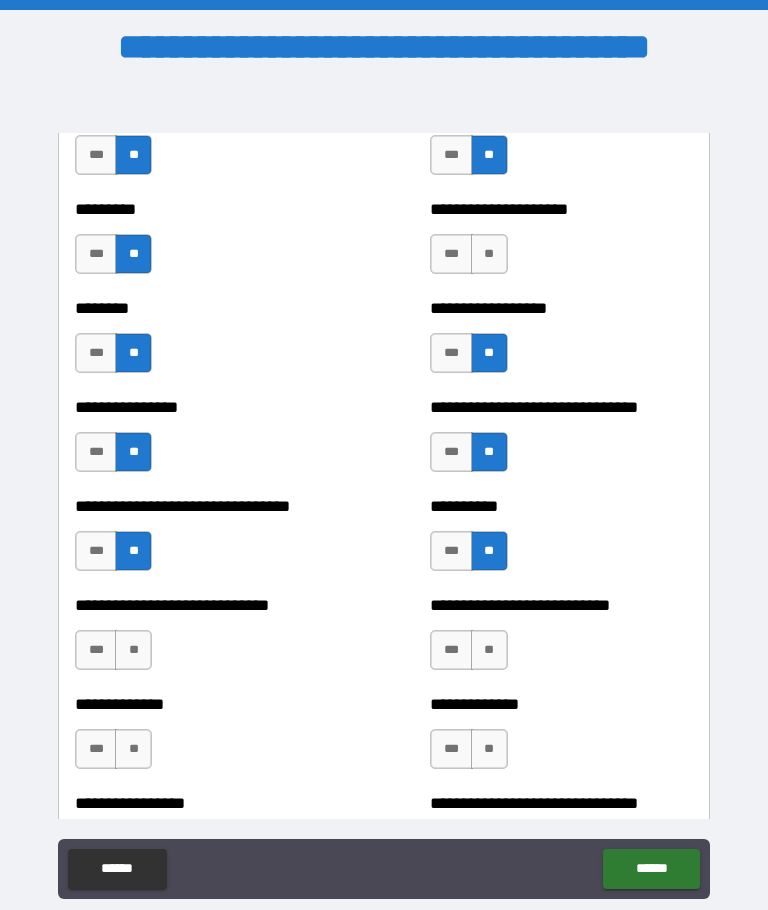 click on "**" at bounding box center [133, 650] 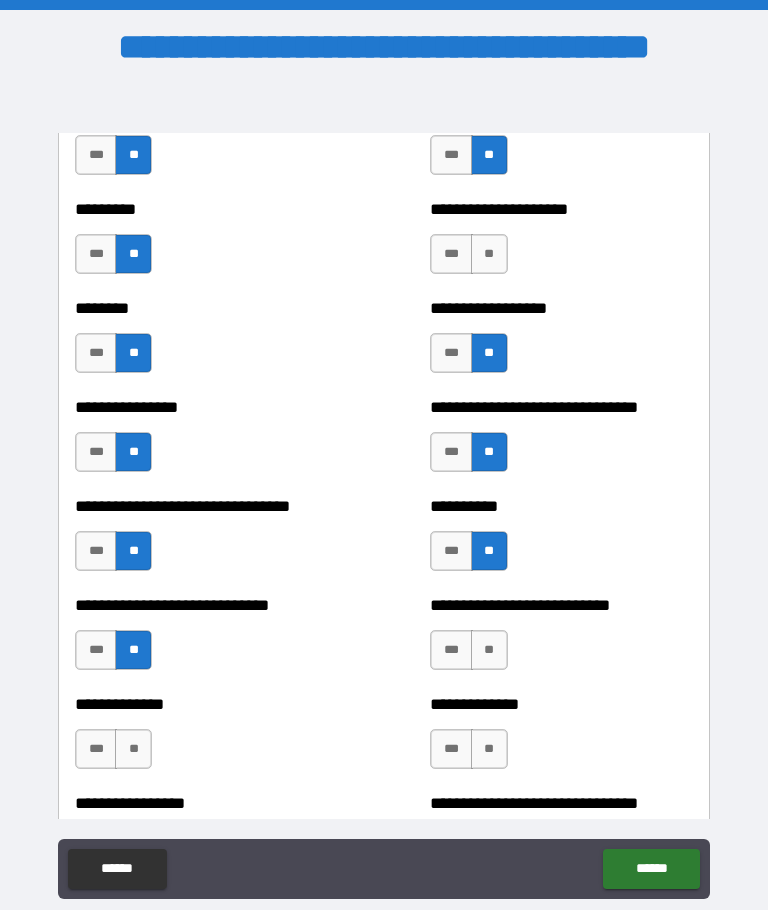 click on "**********" at bounding box center [206, 704] 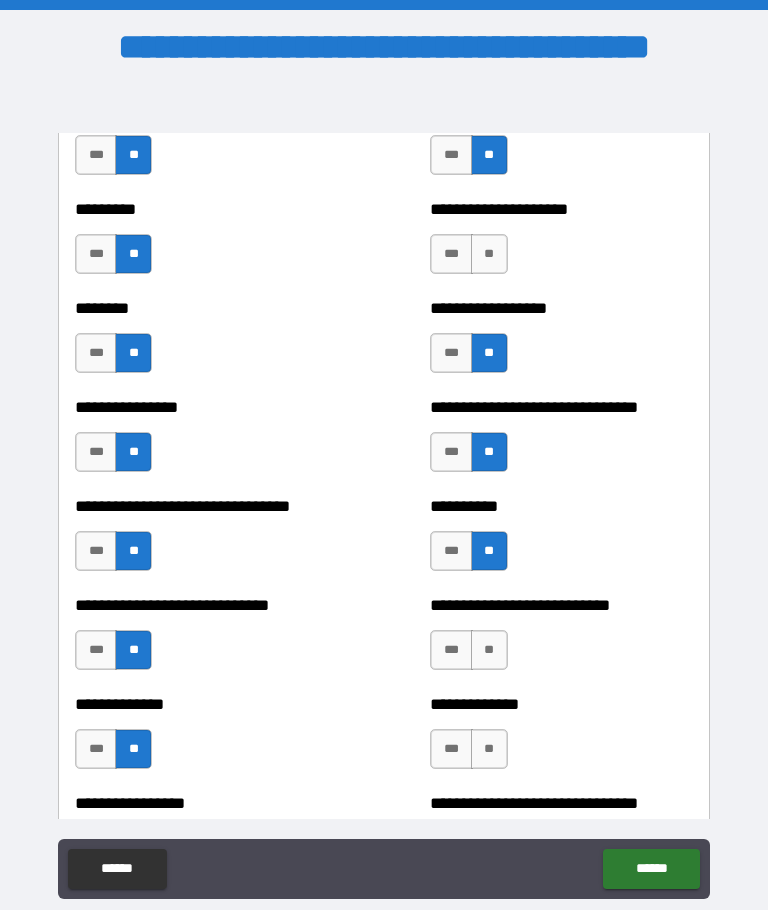 click on "**" at bounding box center (489, 650) 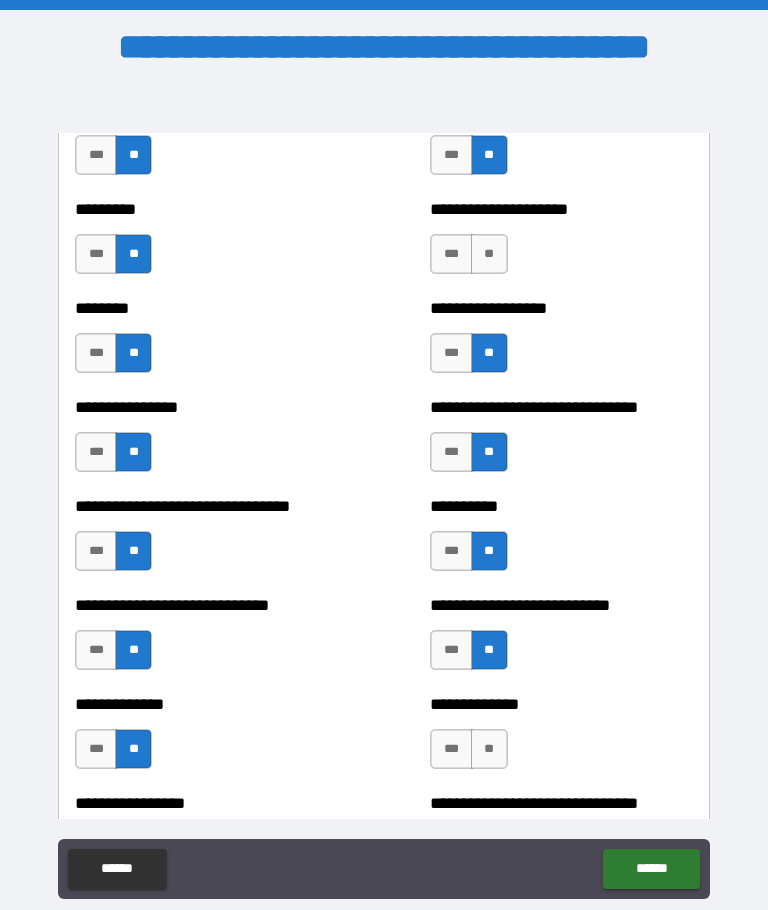 click on "**" at bounding box center [489, 749] 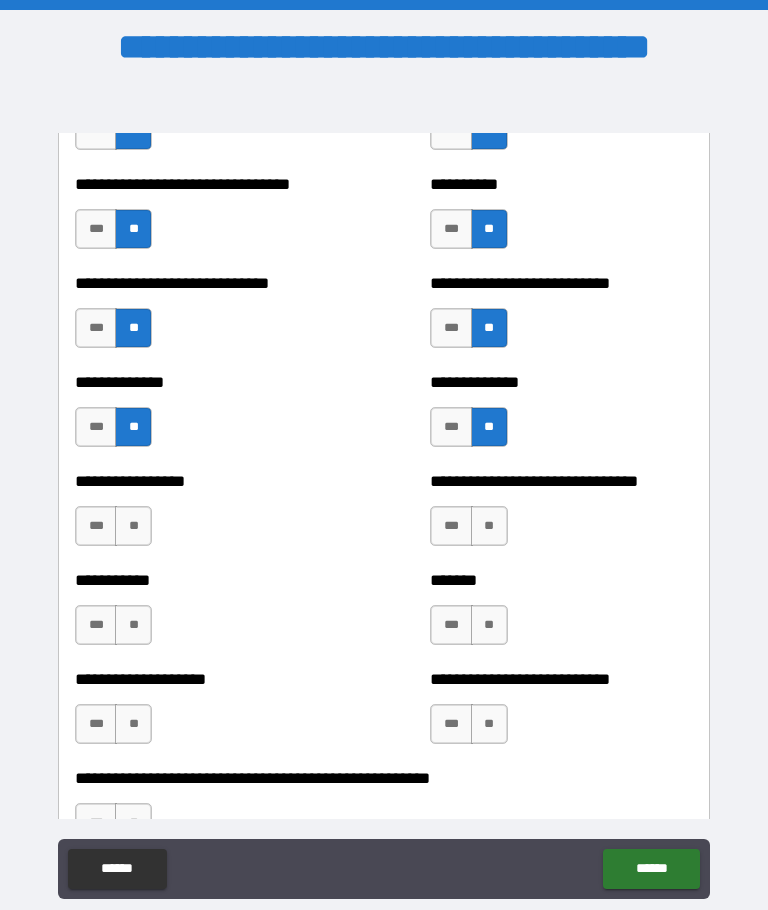 scroll, scrollTop: 7693, scrollLeft: 0, axis: vertical 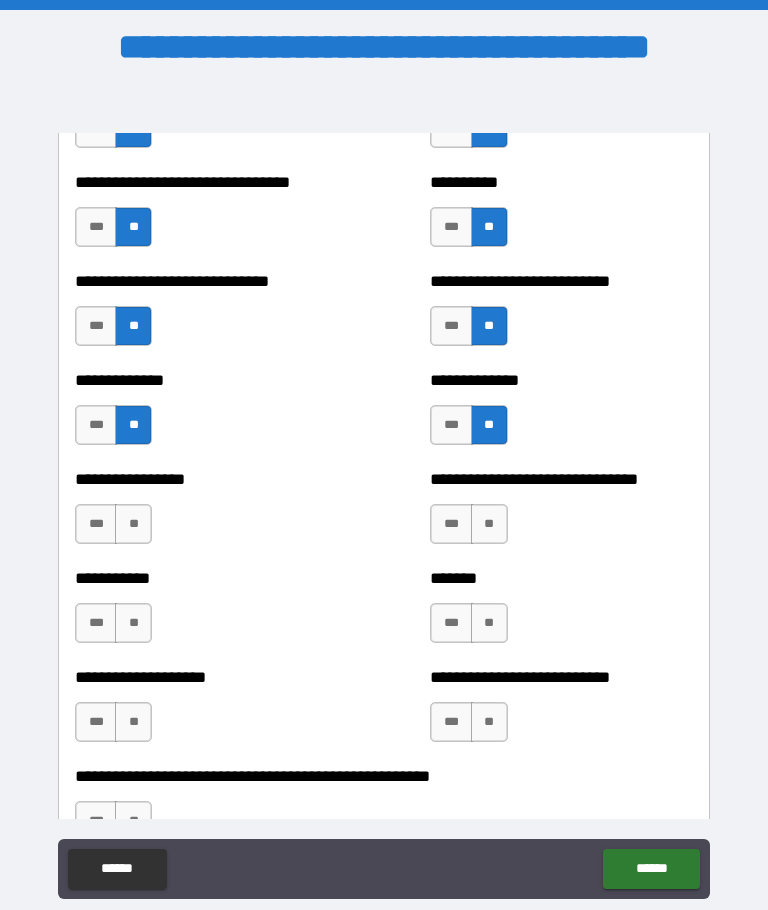 click on "**" at bounding box center (489, 524) 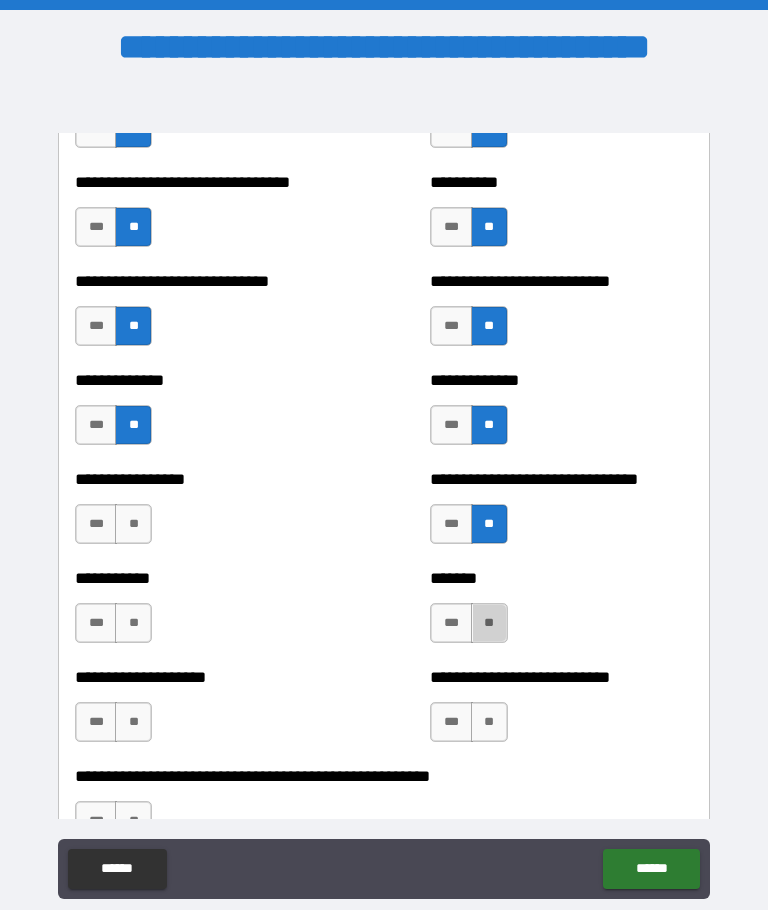 click on "**" at bounding box center (489, 623) 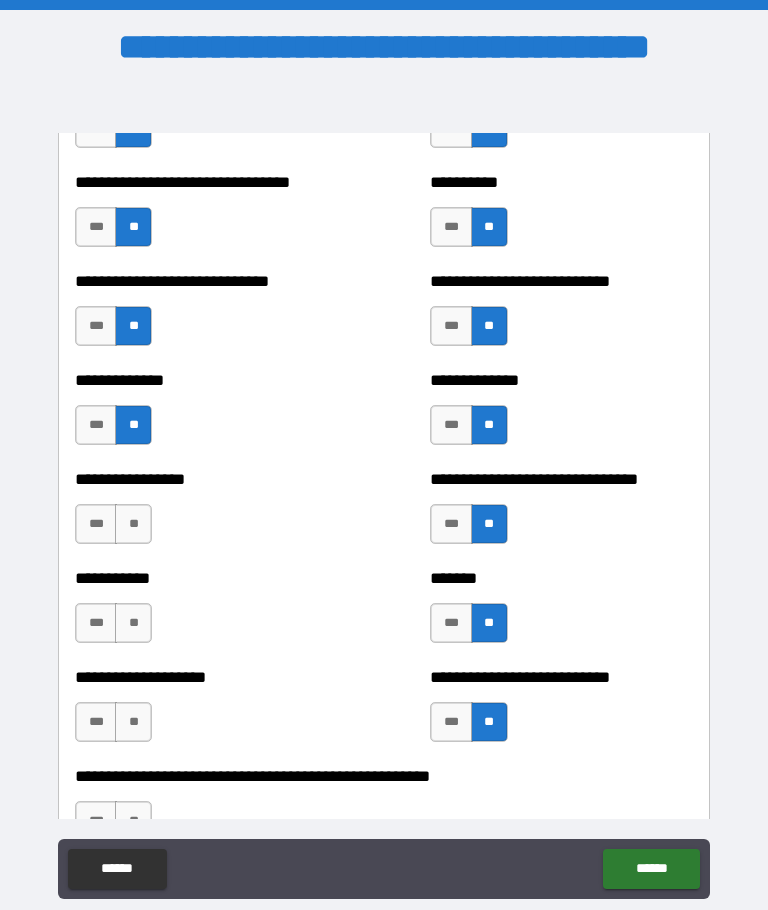 click on "***" at bounding box center [451, 425] 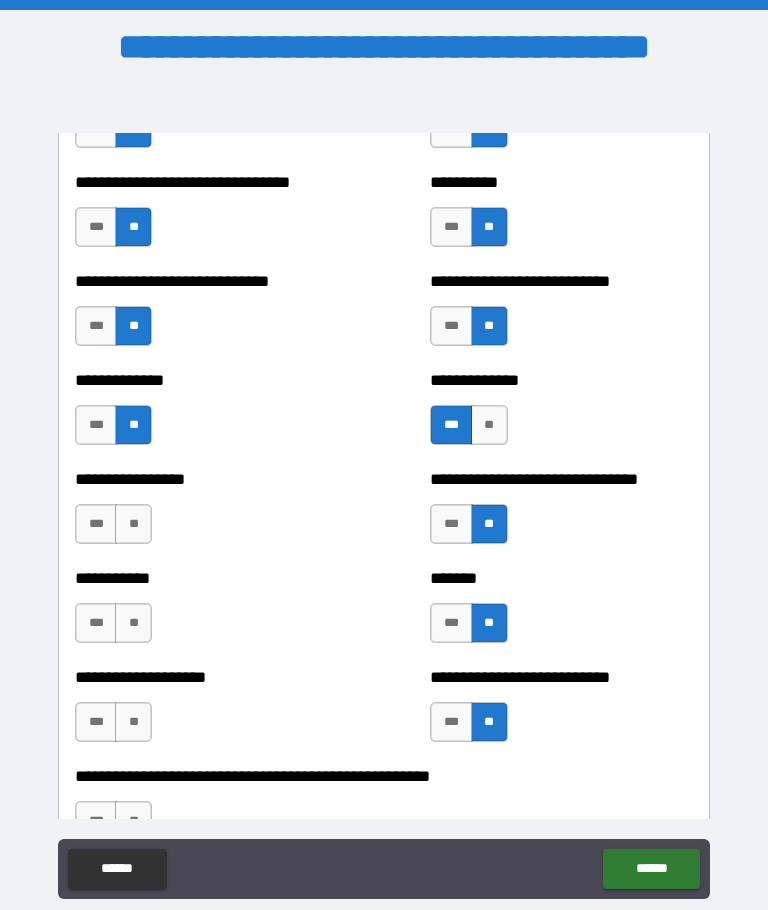 click on "**" at bounding box center [133, 524] 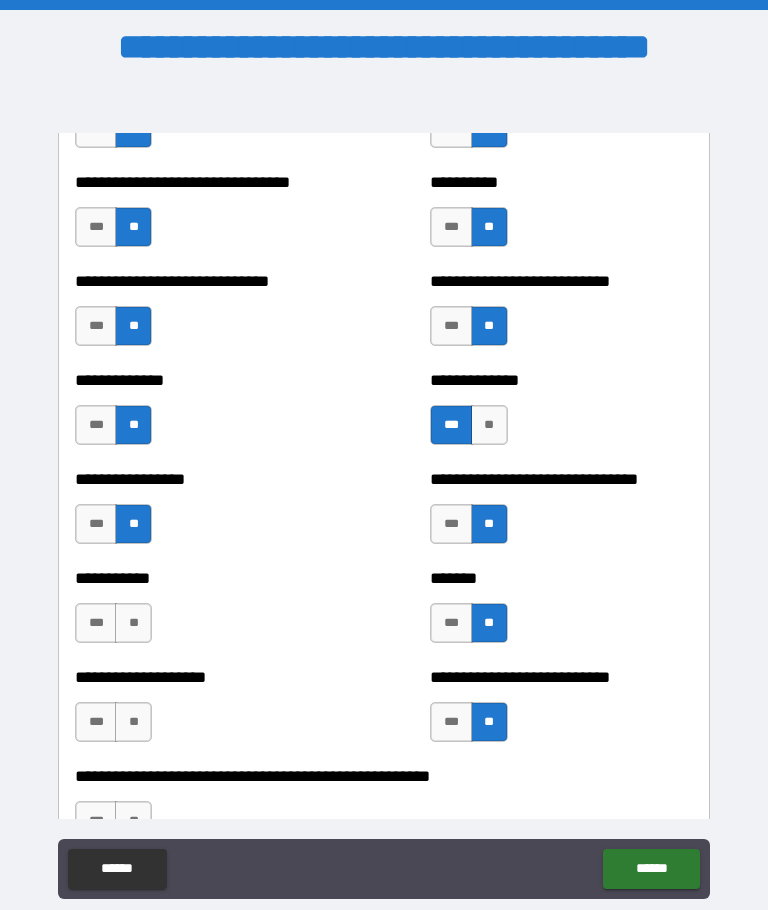 click on "**" at bounding box center [133, 623] 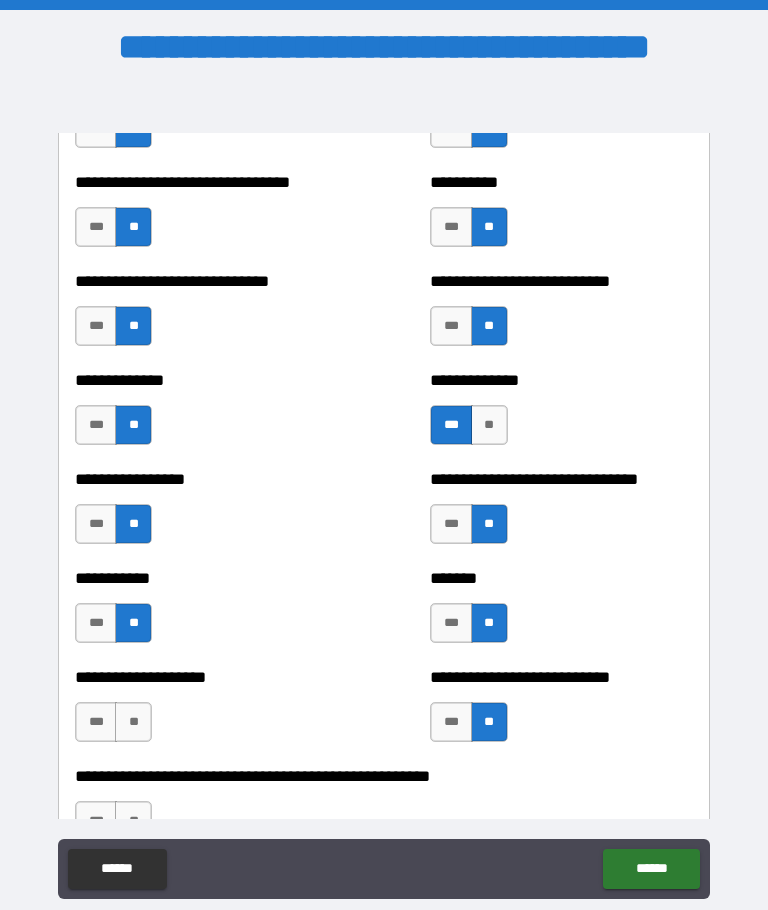 click on "**" at bounding box center [133, 722] 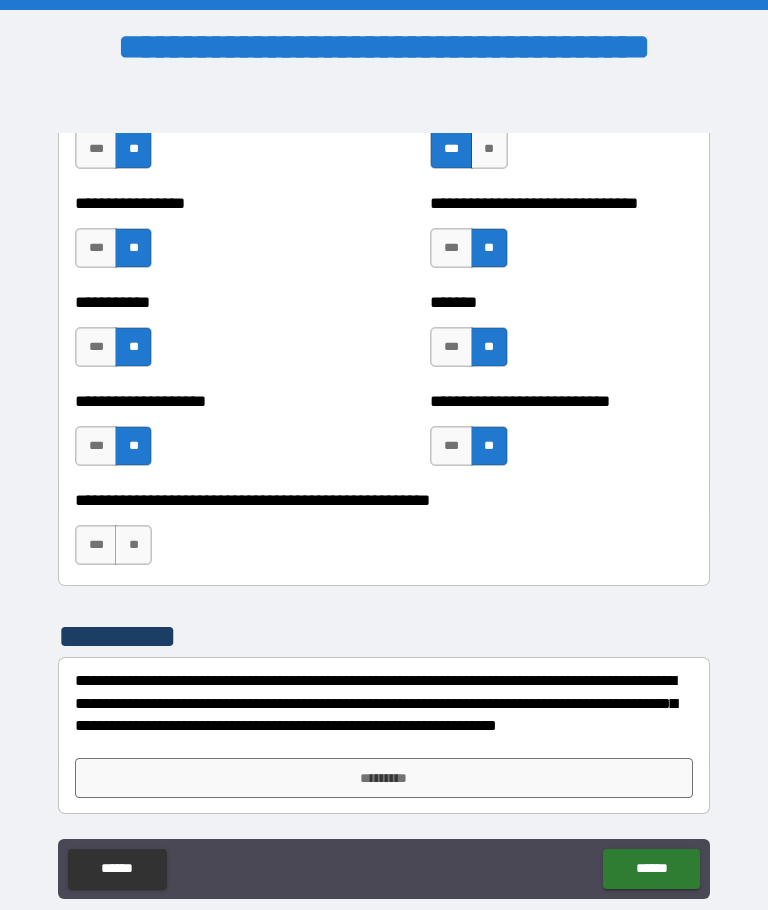 scroll, scrollTop: 7969, scrollLeft: 0, axis: vertical 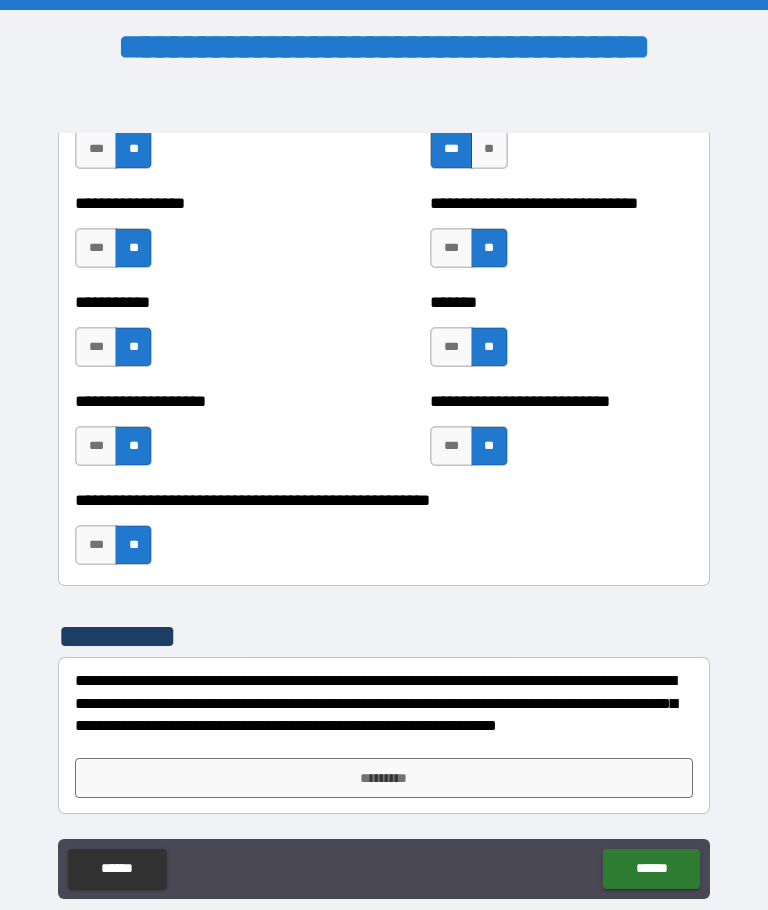 click on "*********" at bounding box center [384, 778] 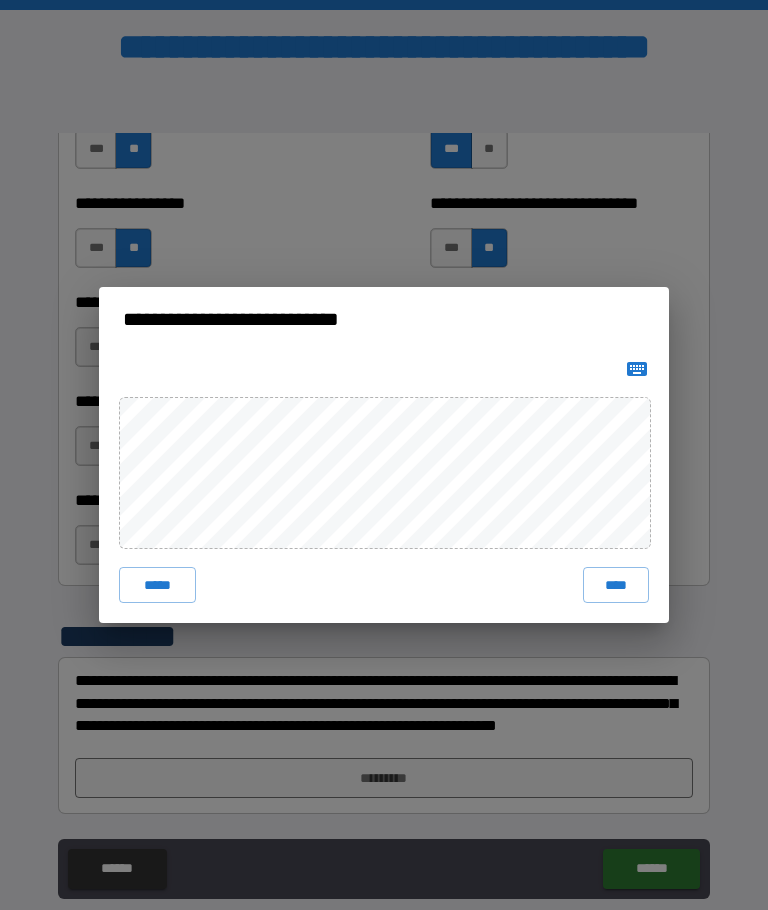 click on "****" at bounding box center [616, 585] 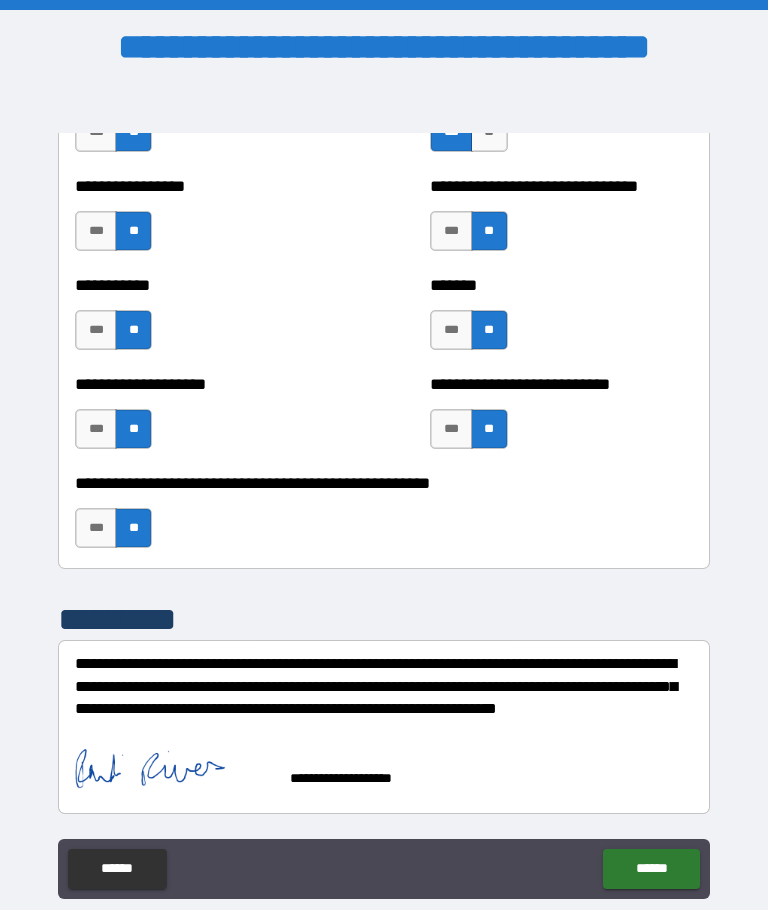 scroll, scrollTop: 7987, scrollLeft: 0, axis: vertical 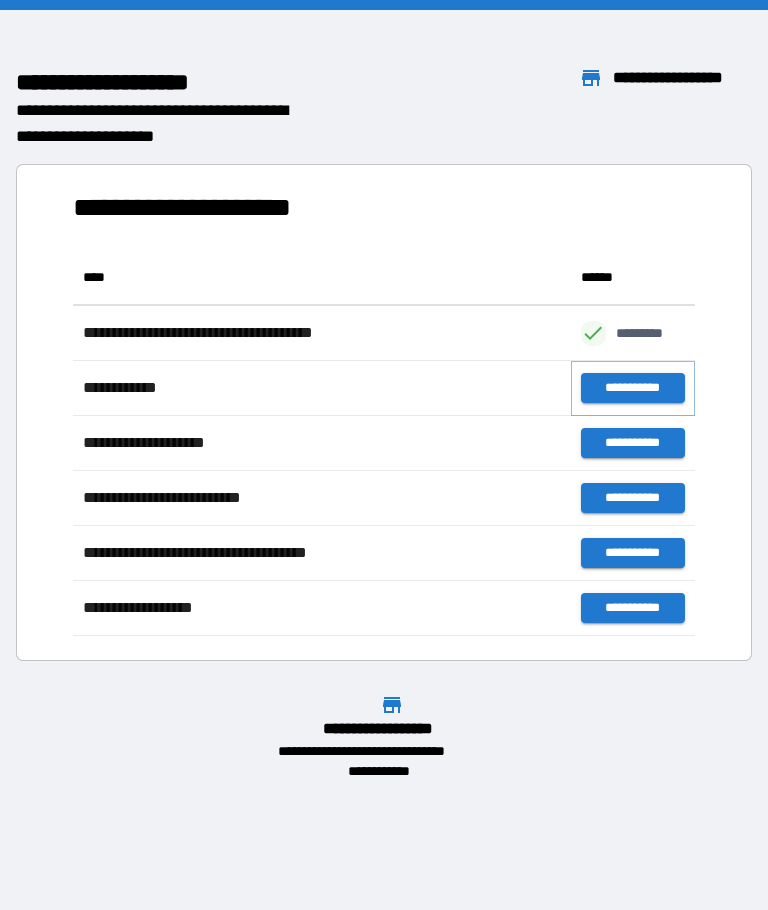 click on "**********" at bounding box center (633, 388) 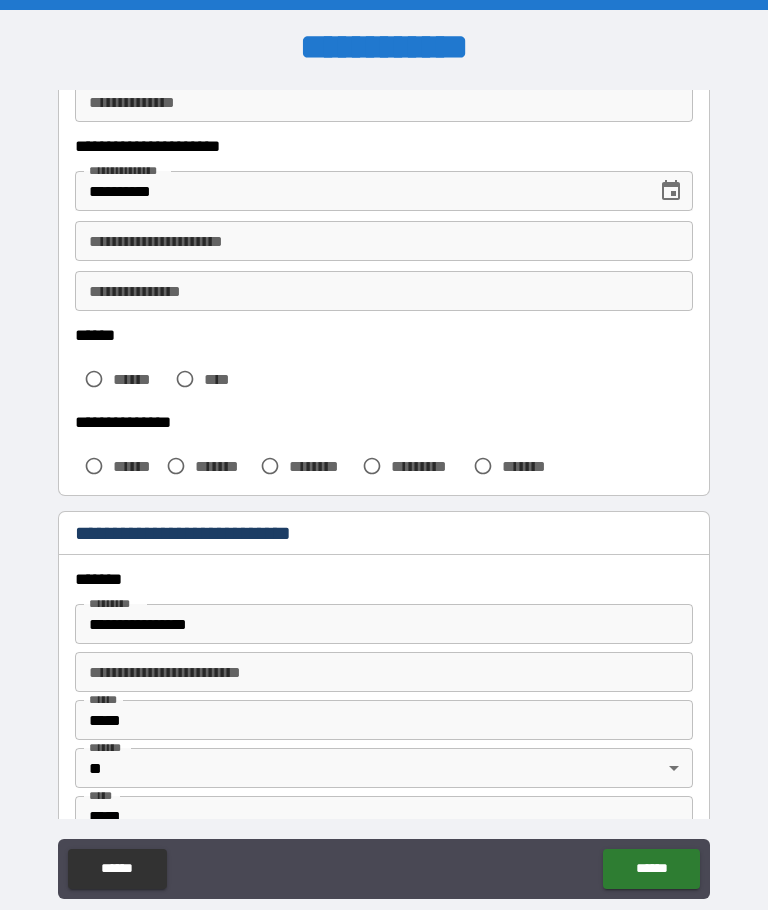 scroll, scrollTop: 317, scrollLeft: 0, axis: vertical 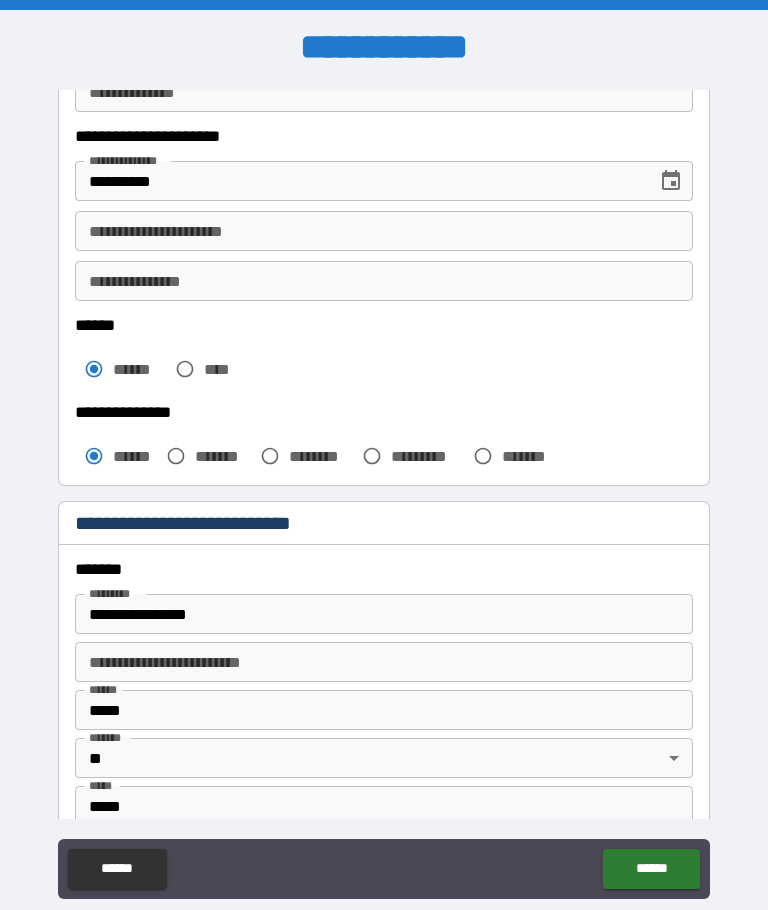click on "**********" at bounding box center (384, 614) 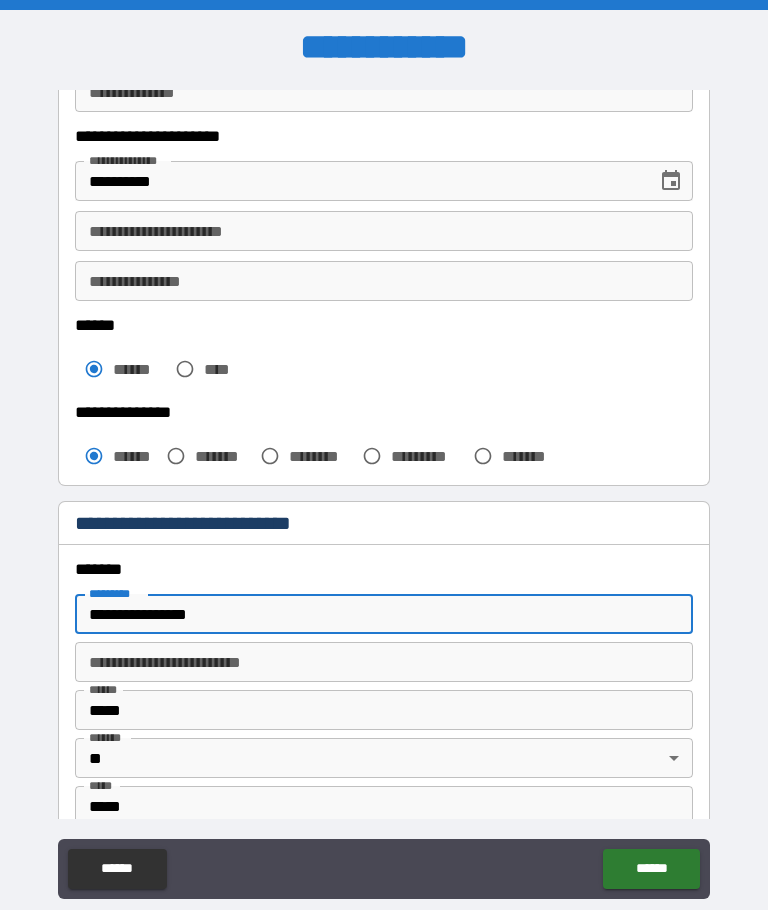scroll, scrollTop: 1, scrollLeft: 0, axis: vertical 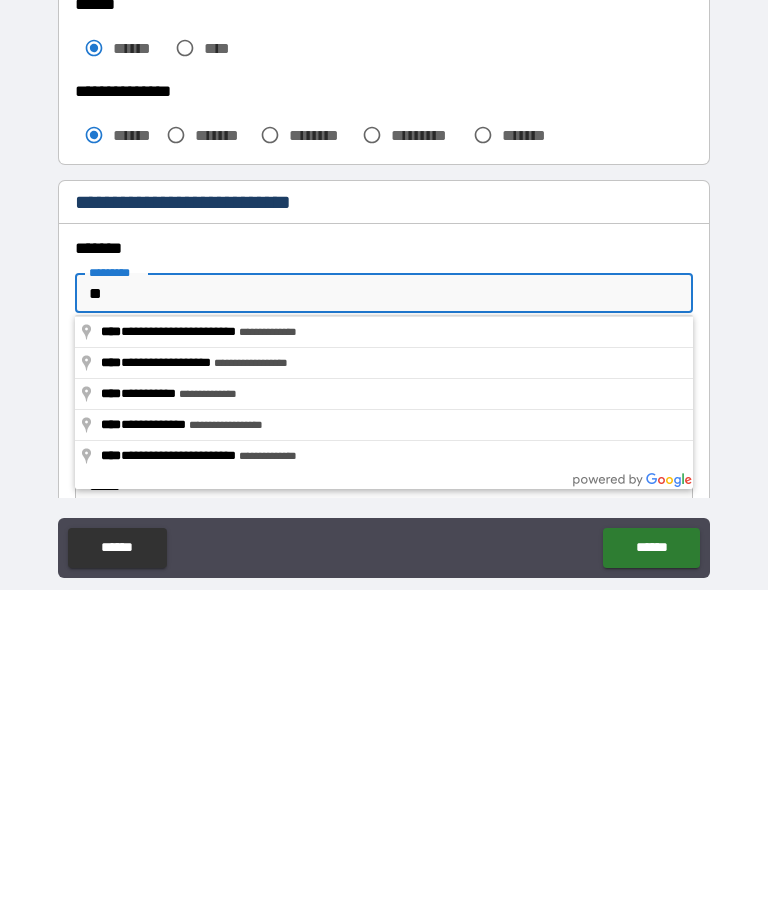 type on "*" 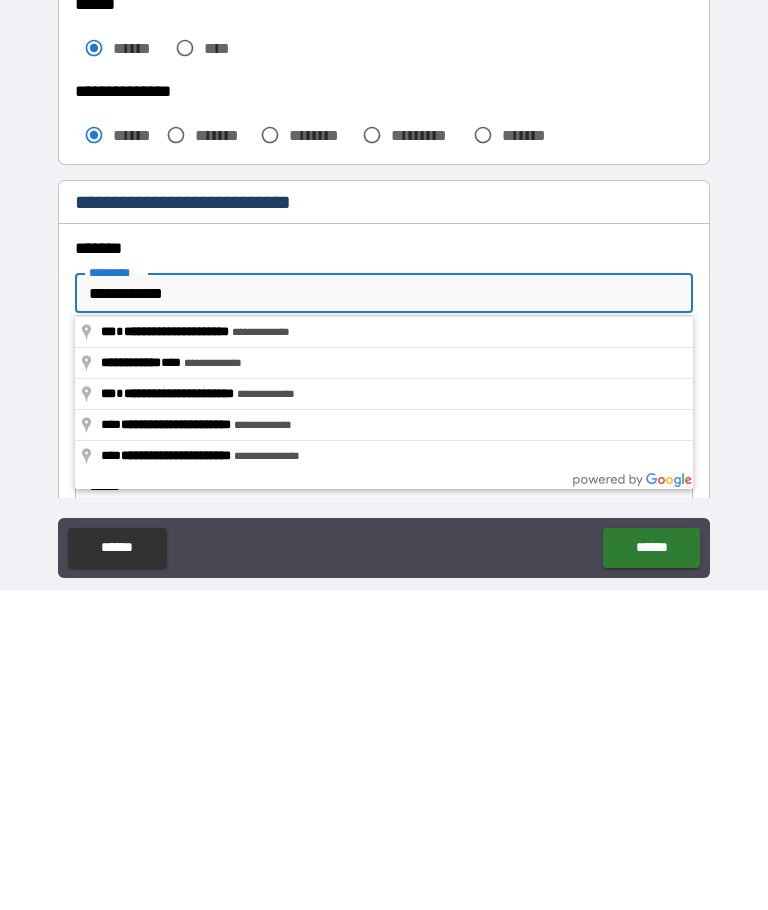 type on "**********" 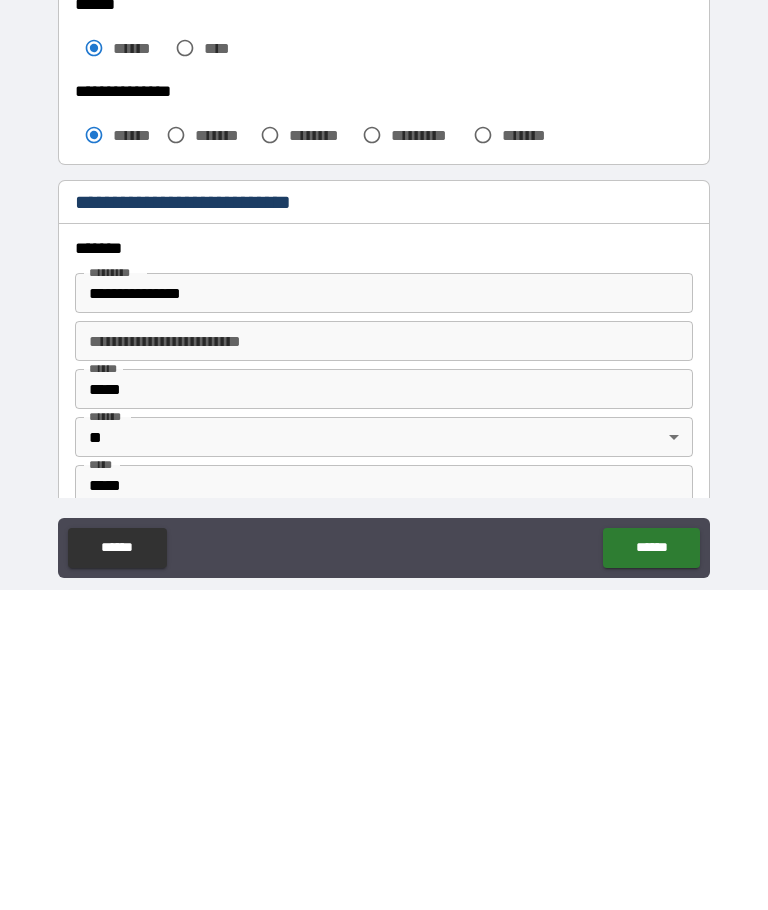 scroll, scrollTop: 69, scrollLeft: 0, axis: vertical 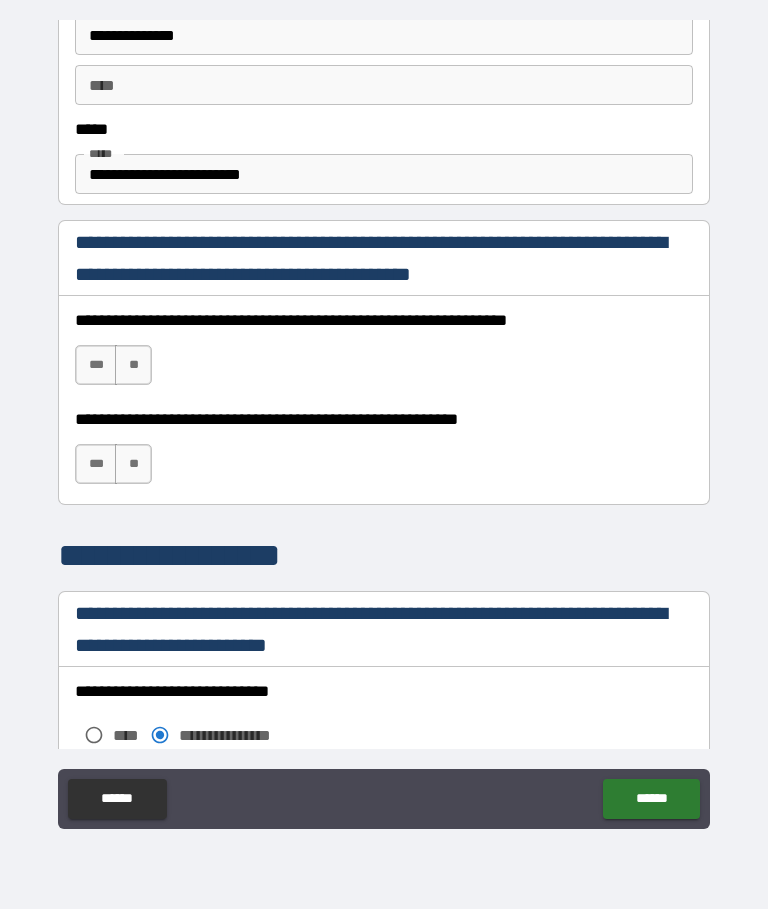 click on "***" at bounding box center [96, 366] 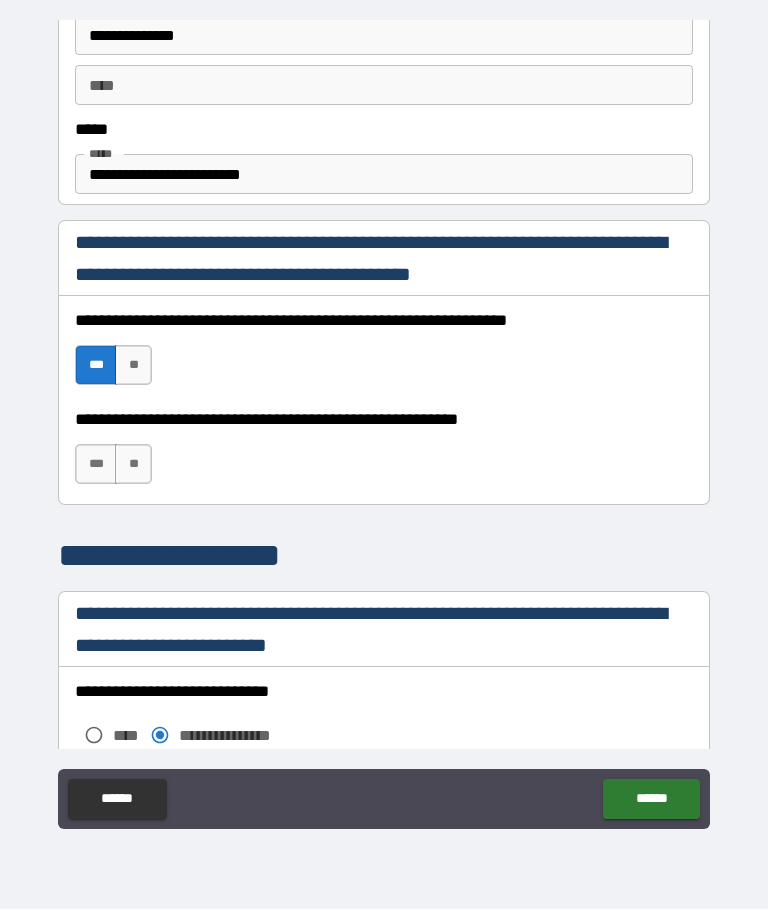 click on "***" at bounding box center (96, 465) 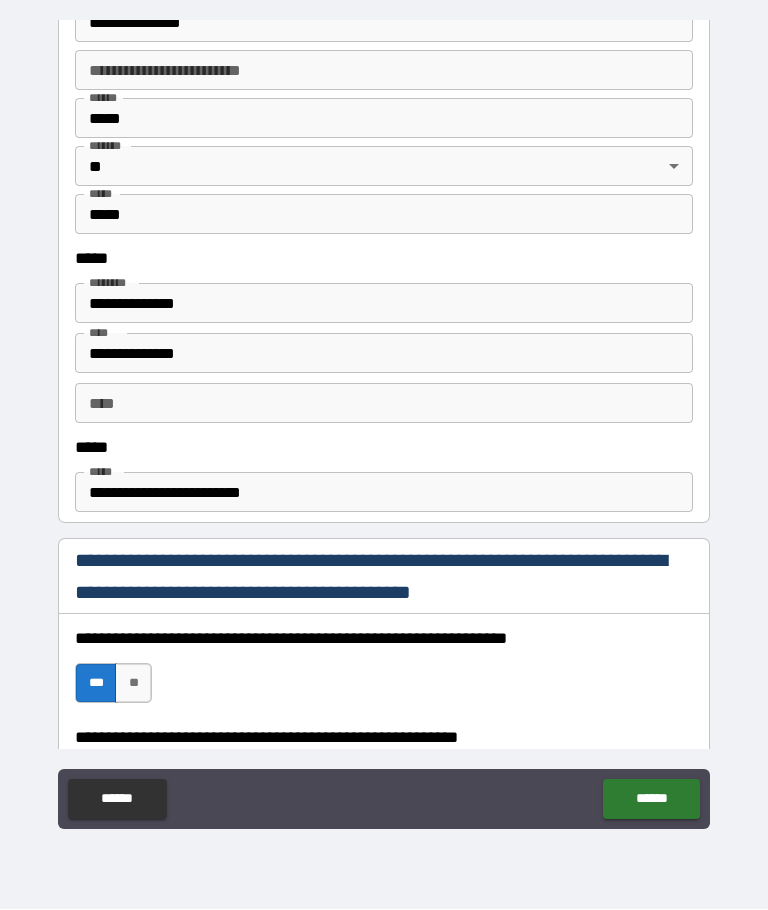 scroll, scrollTop: 833, scrollLeft: 0, axis: vertical 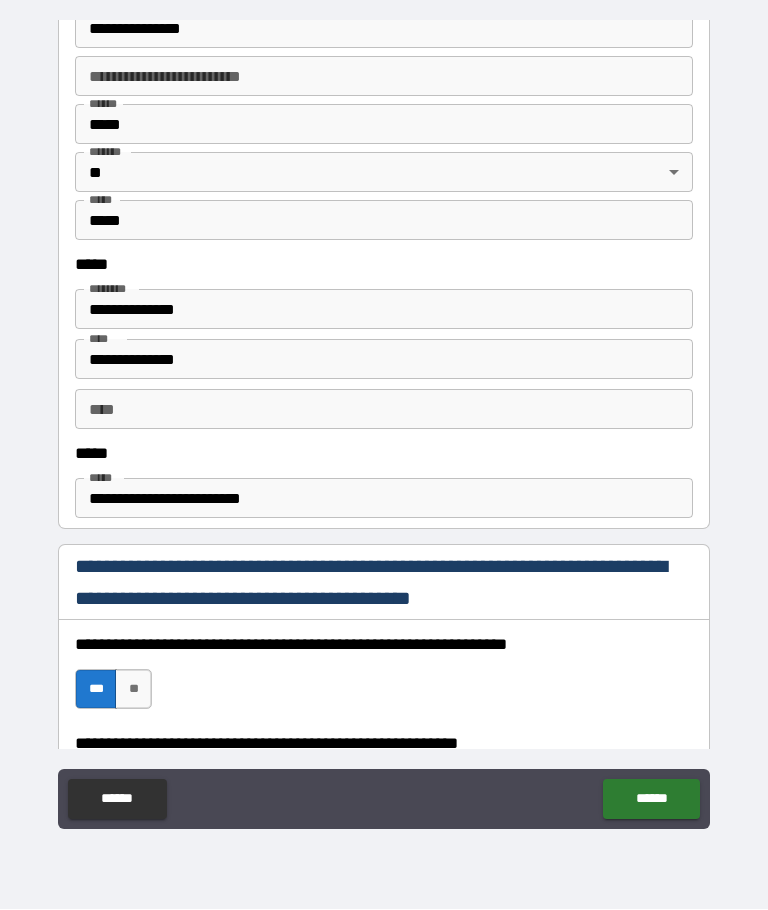click on "**********" at bounding box center [384, 310] 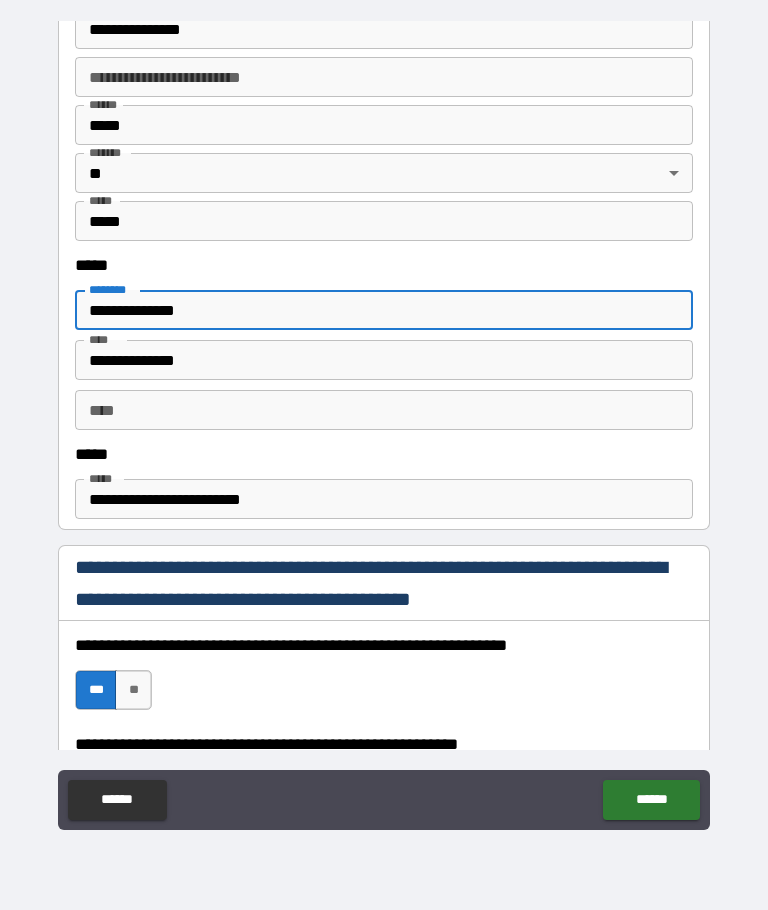 type on "**********" 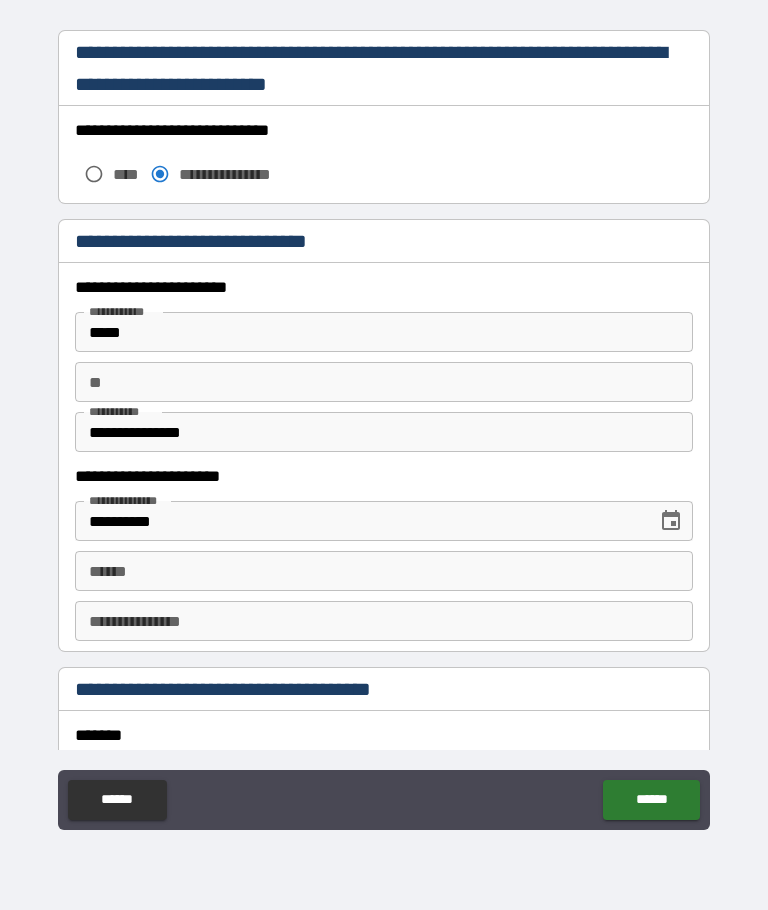 scroll, scrollTop: 1661, scrollLeft: 0, axis: vertical 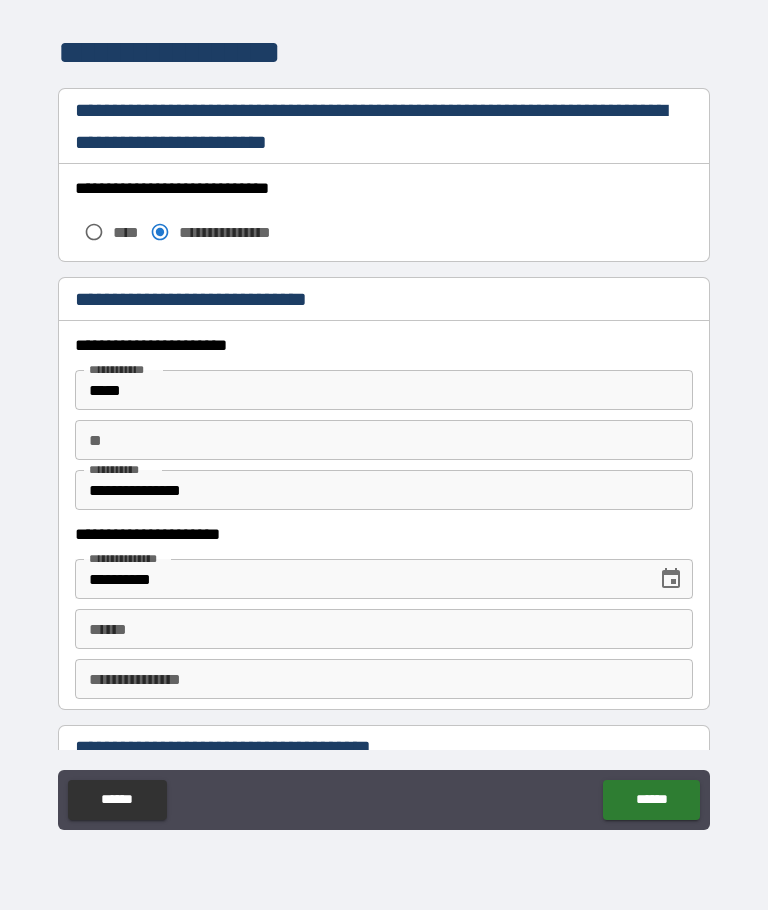 type on "**********" 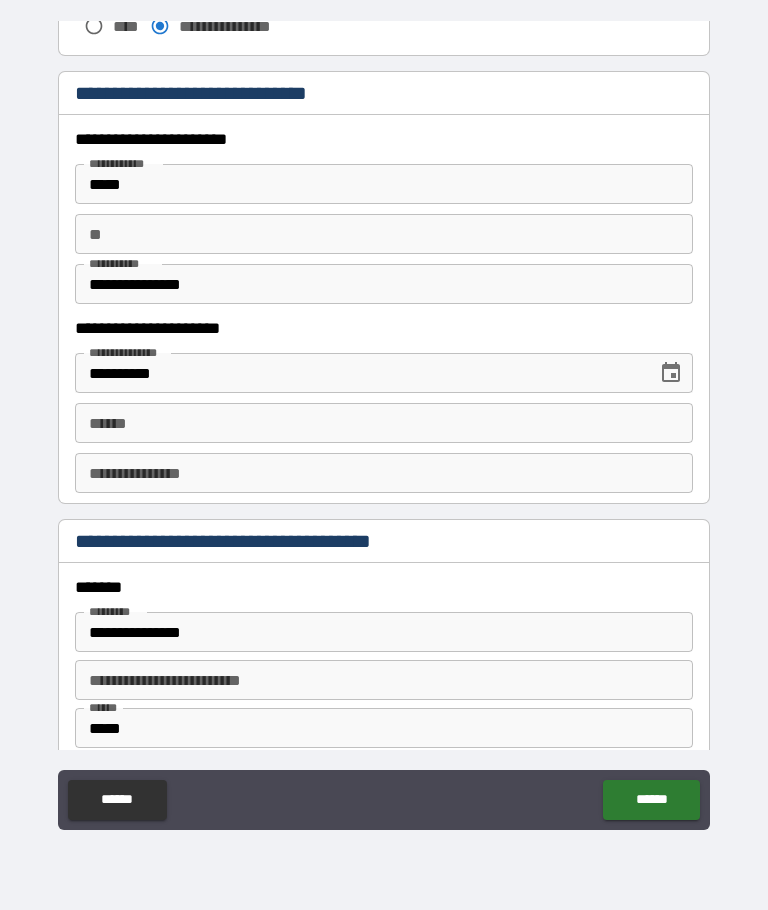 scroll, scrollTop: 1868, scrollLeft: 0, axis: vertical 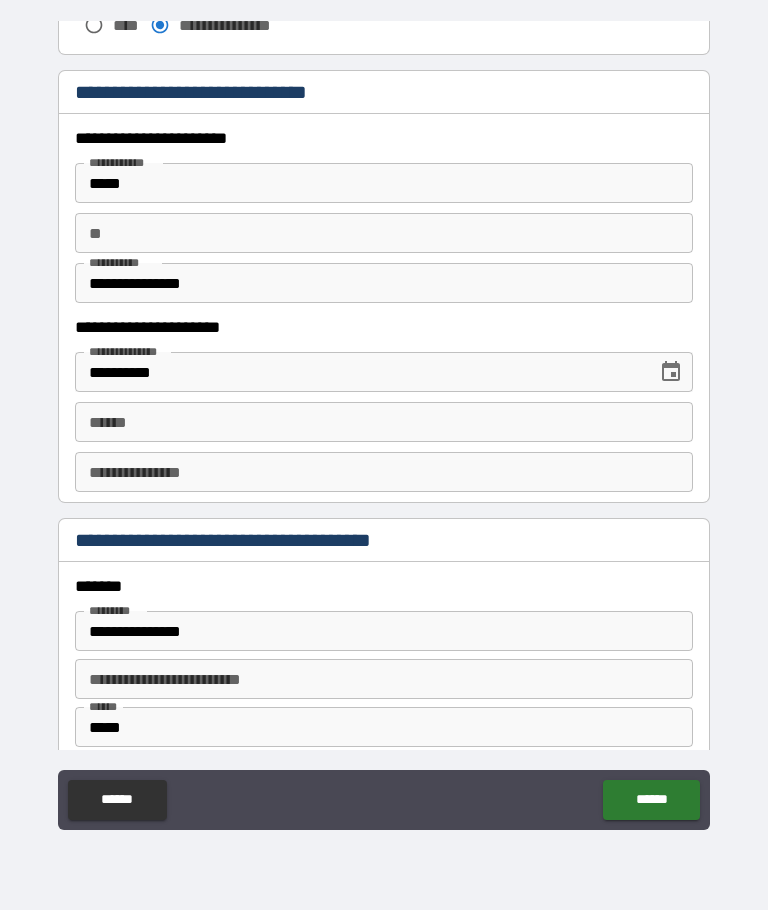 click on "****   * ****   *" at bounding box center [384, 422] 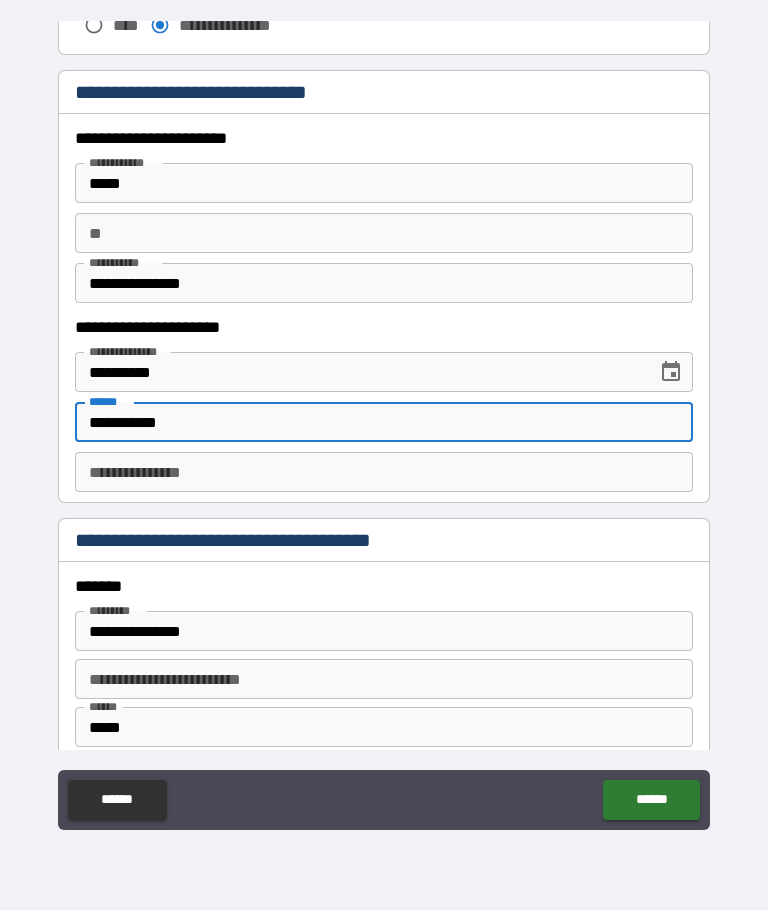 type on "**********" 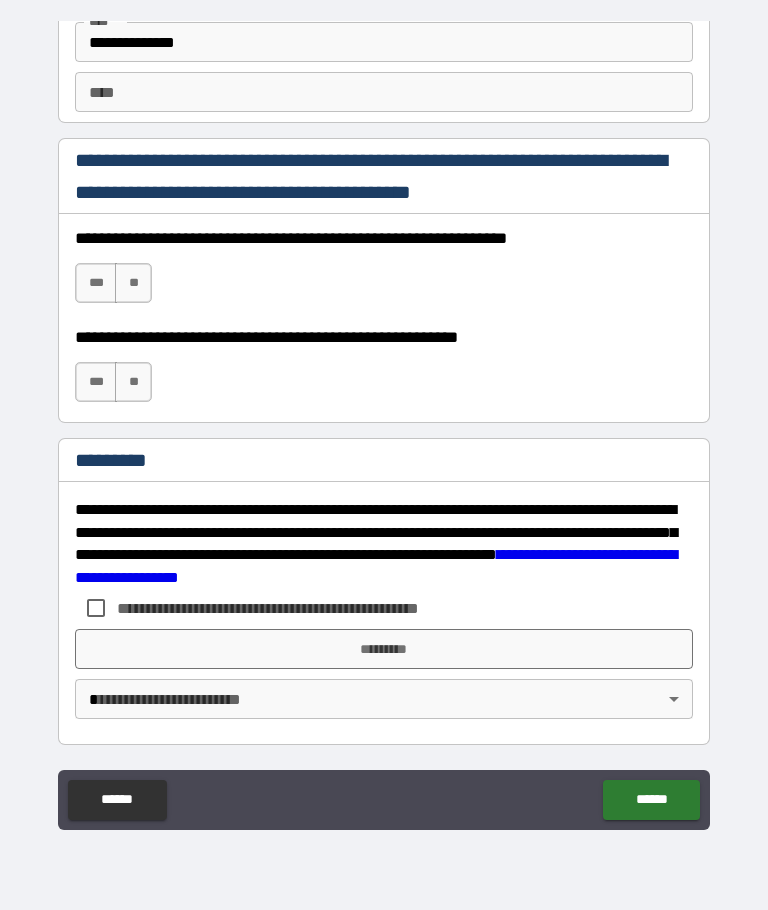 scroll, scrollTop: 2877, scrollLeft: 0, axis: vertical 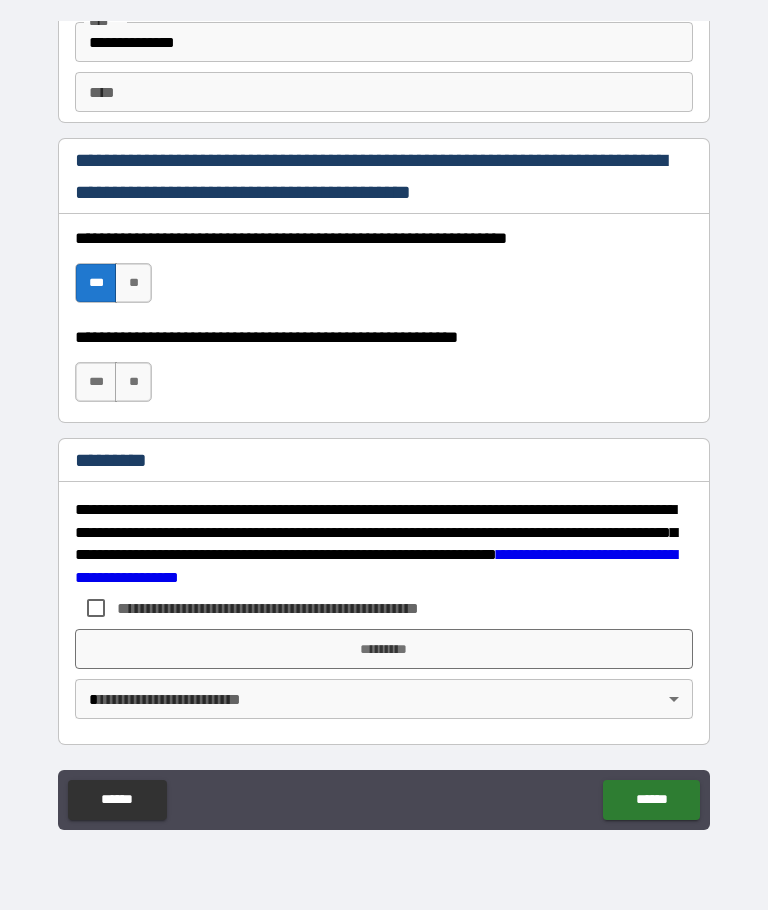 click on "***" at bounding box center (96, 382) 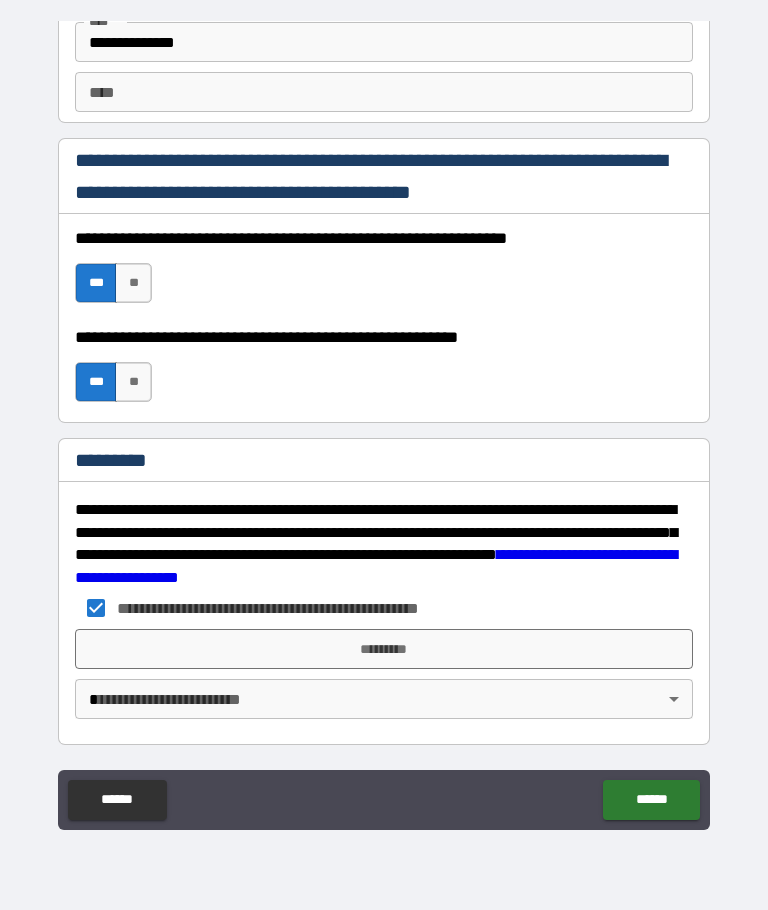 click on "*********" at bounding box center [384, 649] 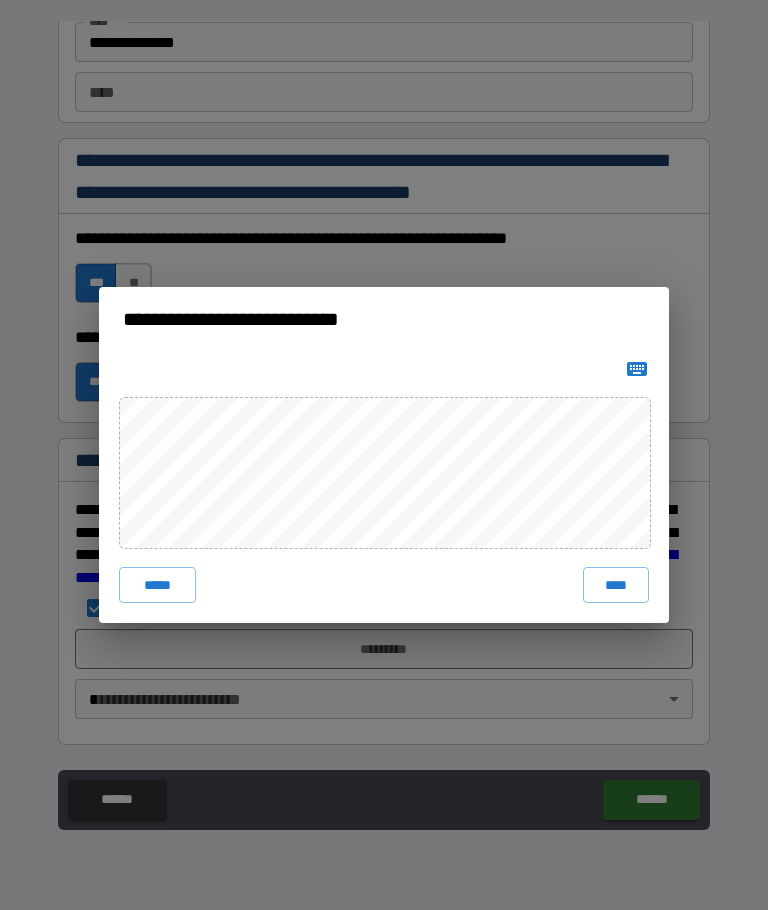 click on "****" at bounding box center [616, 585] 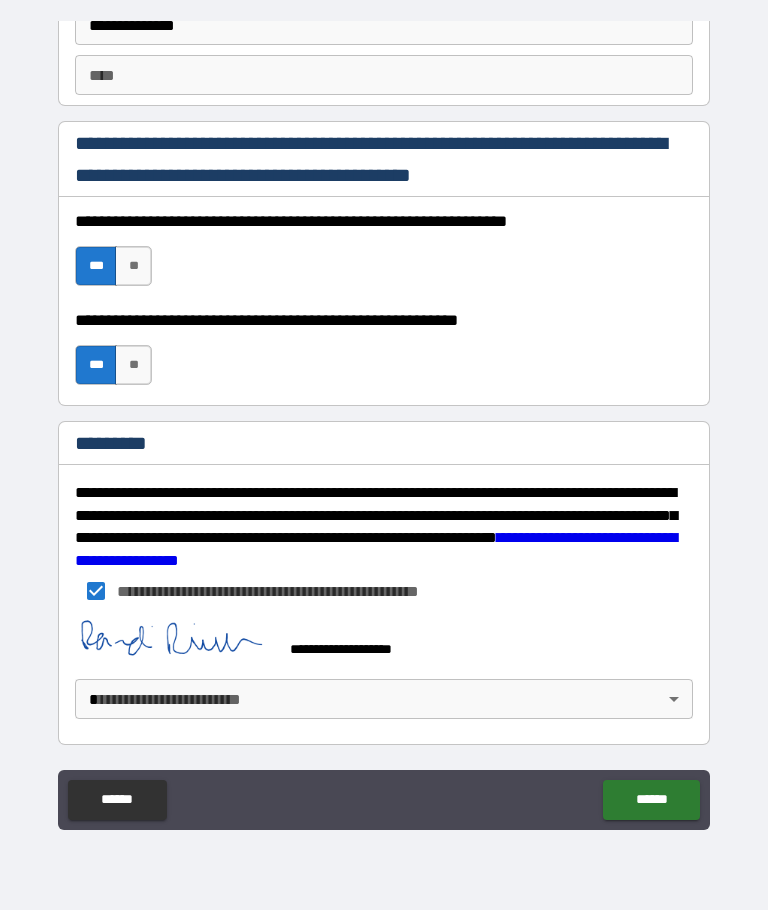 click on "**********" at bounding box center [384, 420] 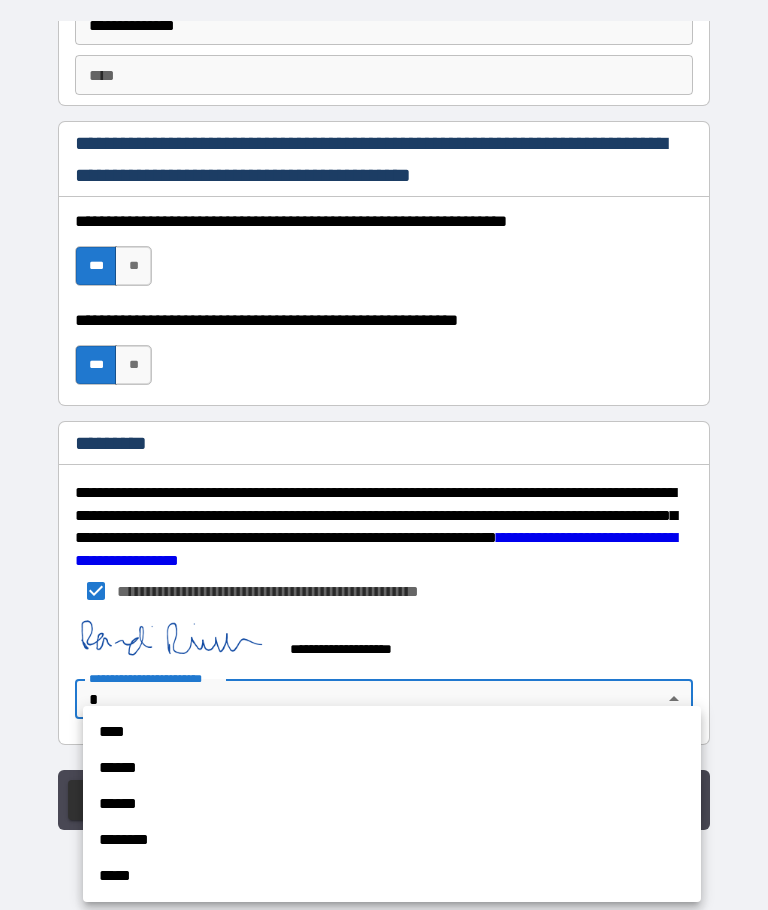 scroll, scrollTop: 2894, scrollLeft: 0, axis: vertical 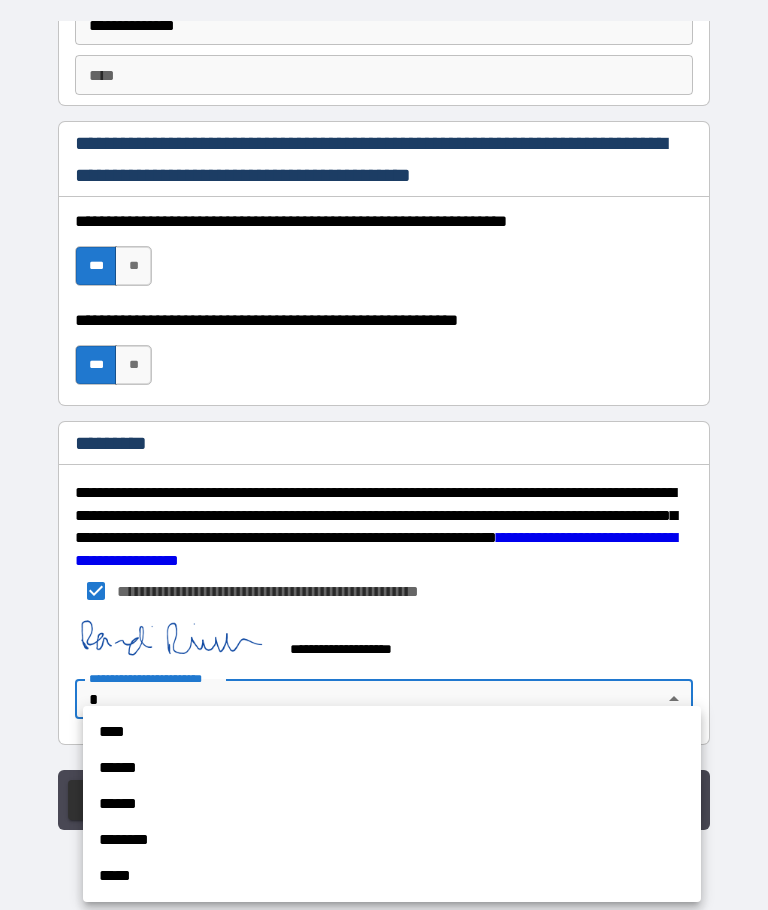click on "******" at bounding box center (392, 768) 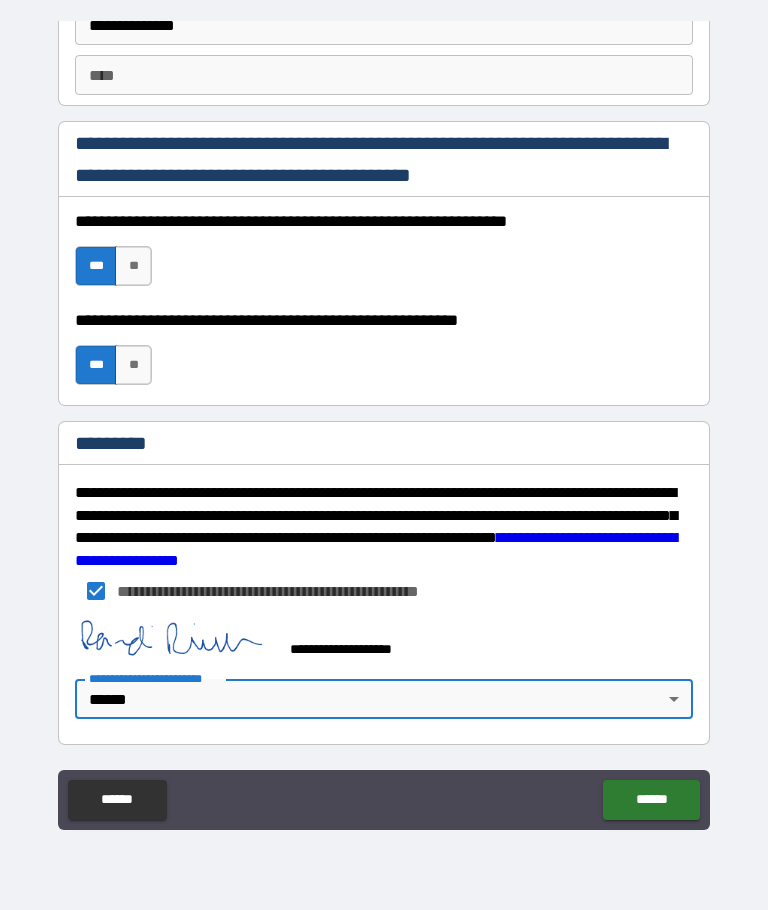 click on "******" at bounding box center (651, 800) 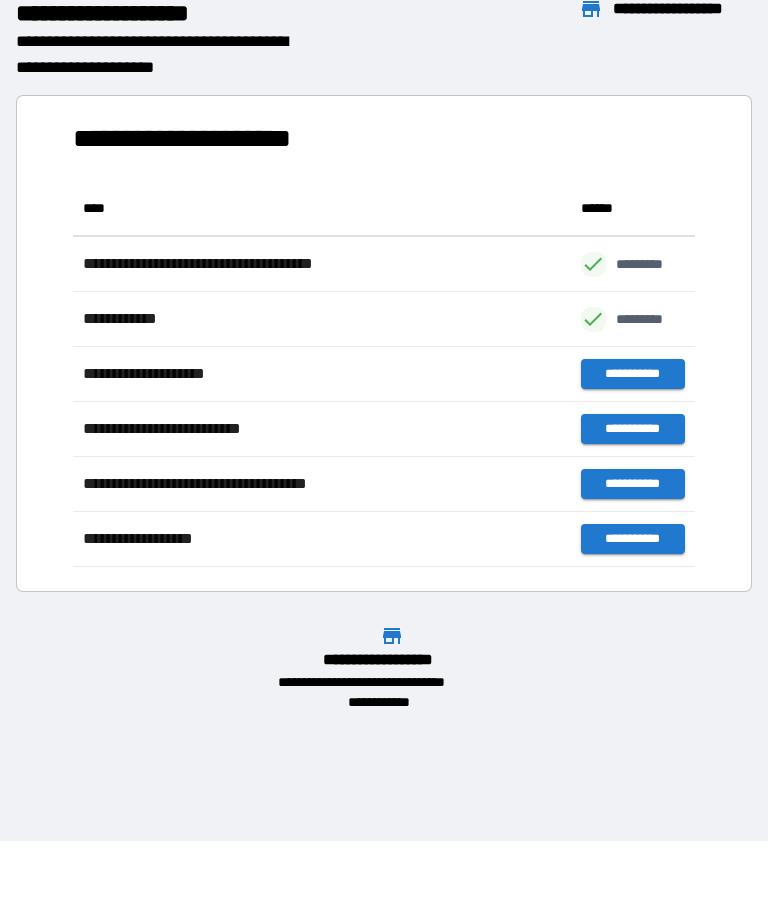 scroll, scrollTop: 386, scrollLeft: 622, axis: both 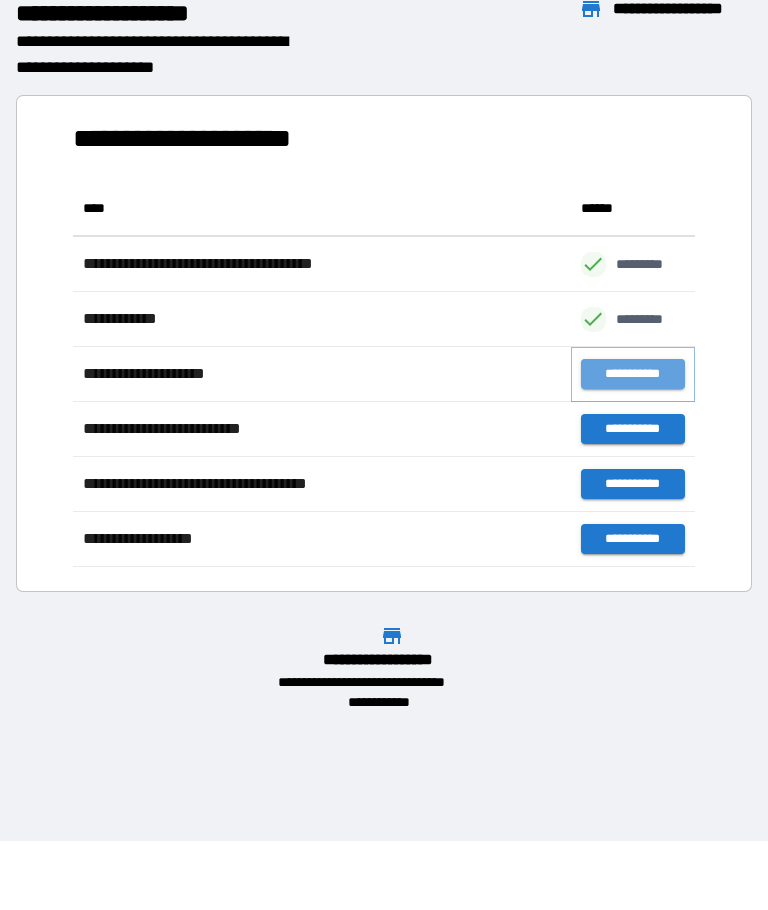 click on "**********" at bounding box center (633, 374) 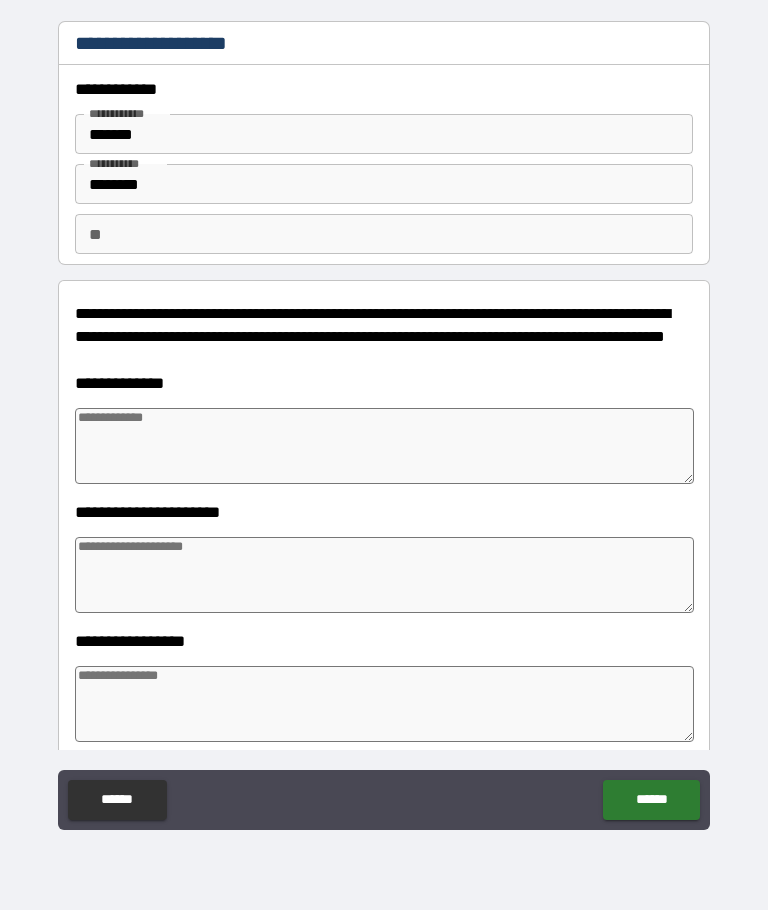 type on "*" 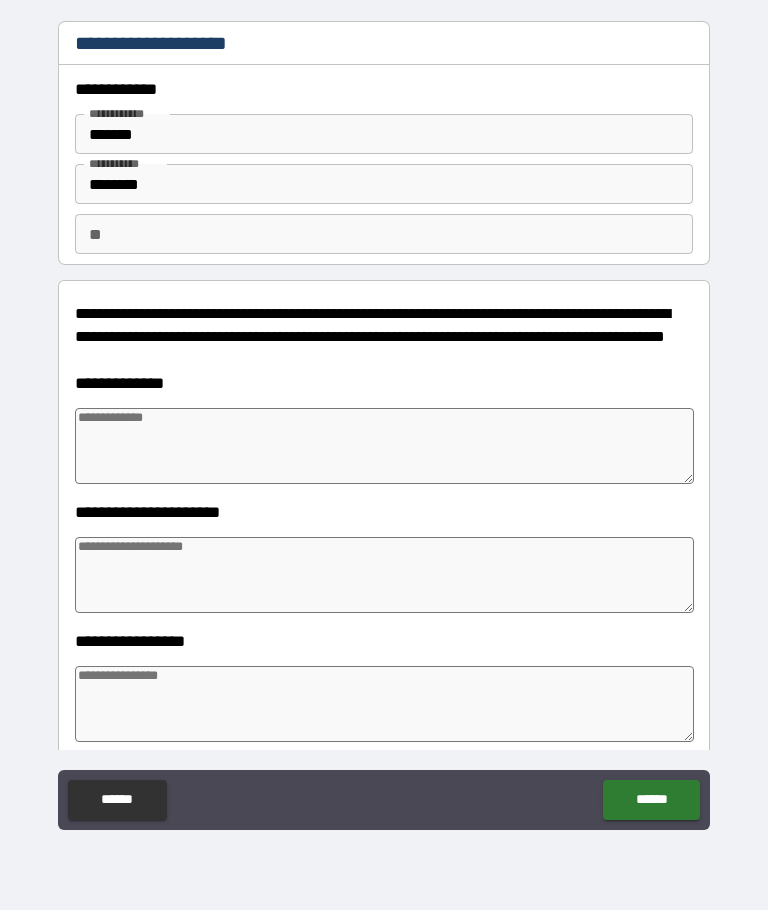 type on "*" 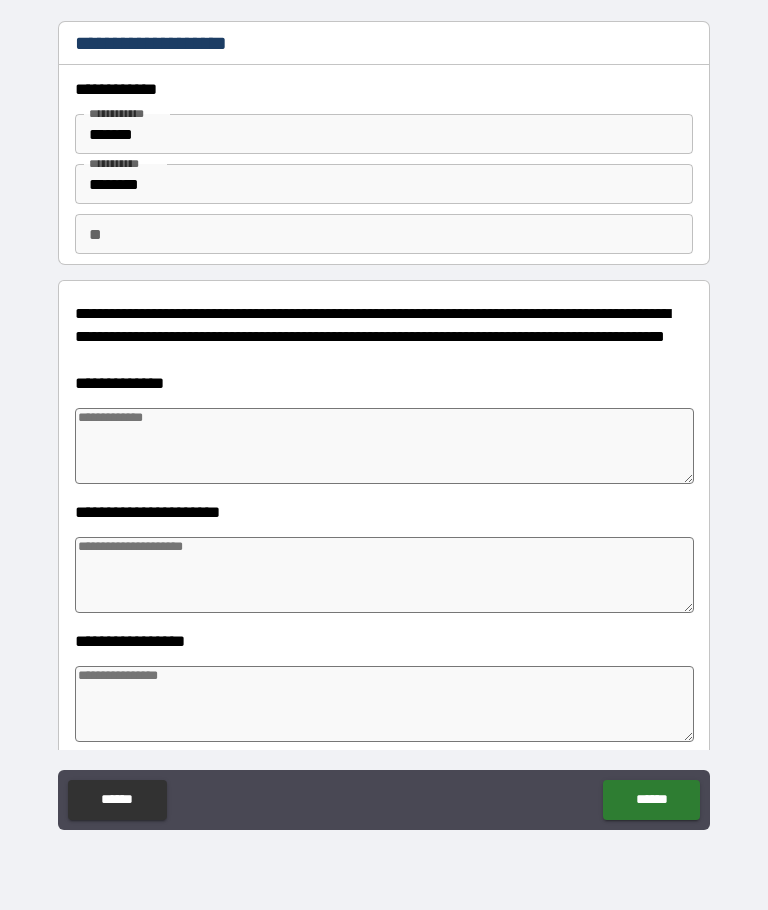 type on "*" 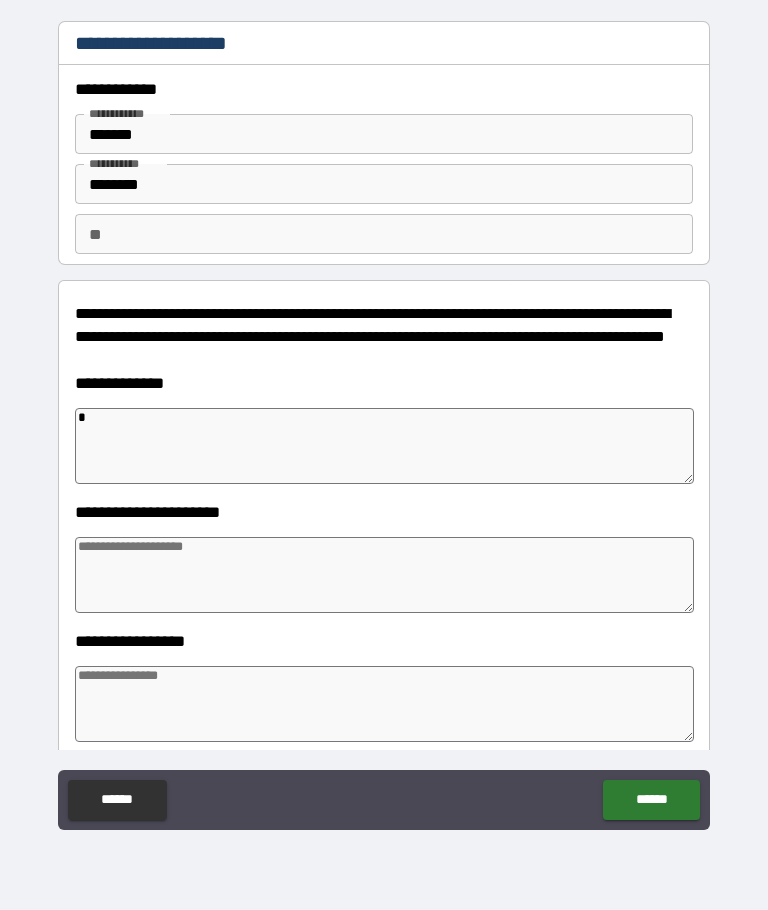 type on "*" 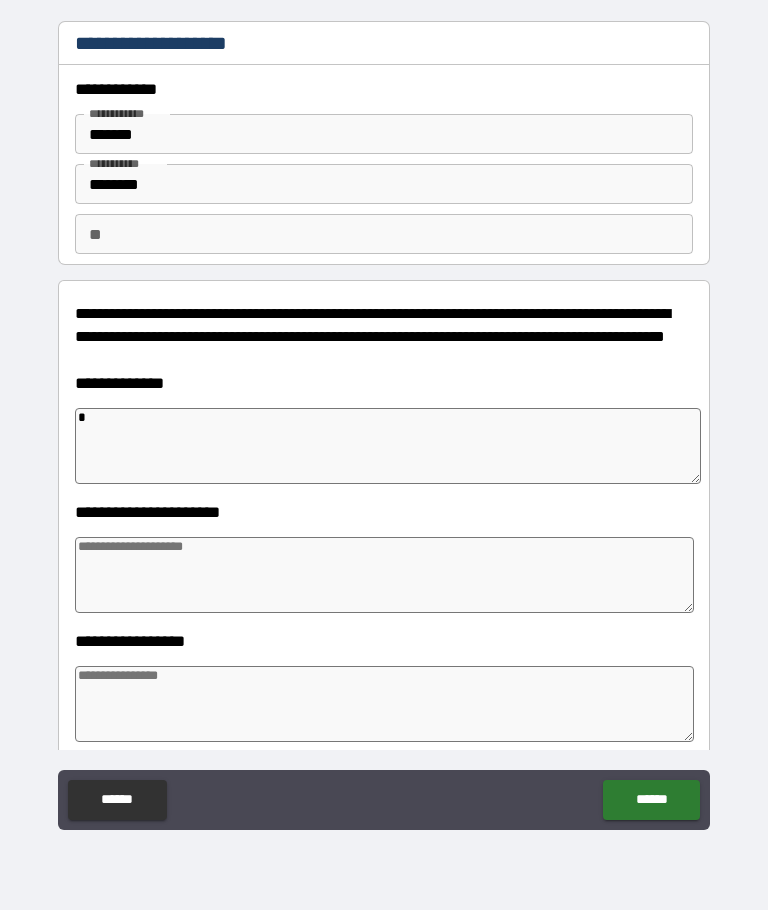 type on "**" 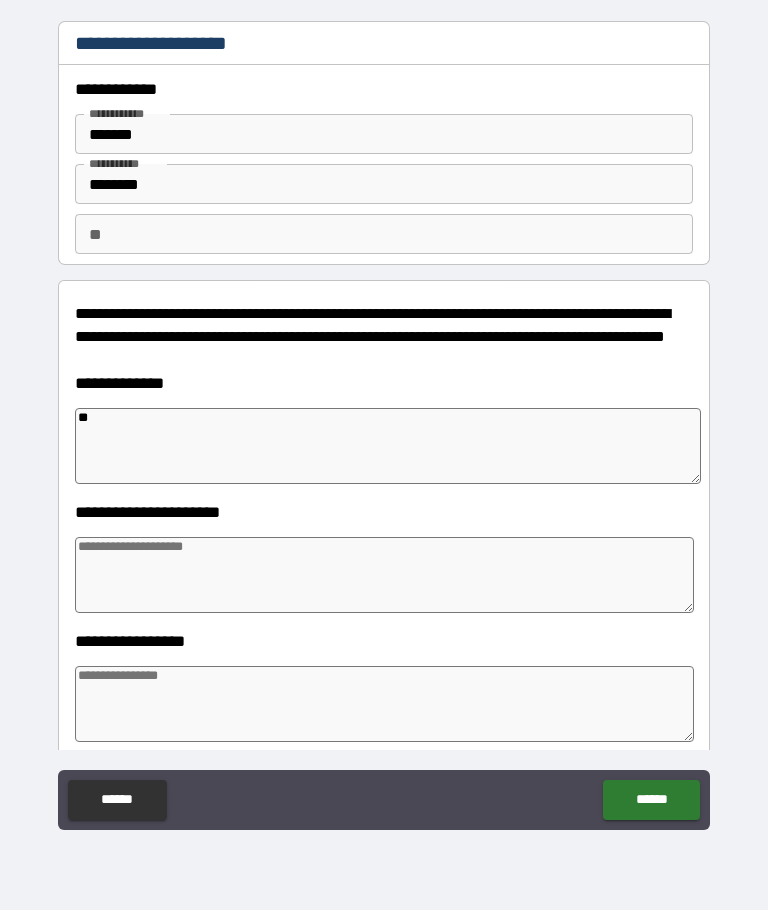 type on "*" 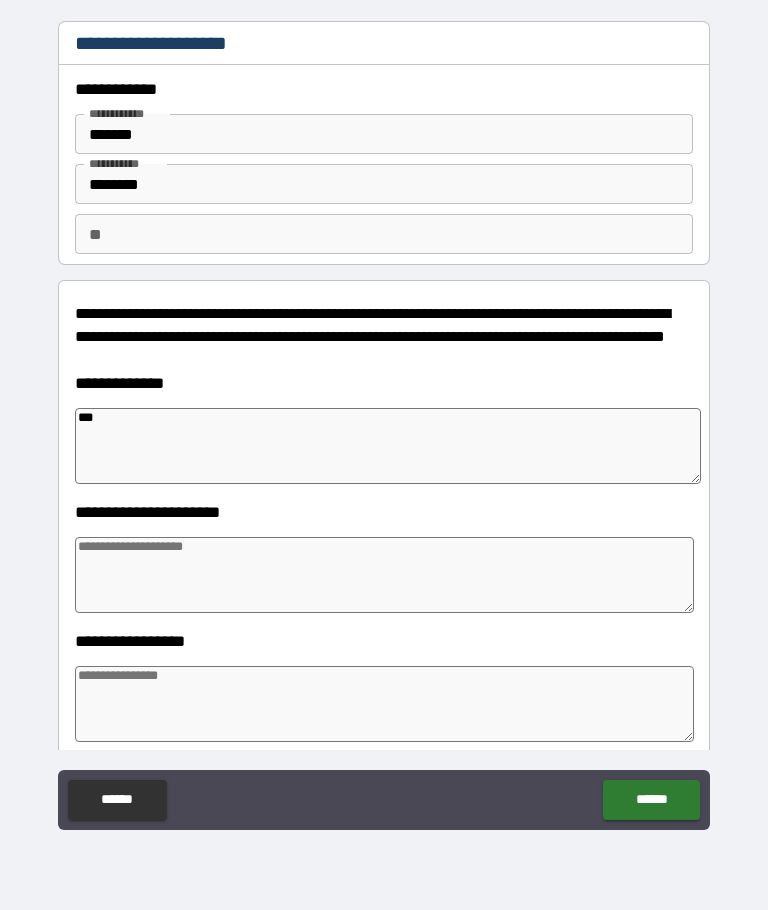 type on "*" 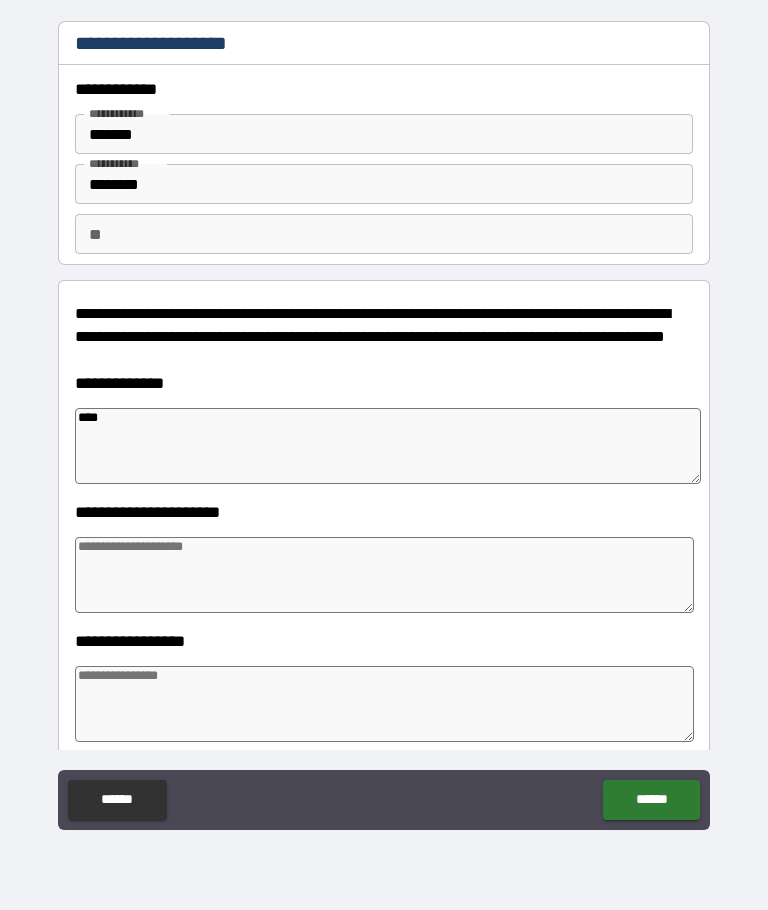 type on "*" 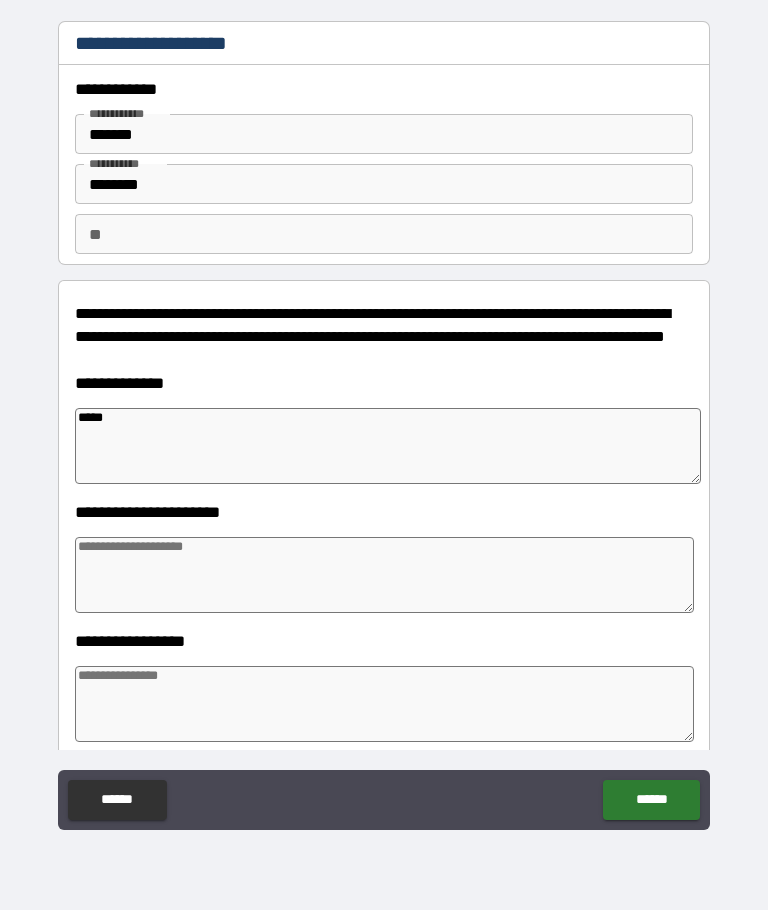 type on "*" 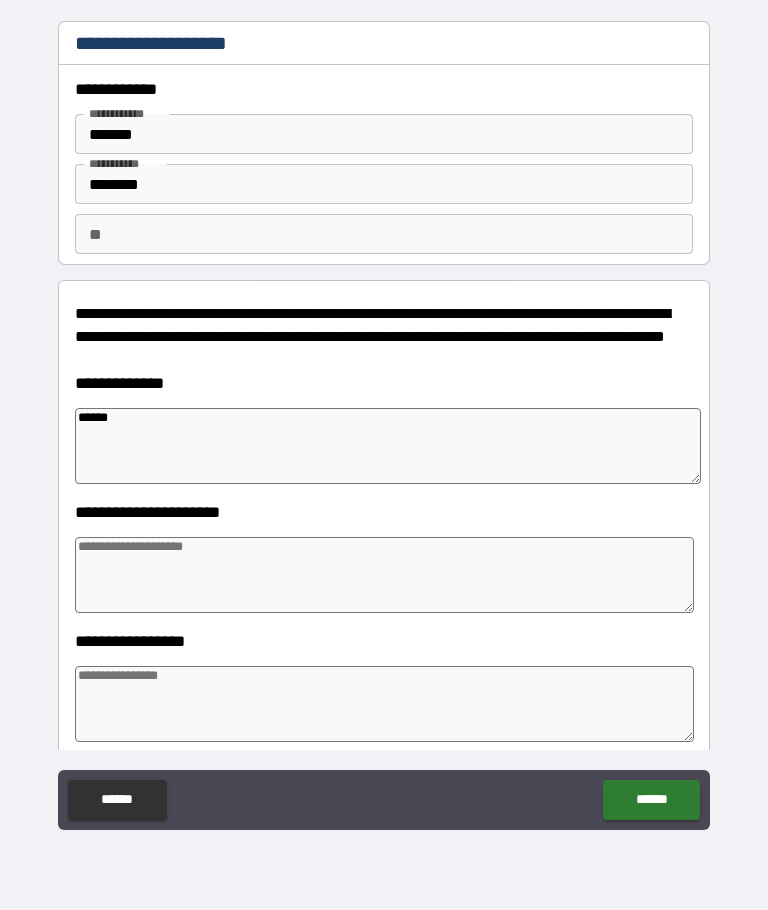 type on "*" 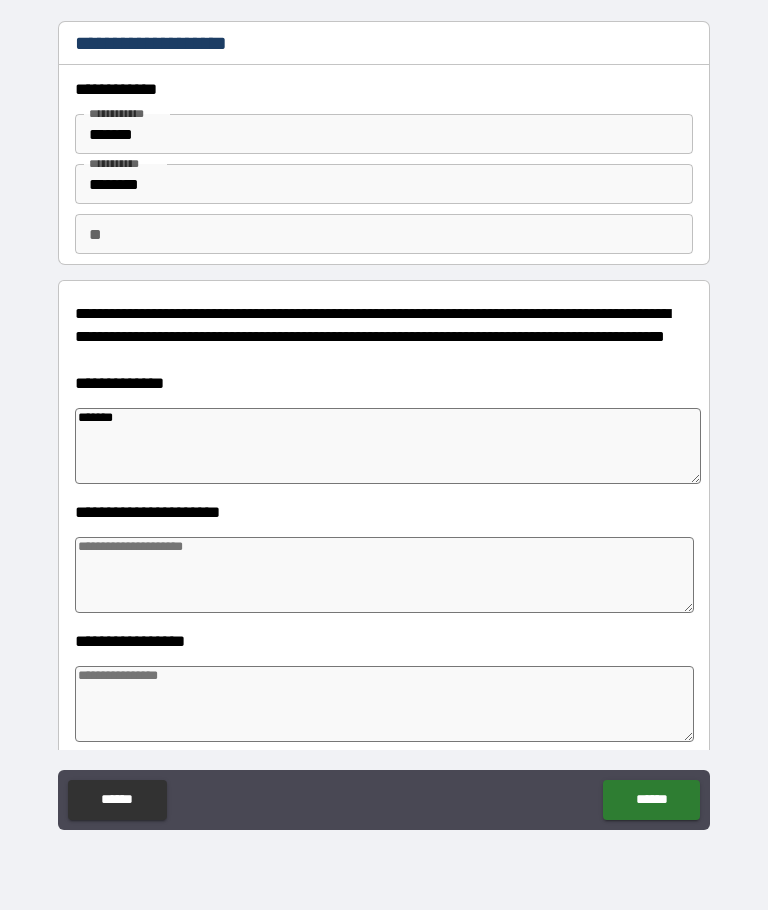 type on "*" 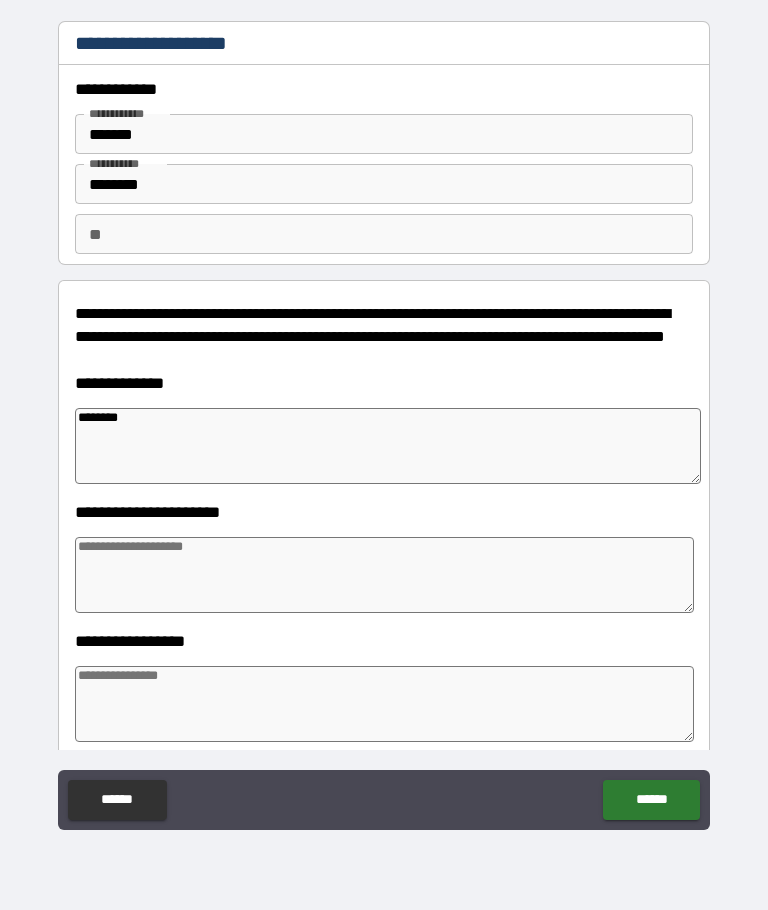 type on "*" 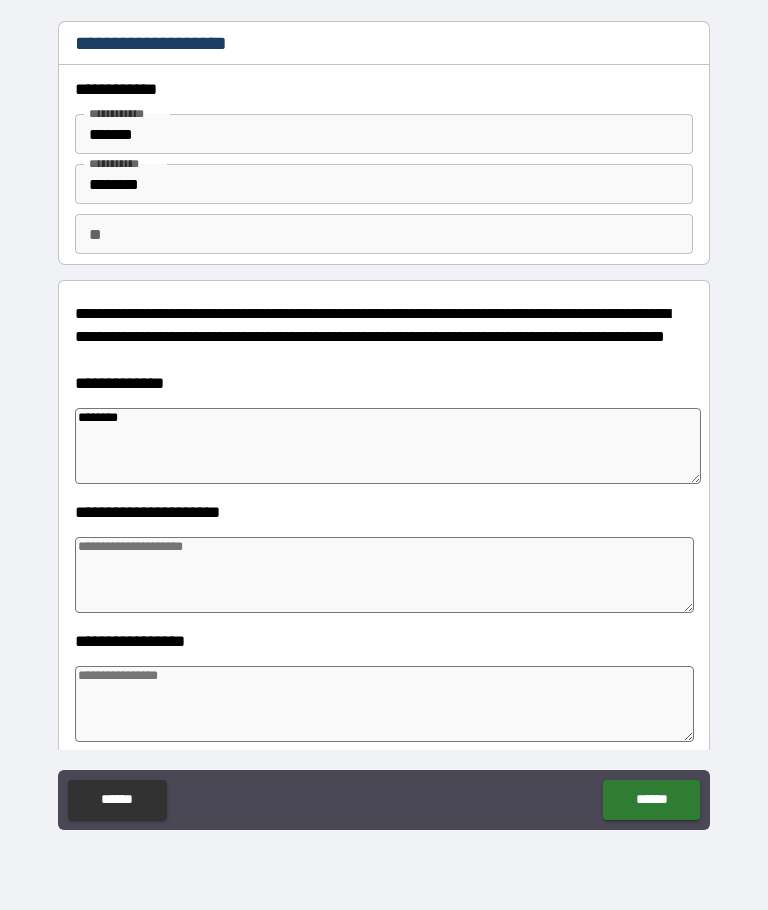 type on "*******" 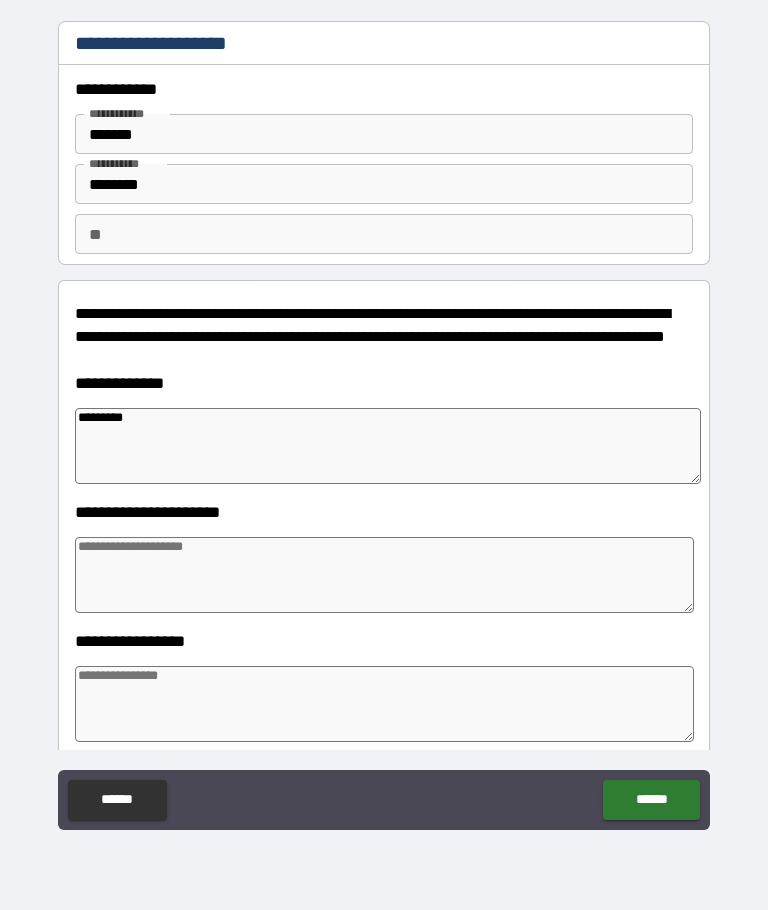 type on "*" 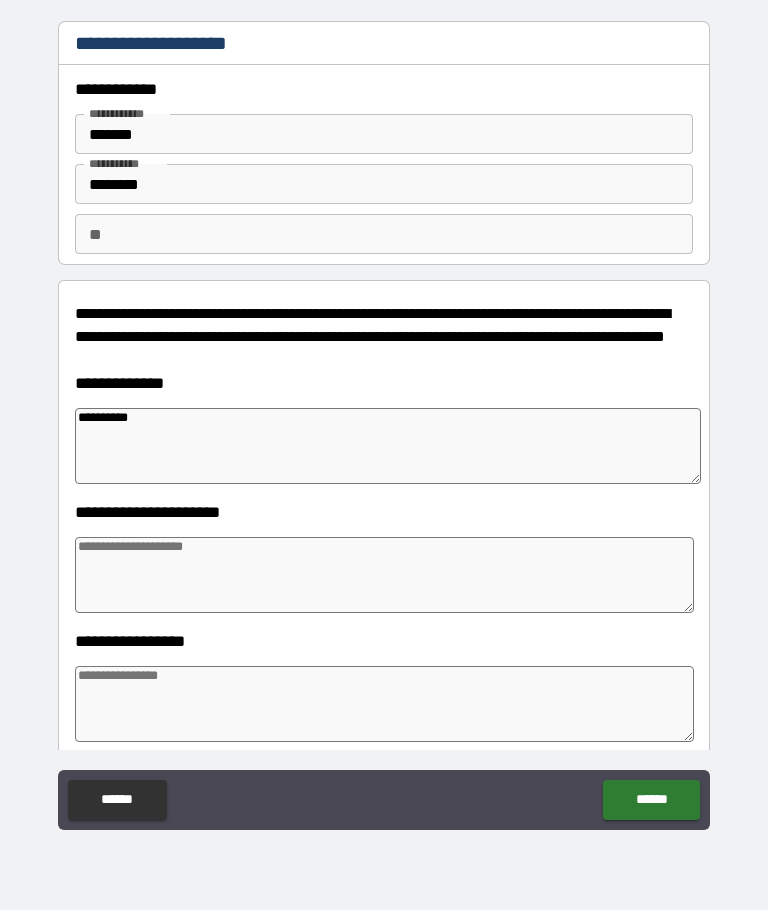 type on "*" 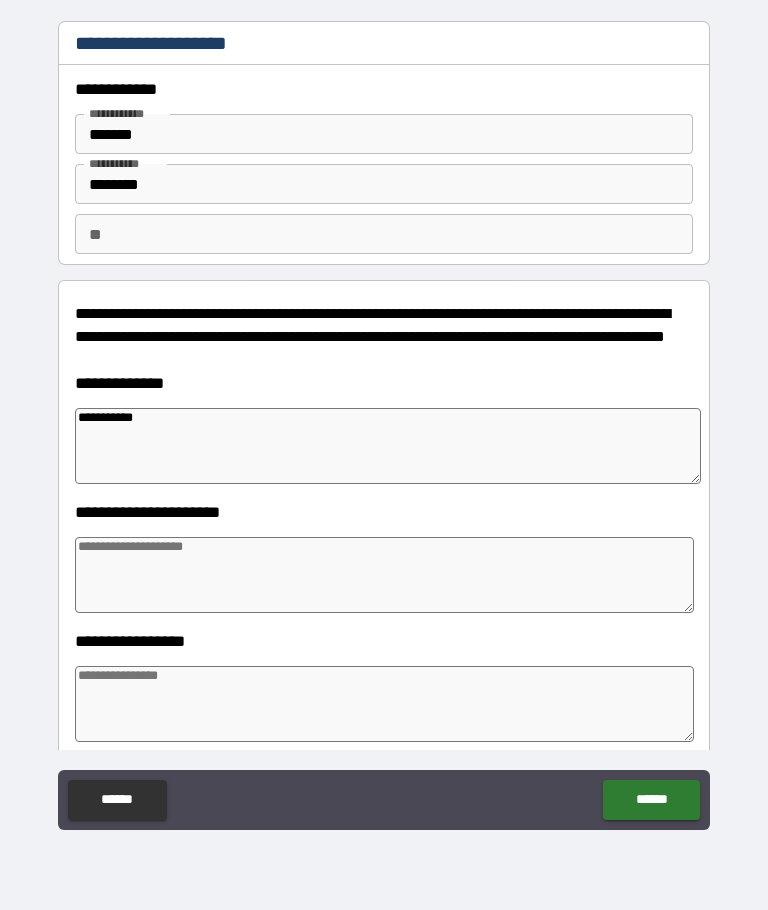 type on "*" 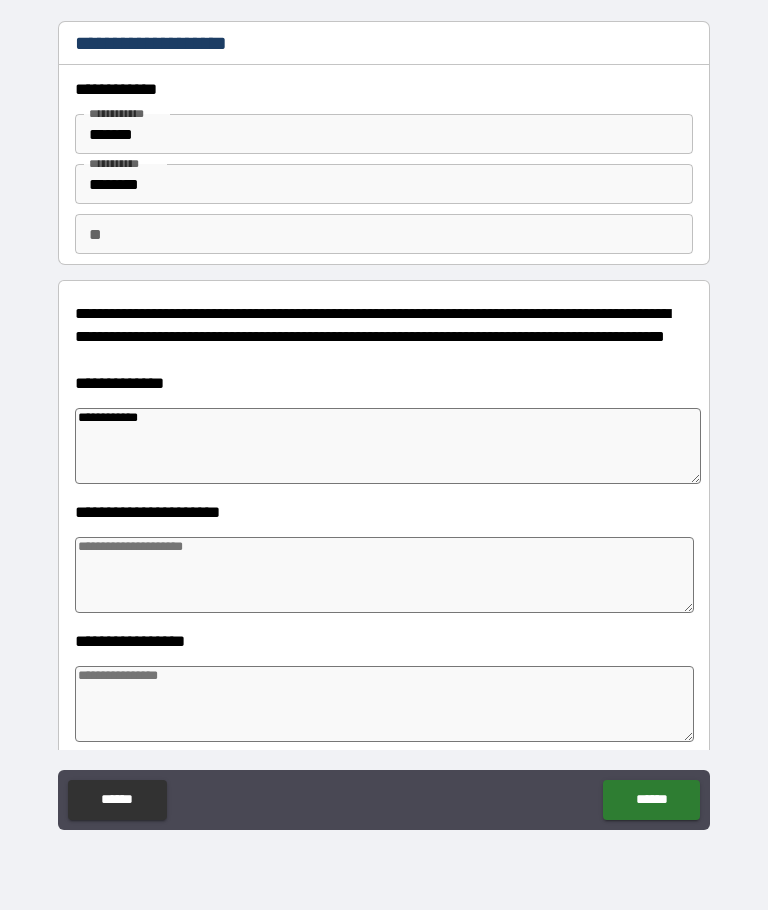 type on "*" 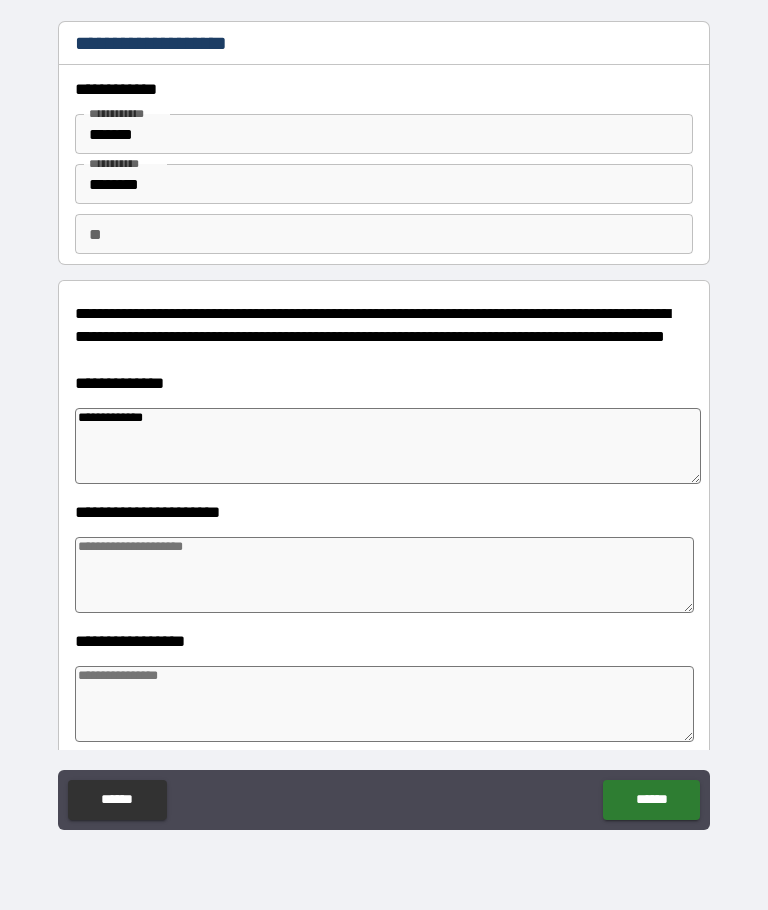 type on "*" 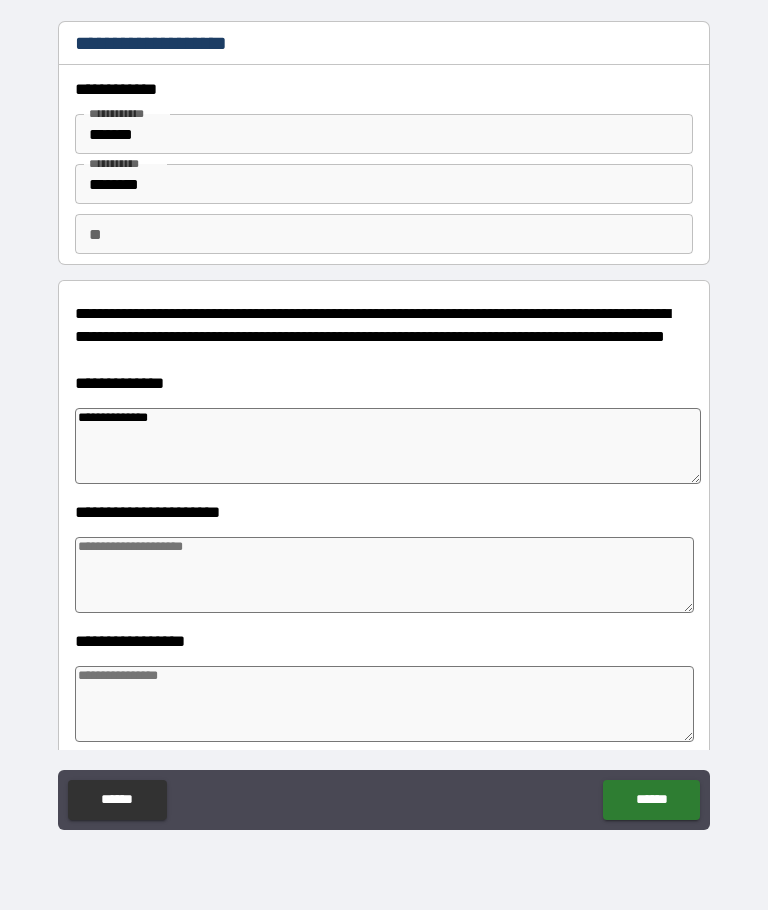 type on "*" 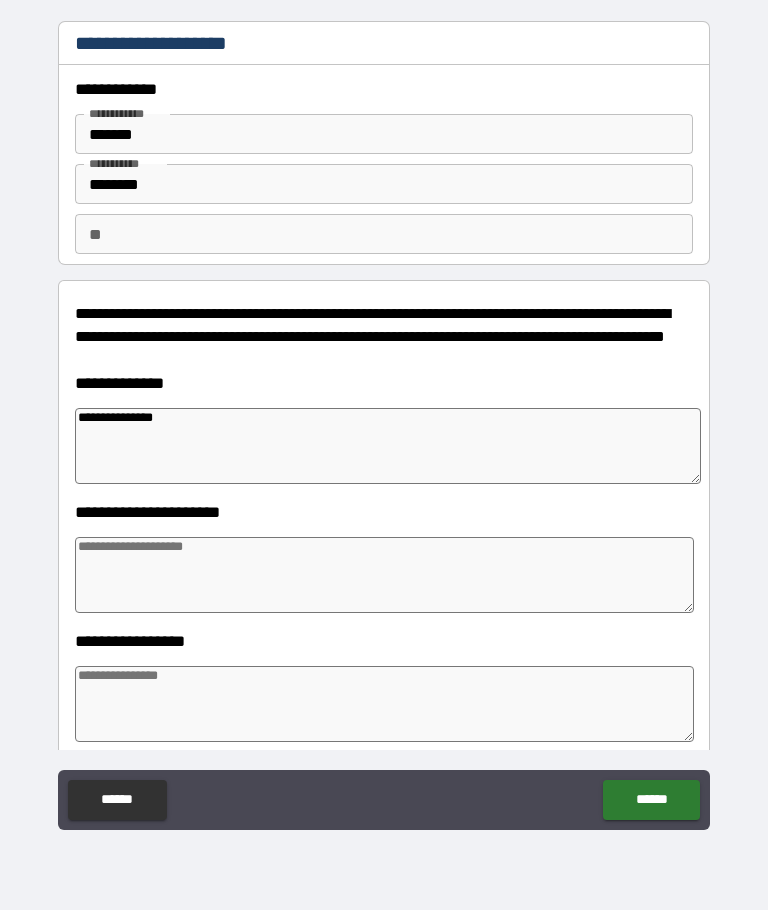 type on "*" 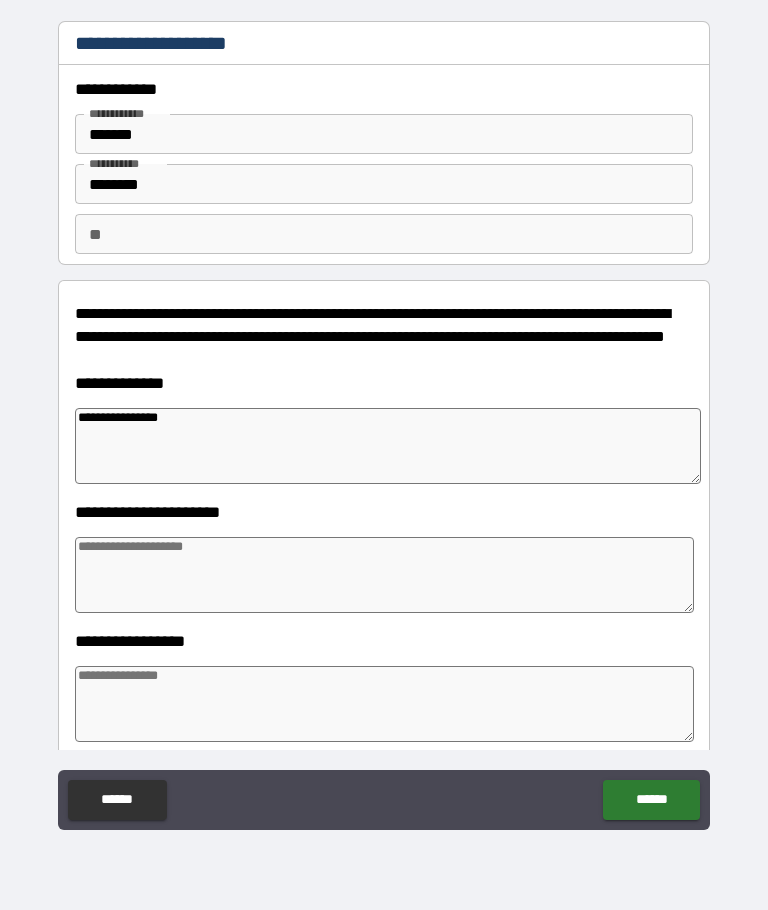 type on "*" 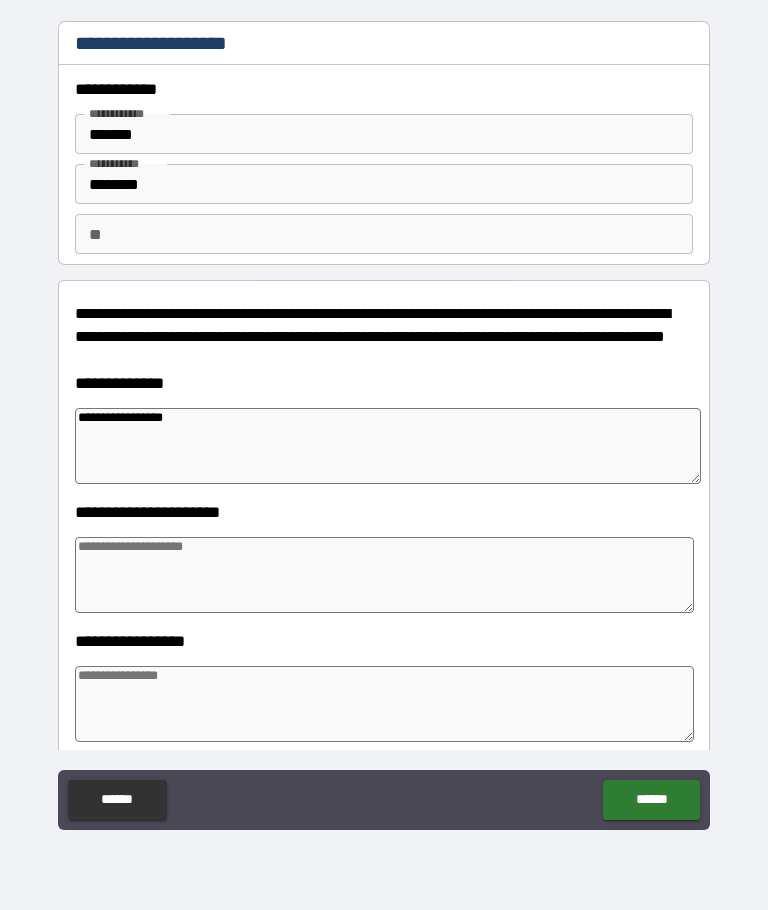 type on "*" 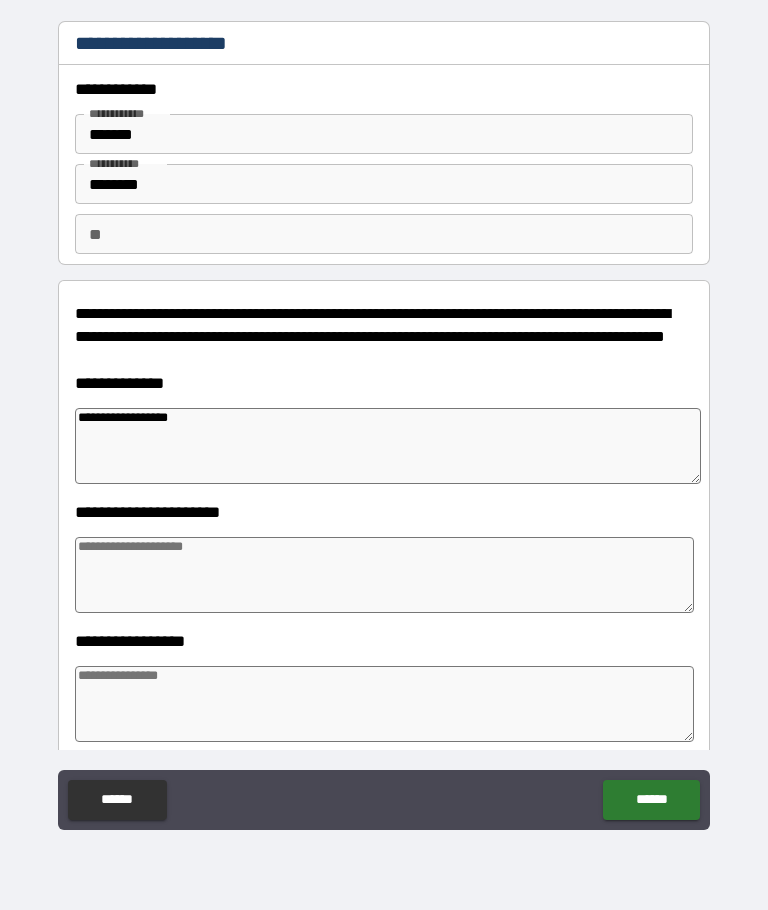 type on "*" 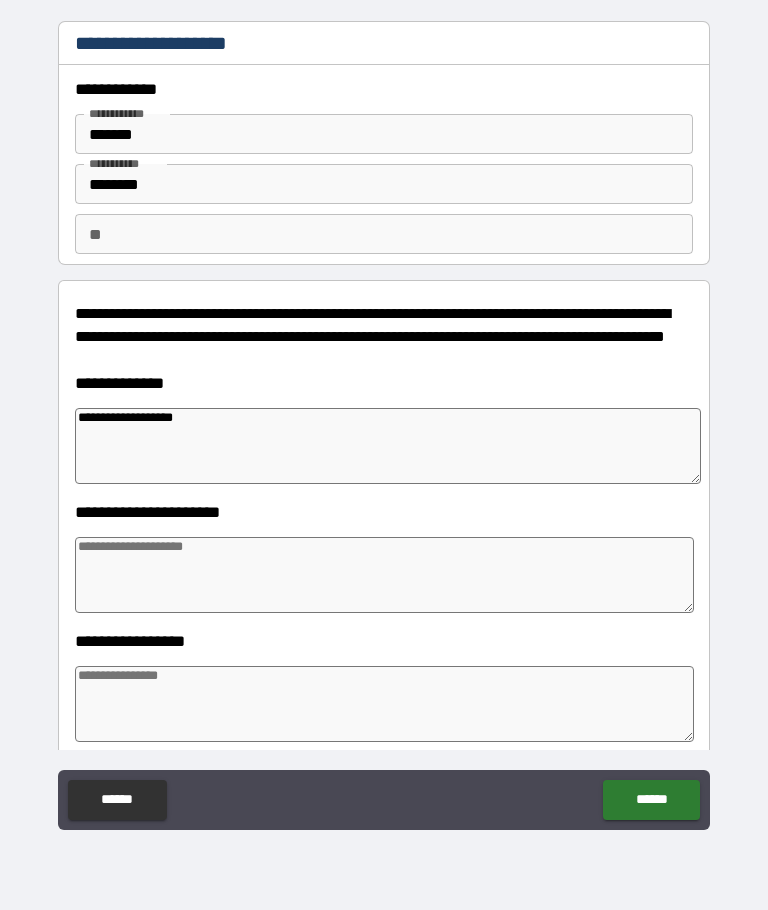 type on "*" 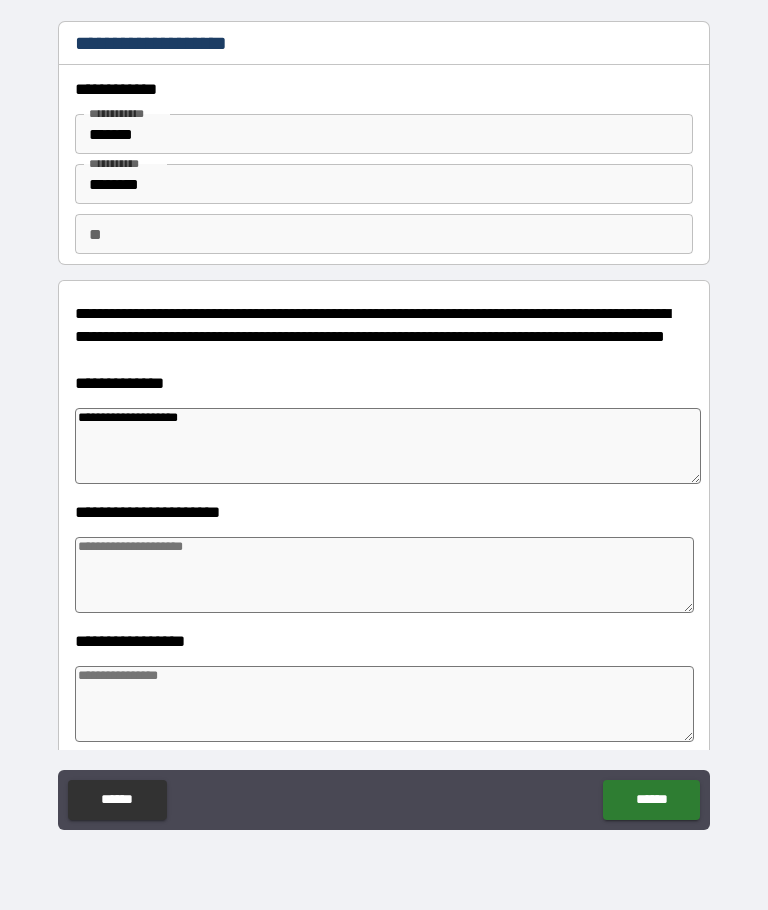 type on "*" 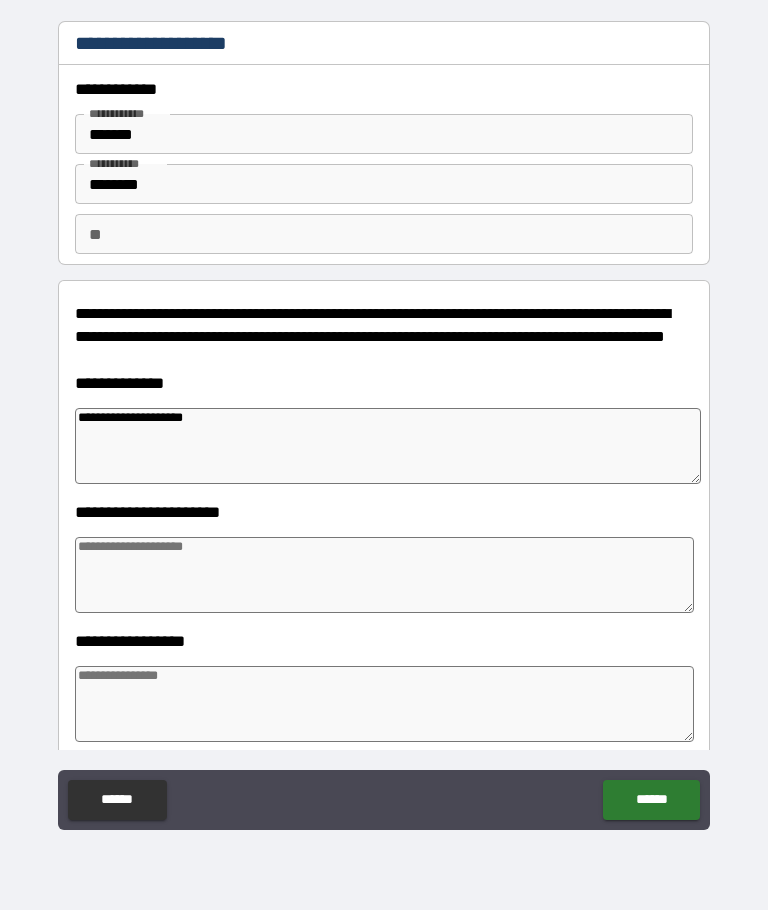 type on "*" 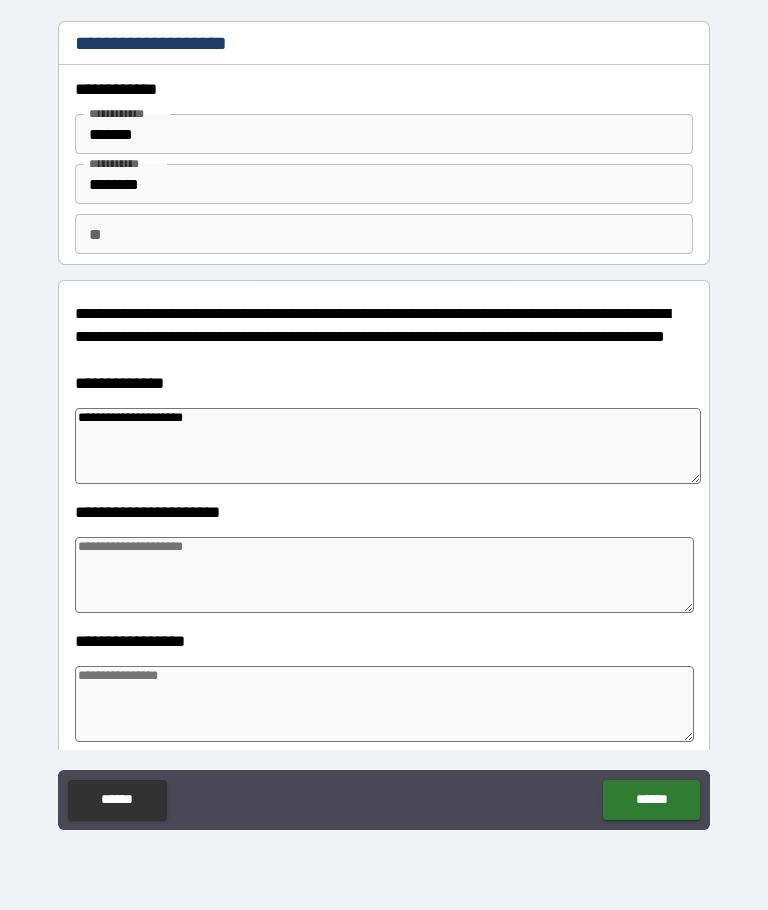 type on "**********" 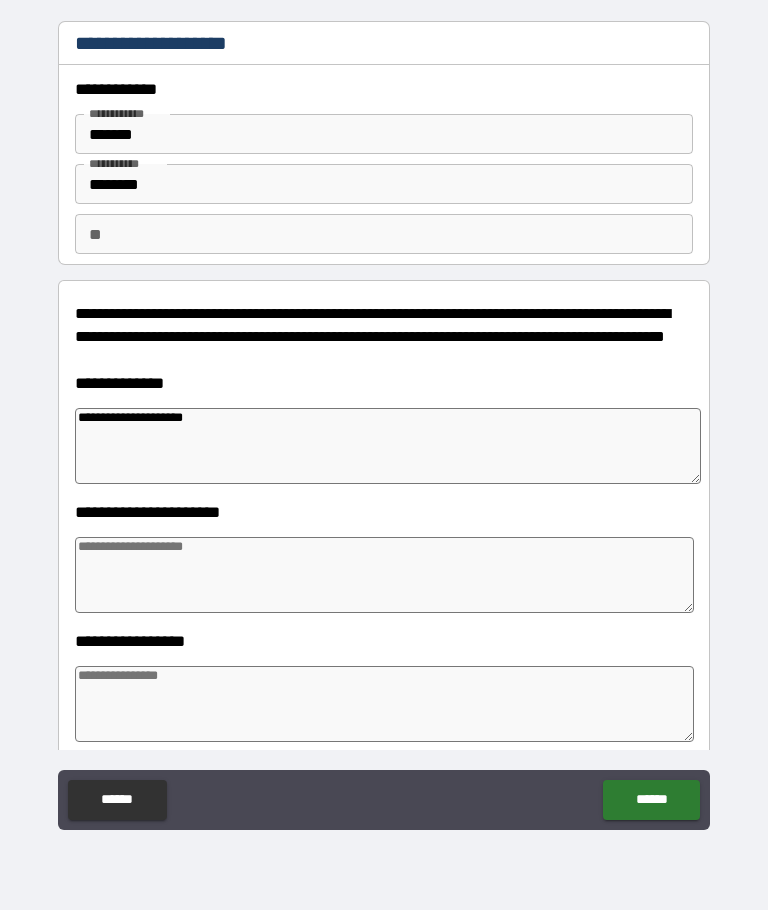 type on "*" 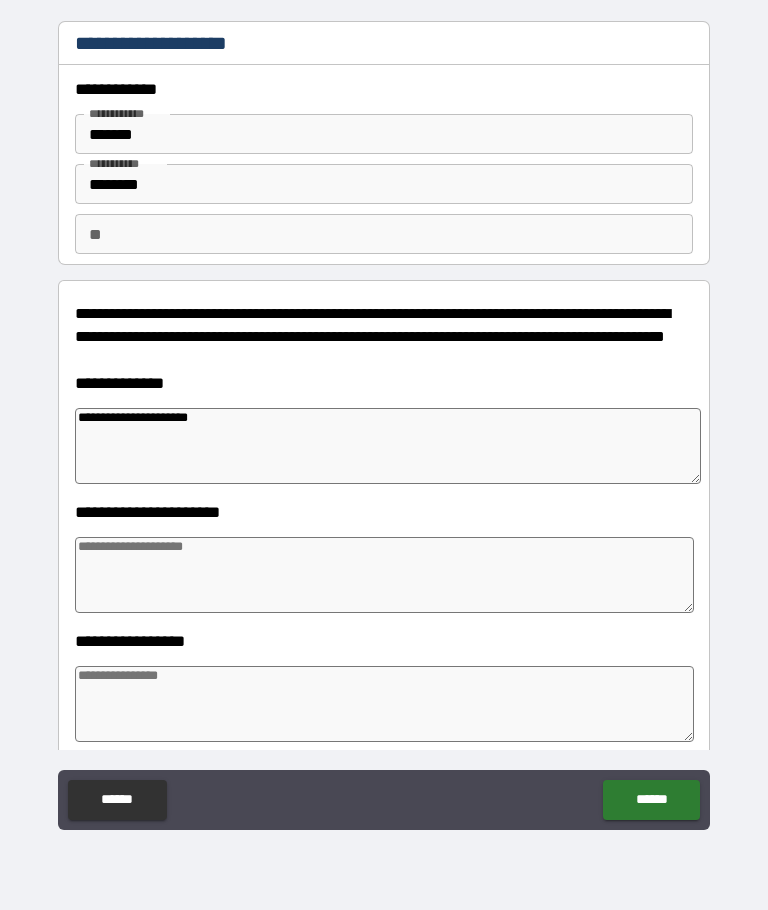 type on "*" 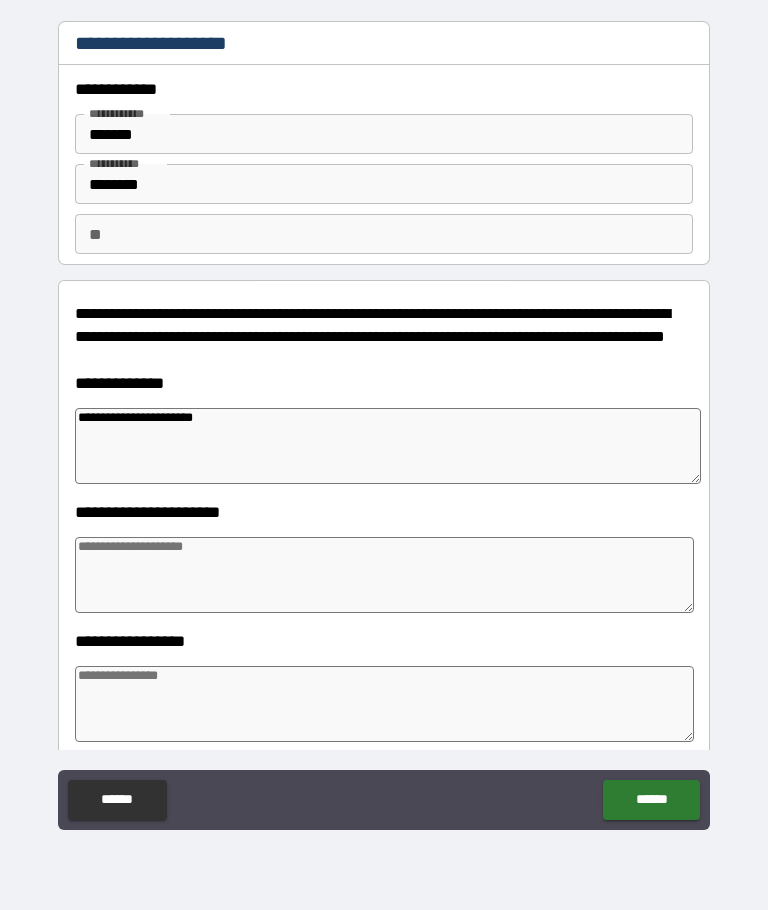 type on "*" 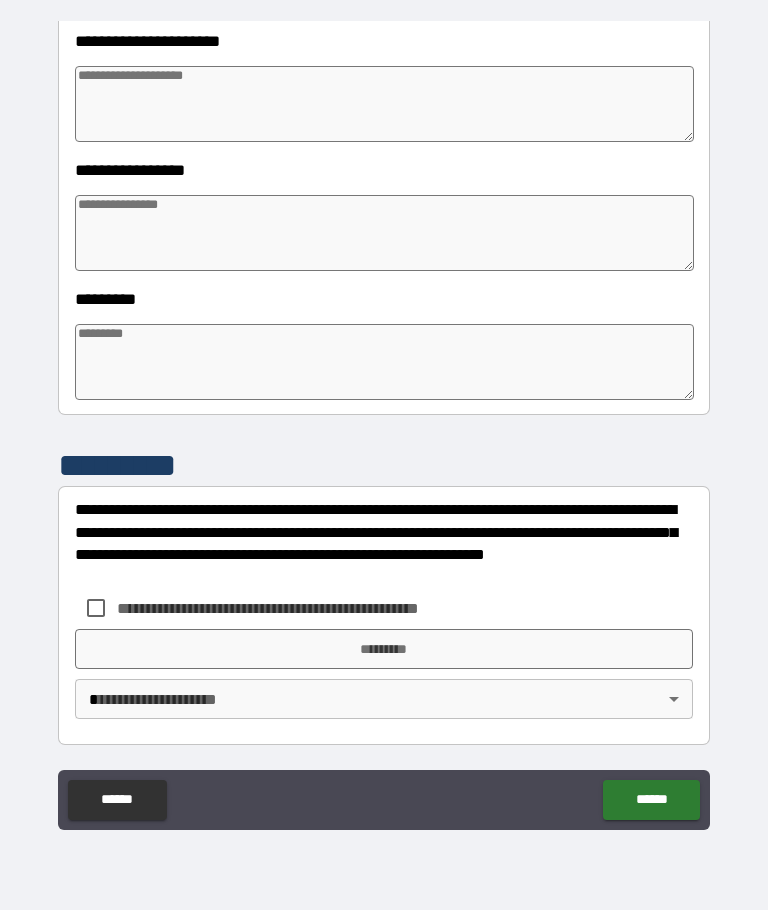 scroll, scrollTop: 471, scrollLeft: 0, axis: vertical 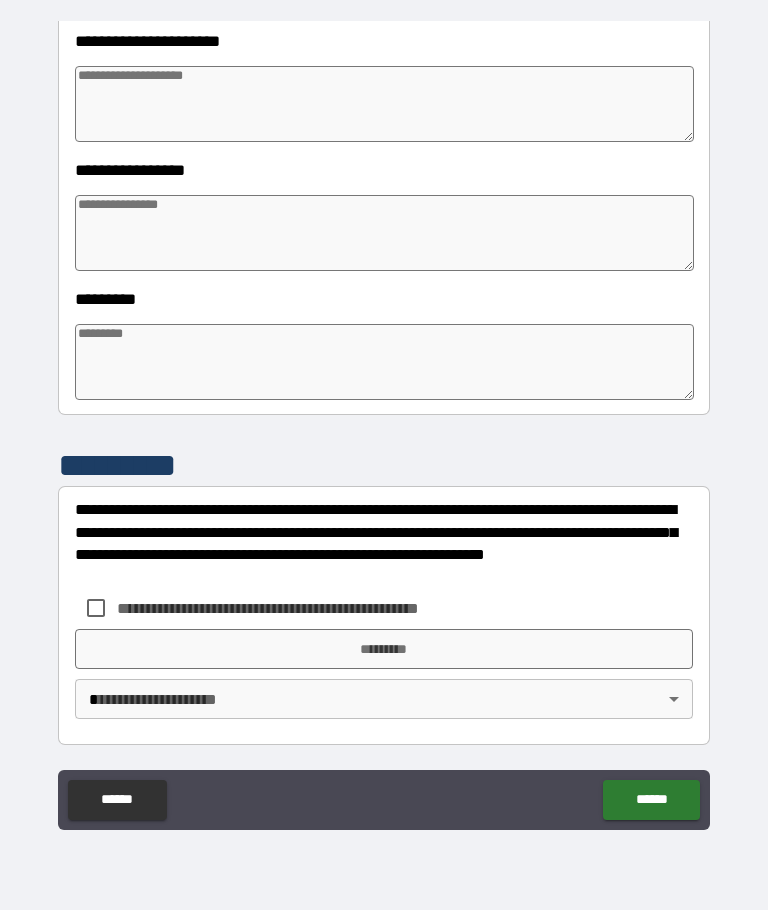 click on "**********" at bounding box center (384, 423) 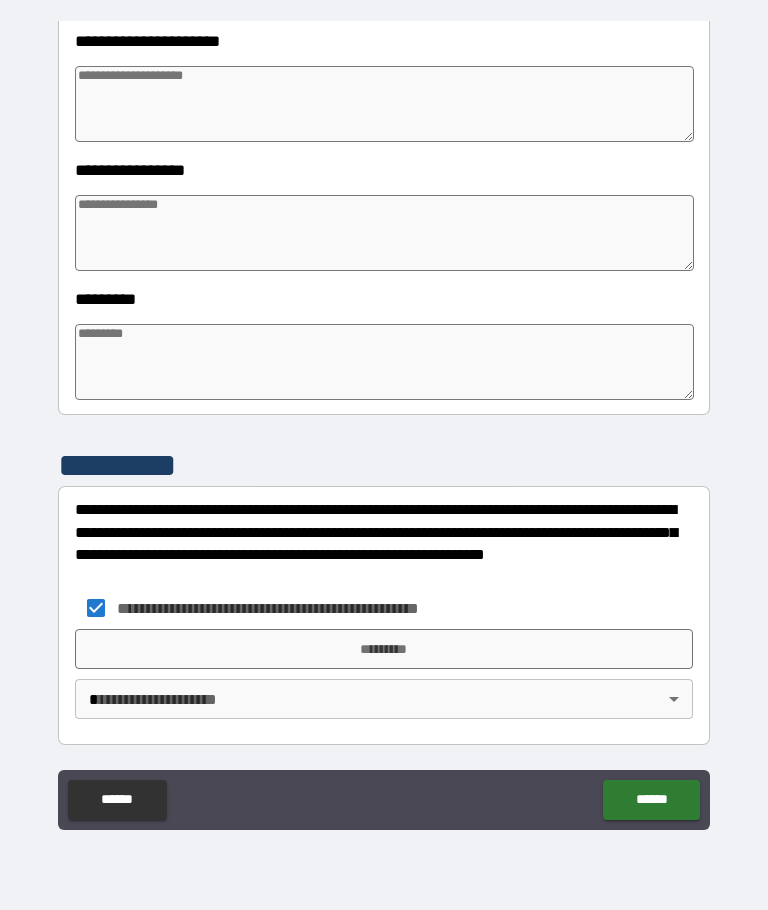 click on "*********" at bounding box center [384, 649] 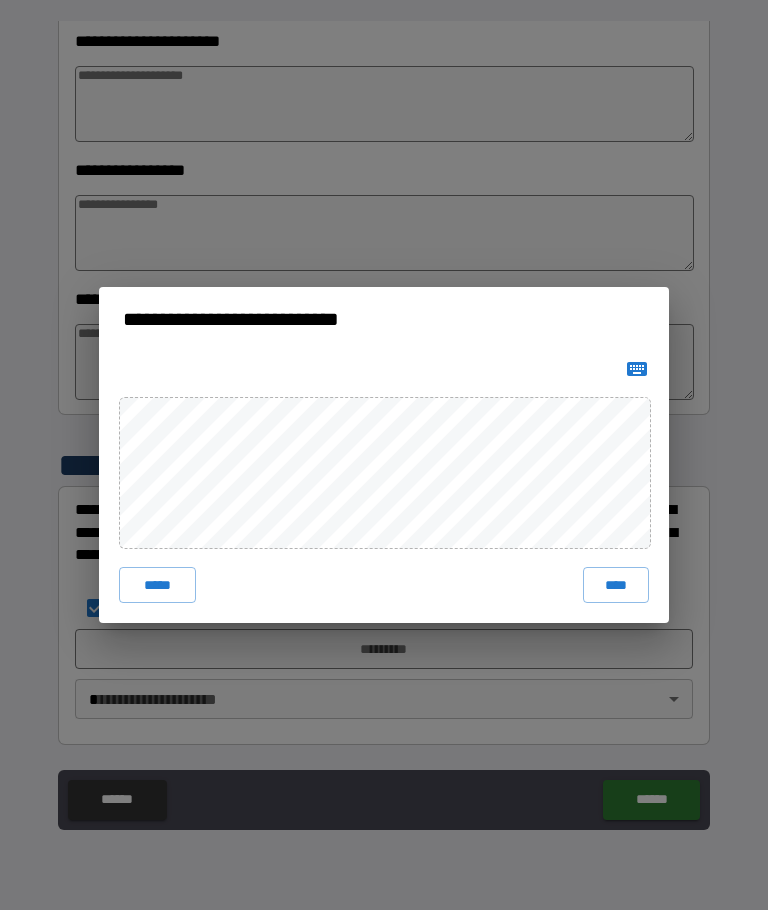 click on "****" at bounding box center (616, 585) 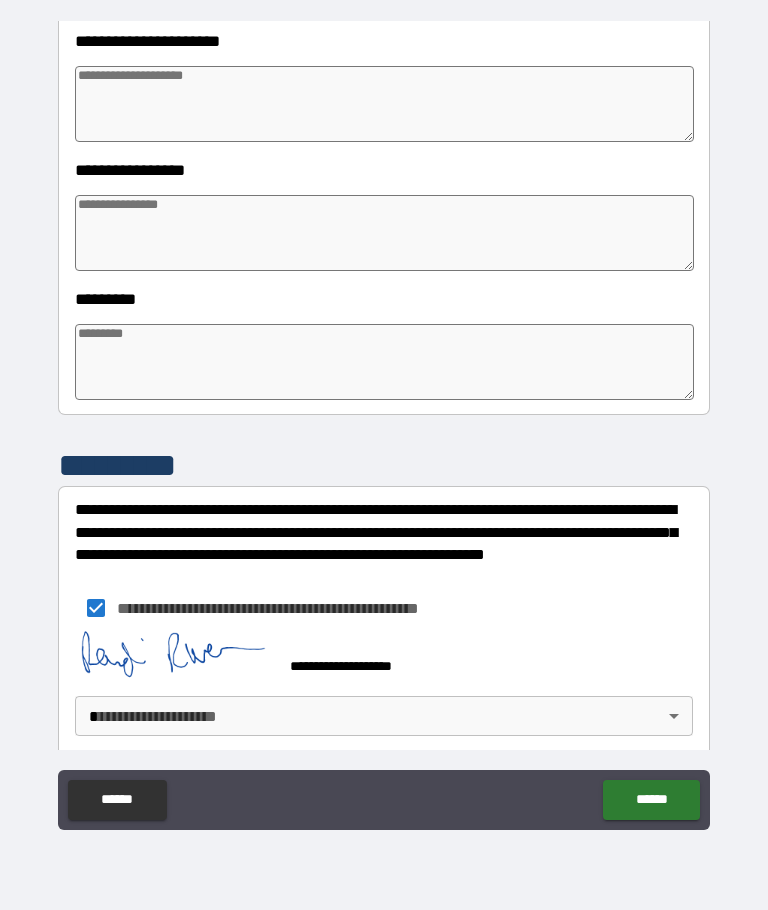 scroll, scrollTop: 461, scrollLeft: 0, axis: vertical 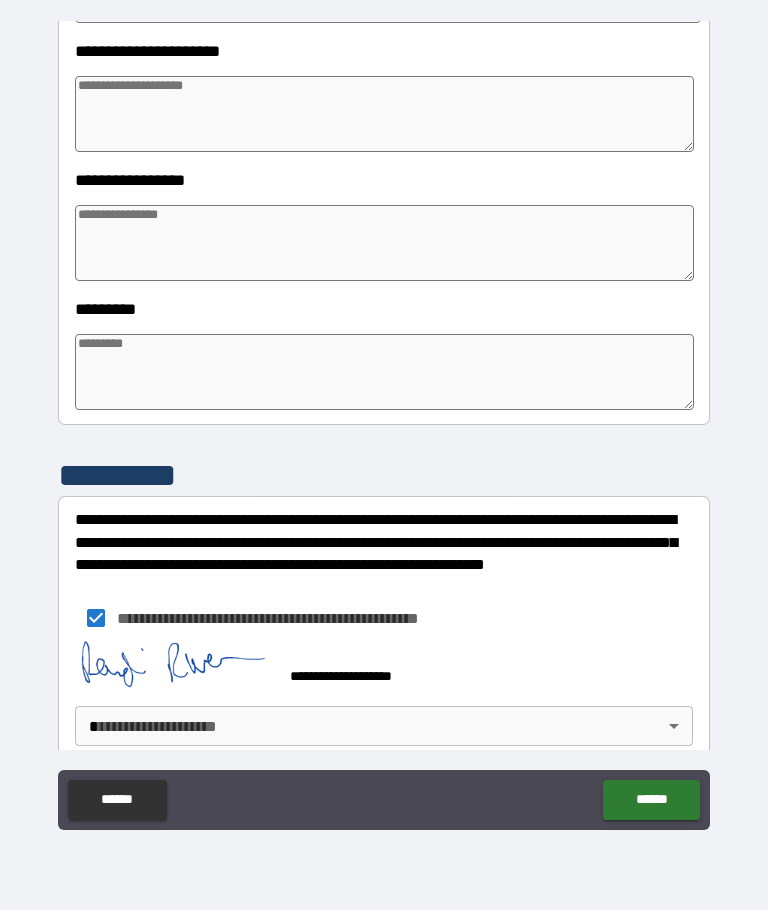 click on "**********" at bounding box center (384, 420) 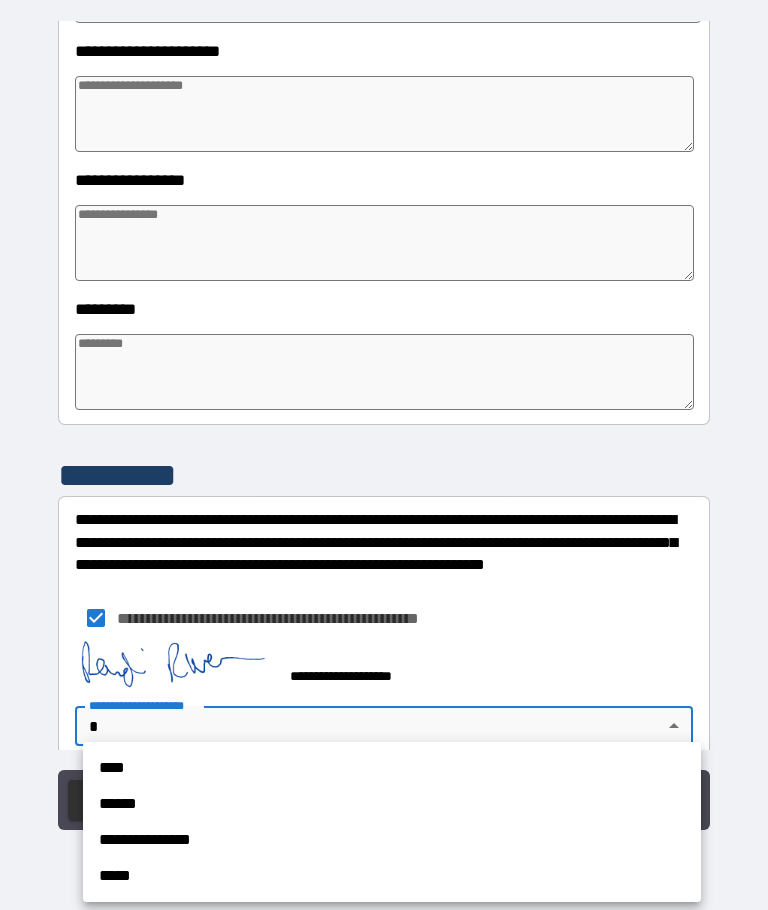 click on "**********" at bounding box center (392, 840) 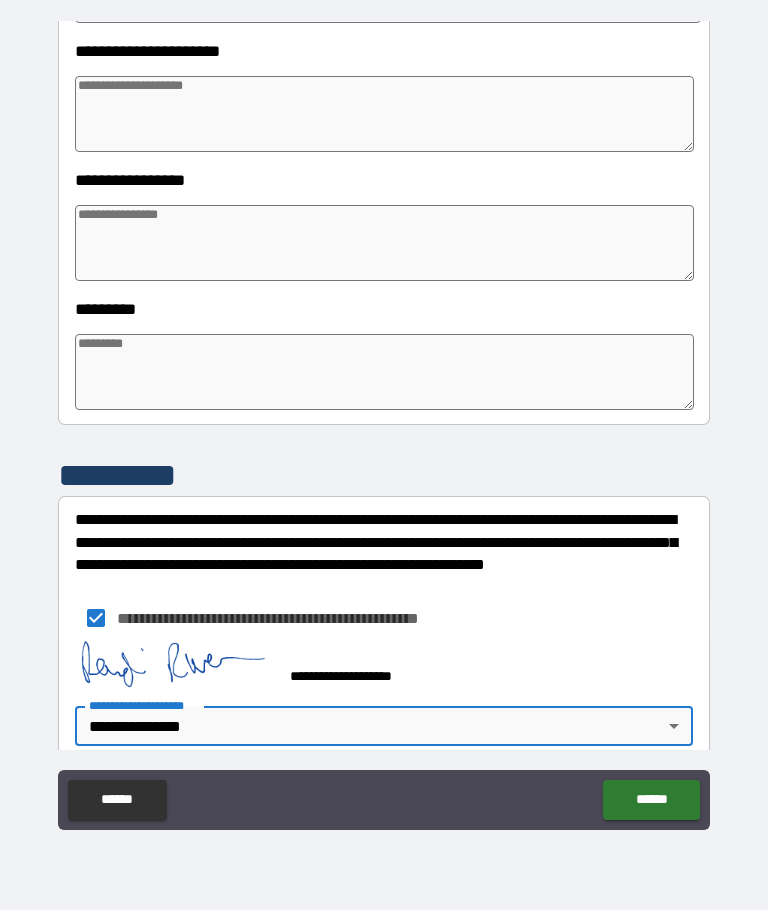 click on "******" at bounding box center (651, 800) 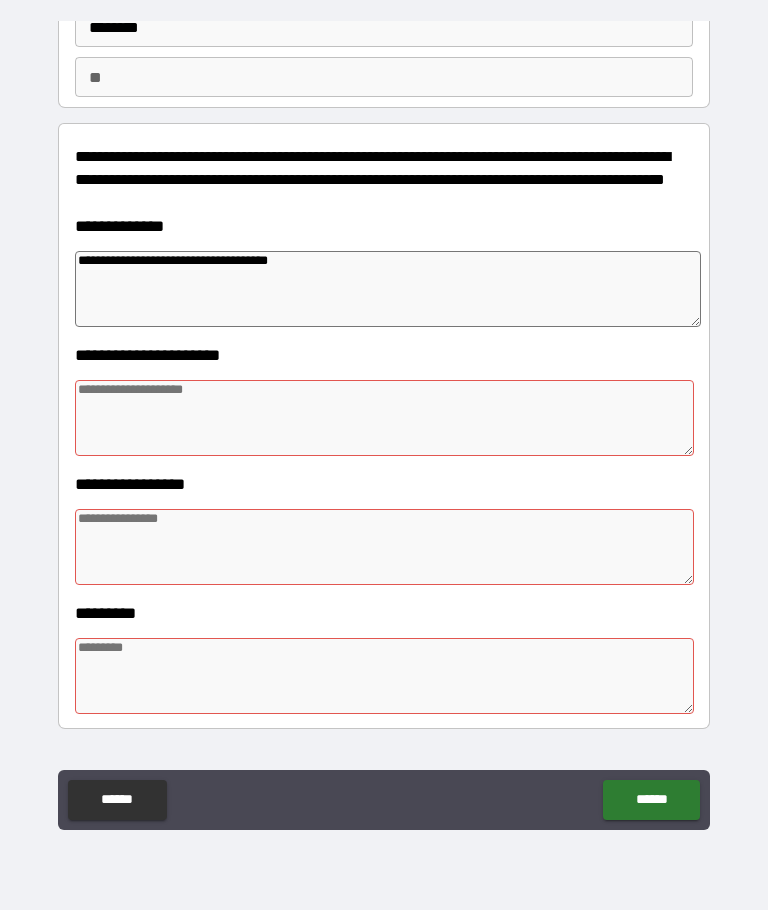 scroll, scrollTop: 136, scrollLeft: 0, axis: vertical 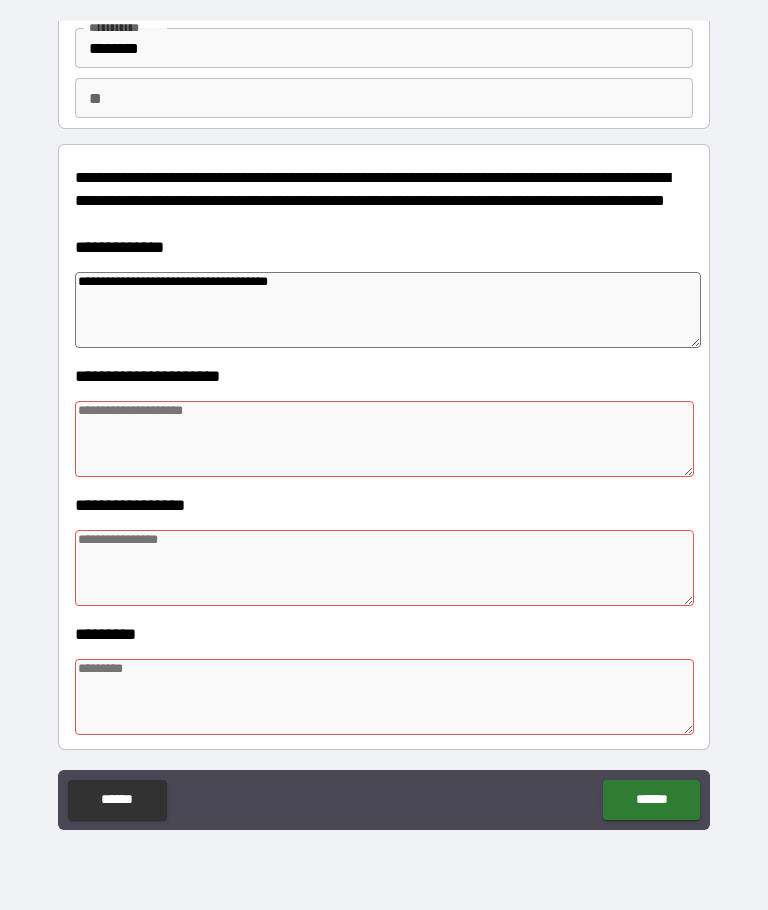 click at bounding box center (384, 568) 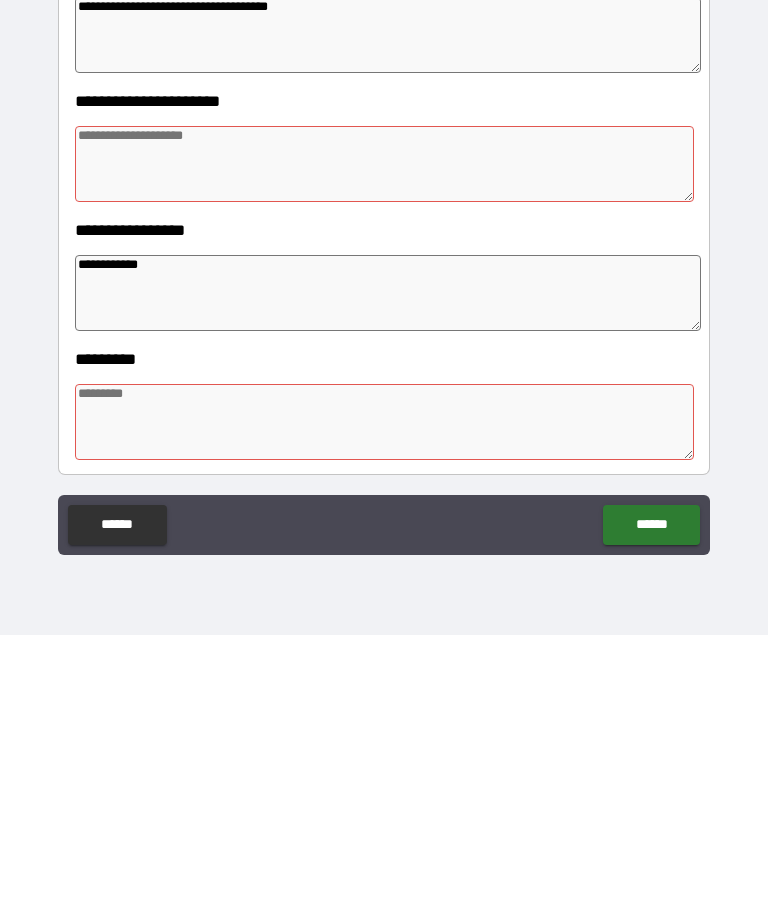 click at bounding box center [384, 439] 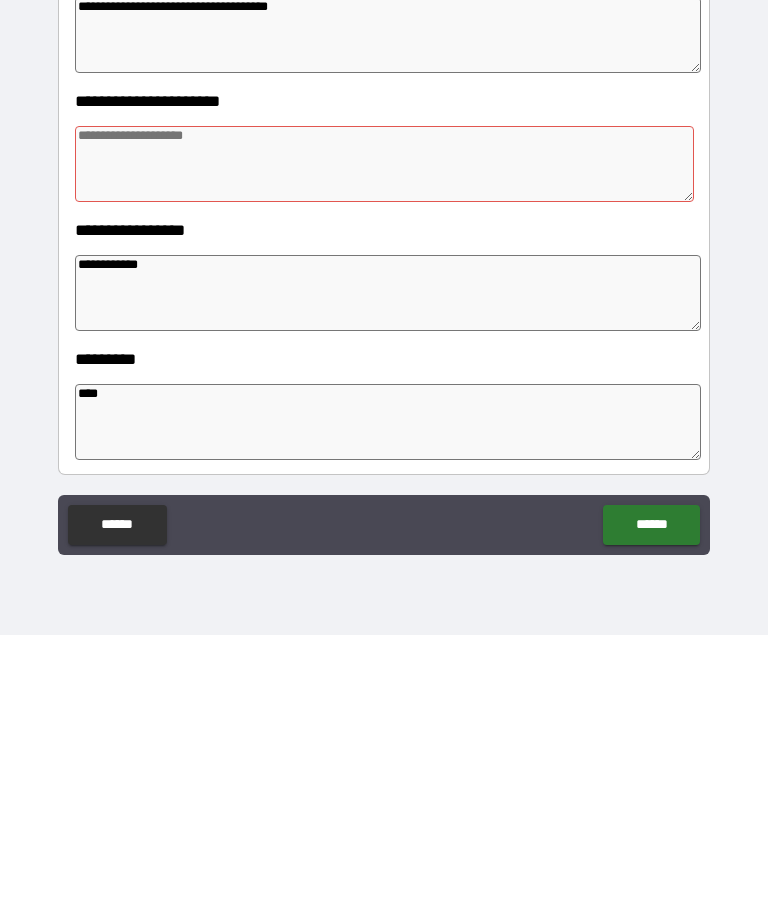 click at bounding box center (384, 439) 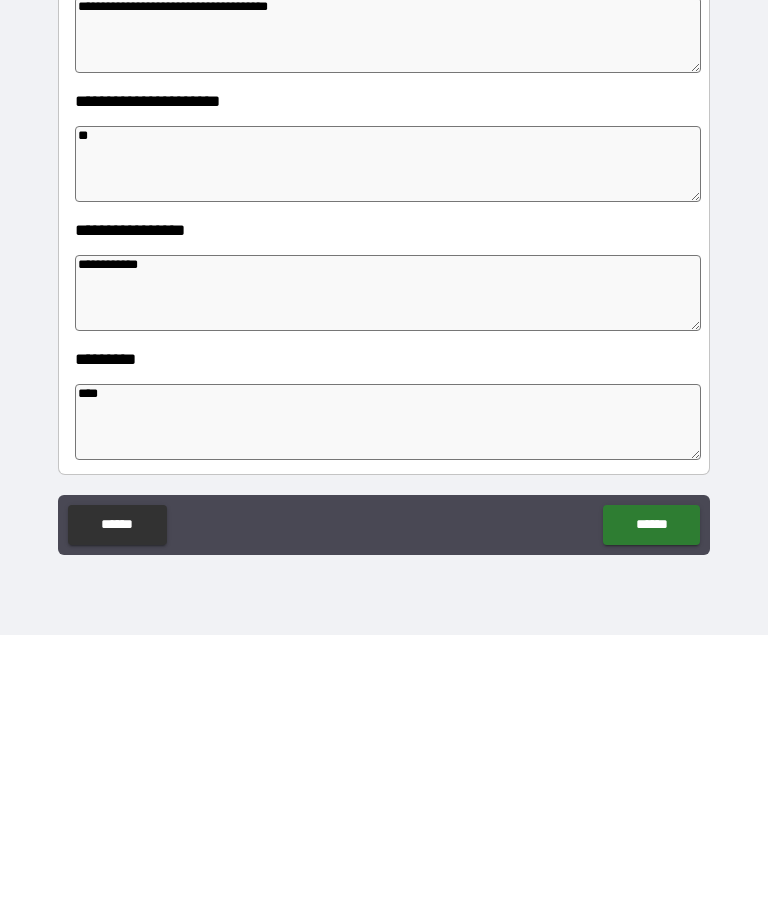 click on "******" at bounding box center (651, 800) 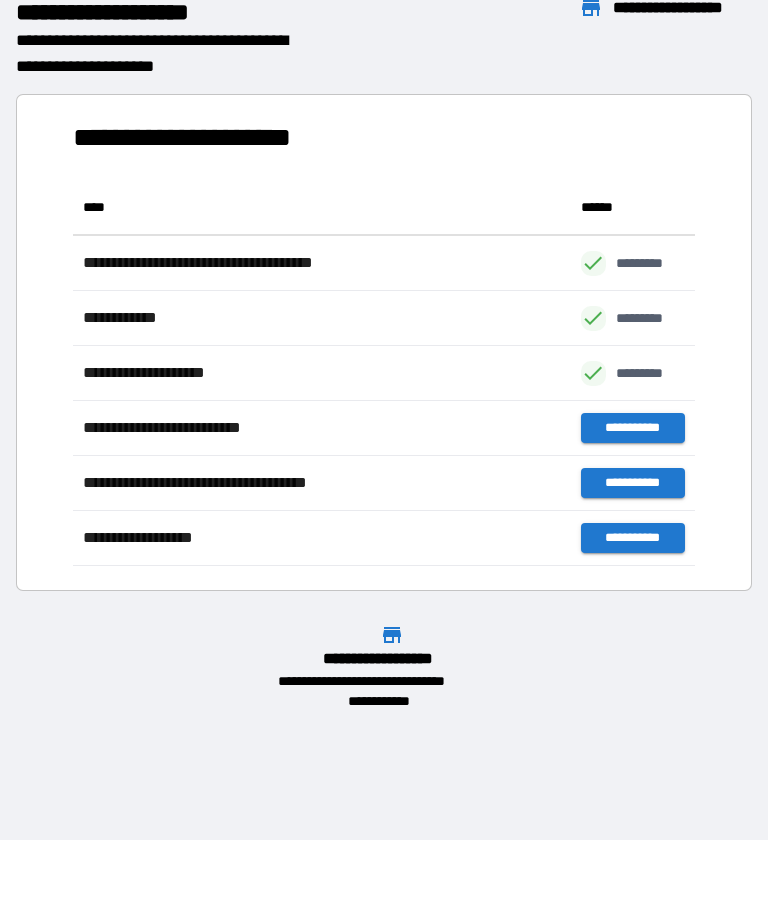 scroll, scrollTop: 1, scrollLeft: 1, axis: both 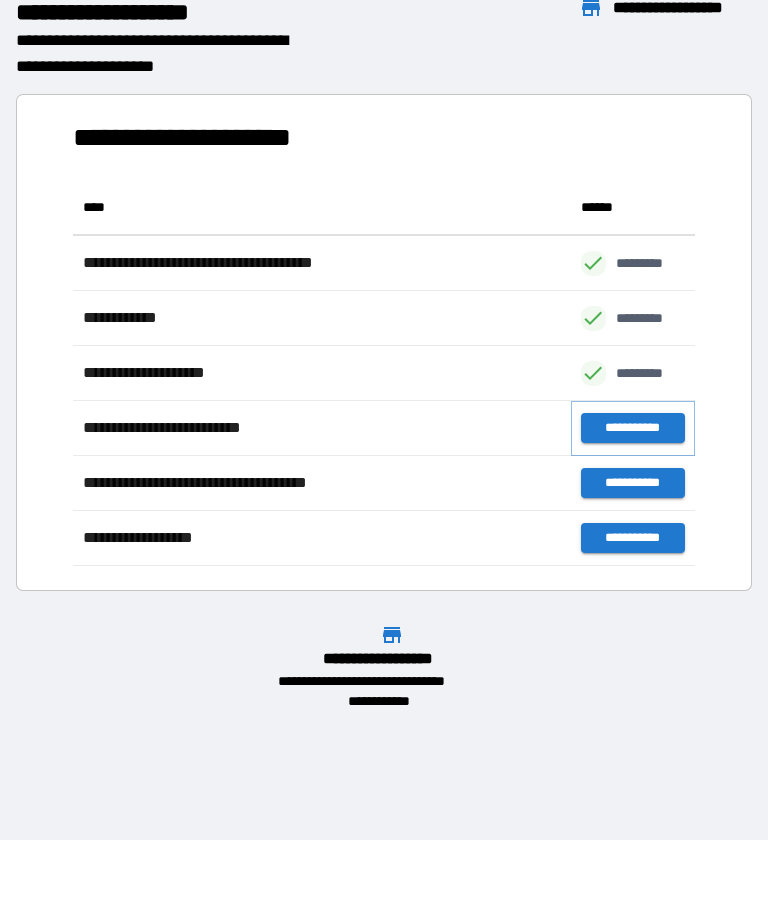 click on "**********" at bounding box center [633, 429] 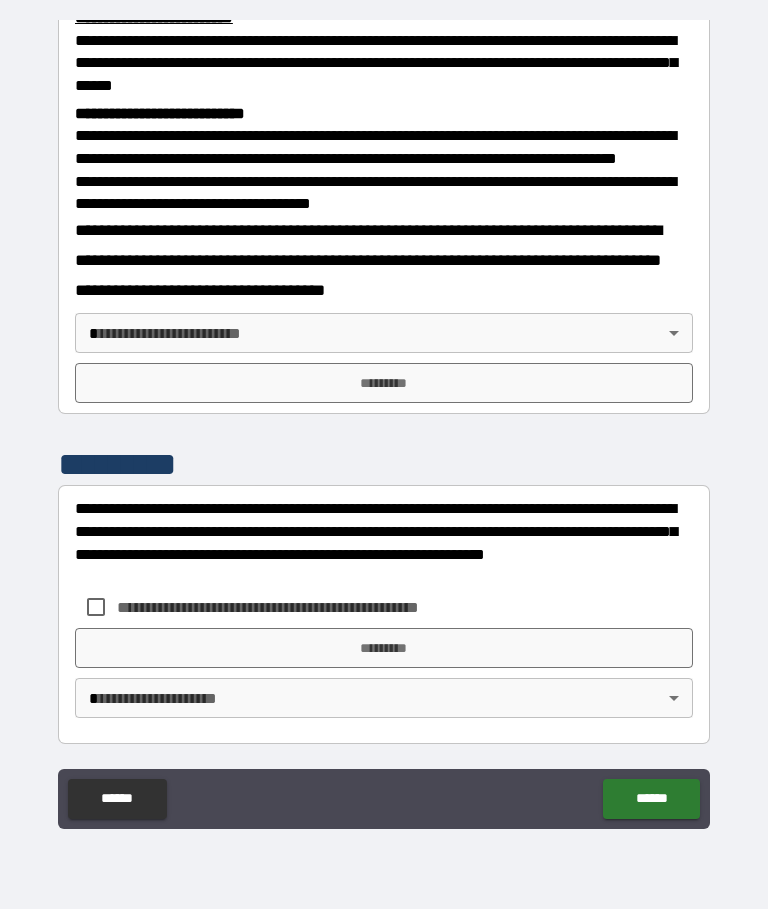 scroll, scrollTop: 739, scrollLeft: 0, axis: vertical 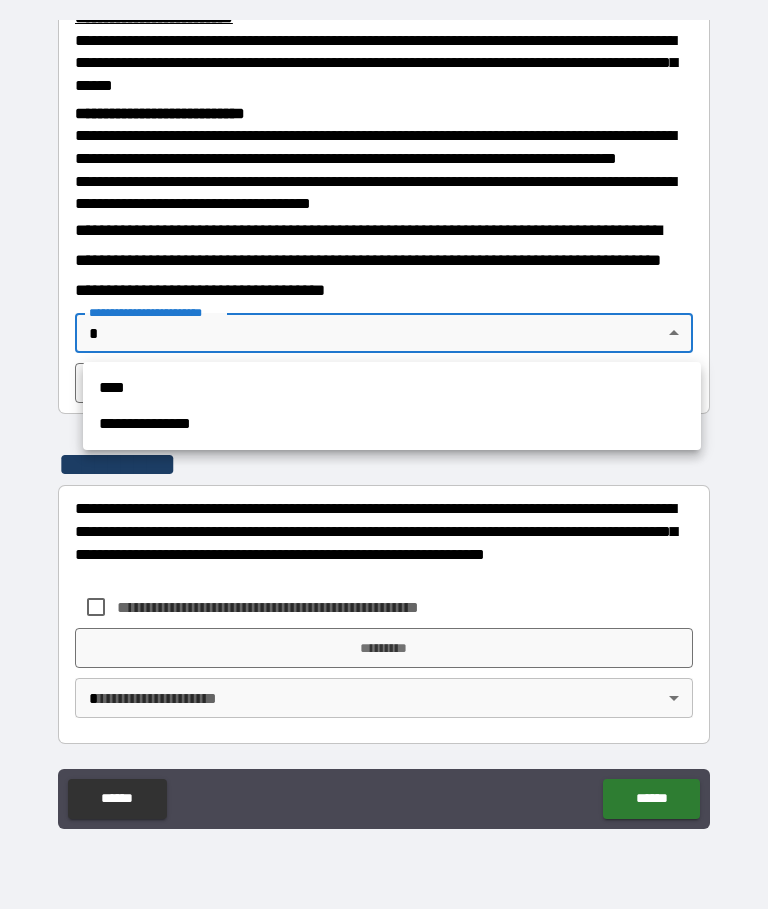 click on "**********" at bounding box center [392, 425] 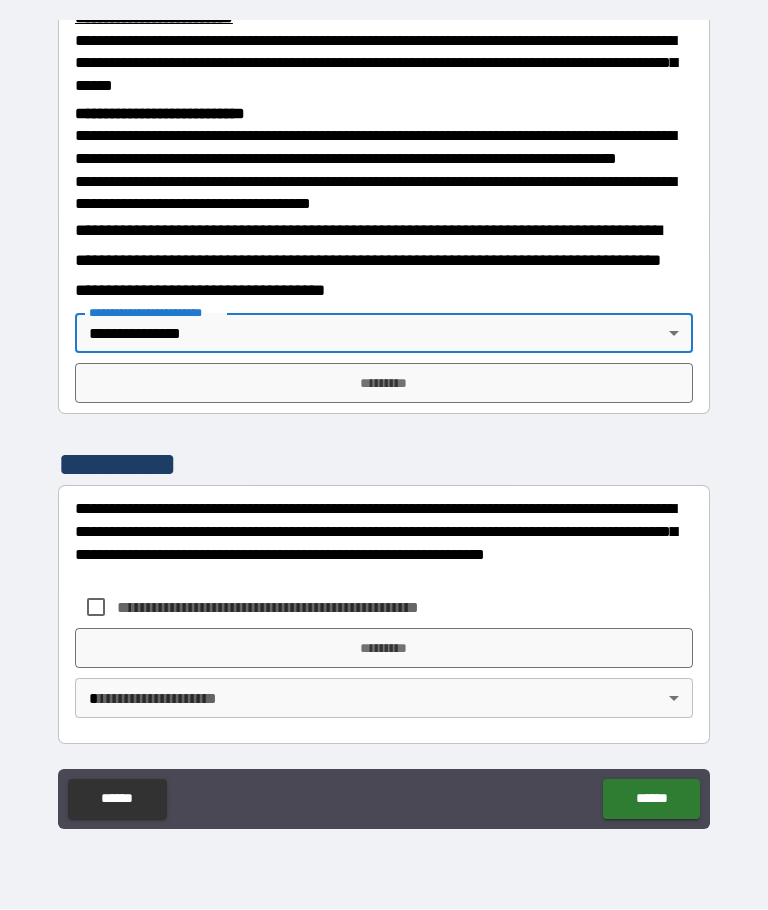 click on "*********" at bounding box center [384, 384] 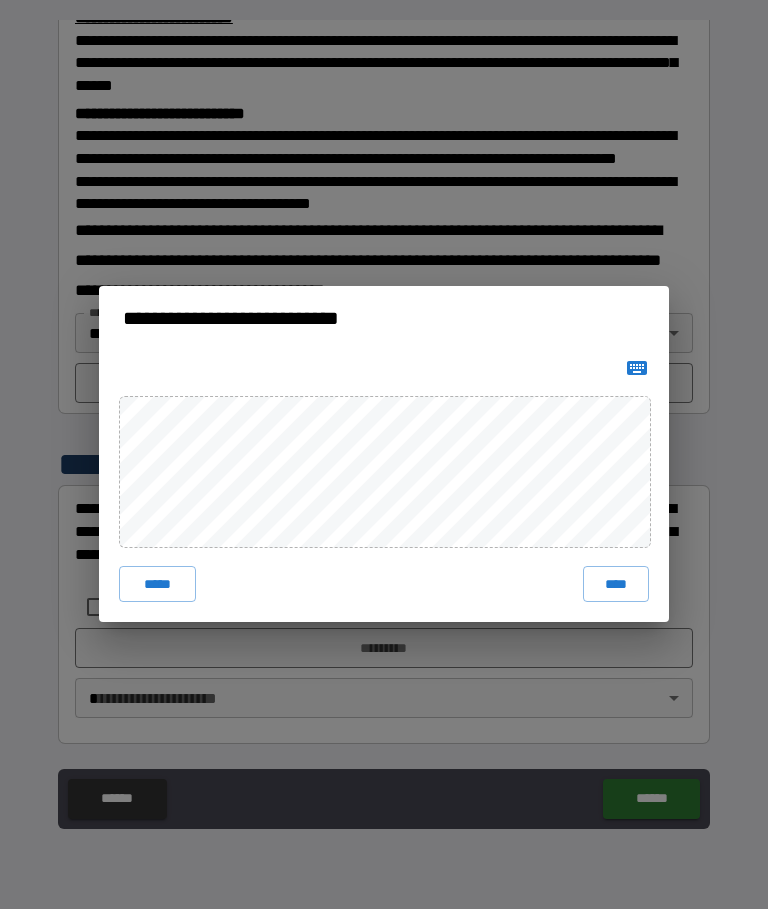 click on "****" at bounding box center (616, 585) 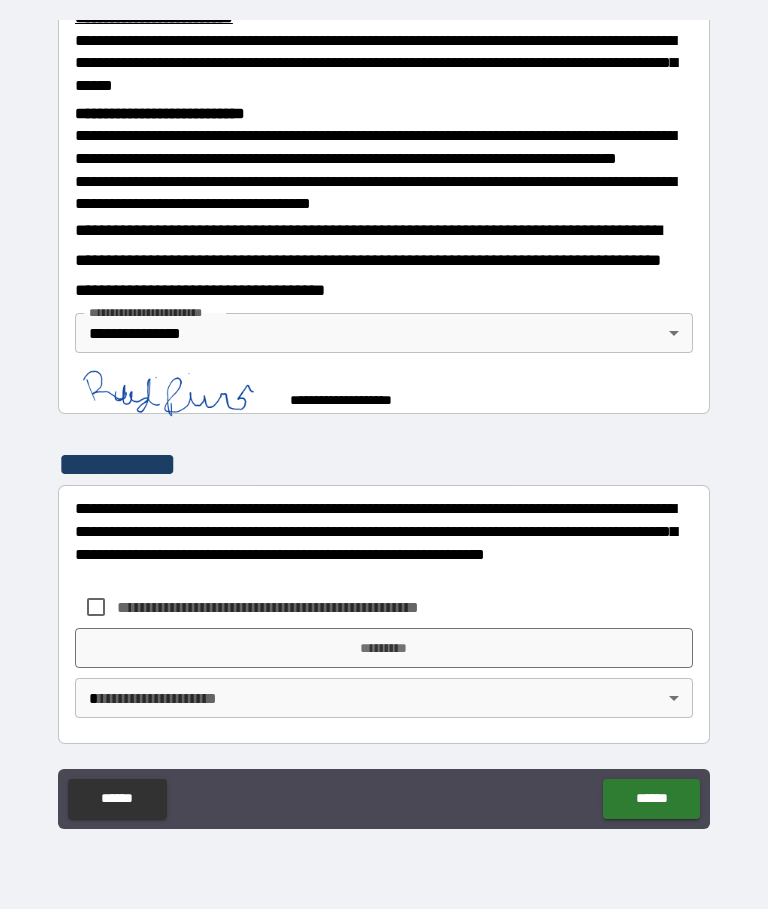 scroll, scrollTop: 729, scrollLeft: 0, axis: vertical 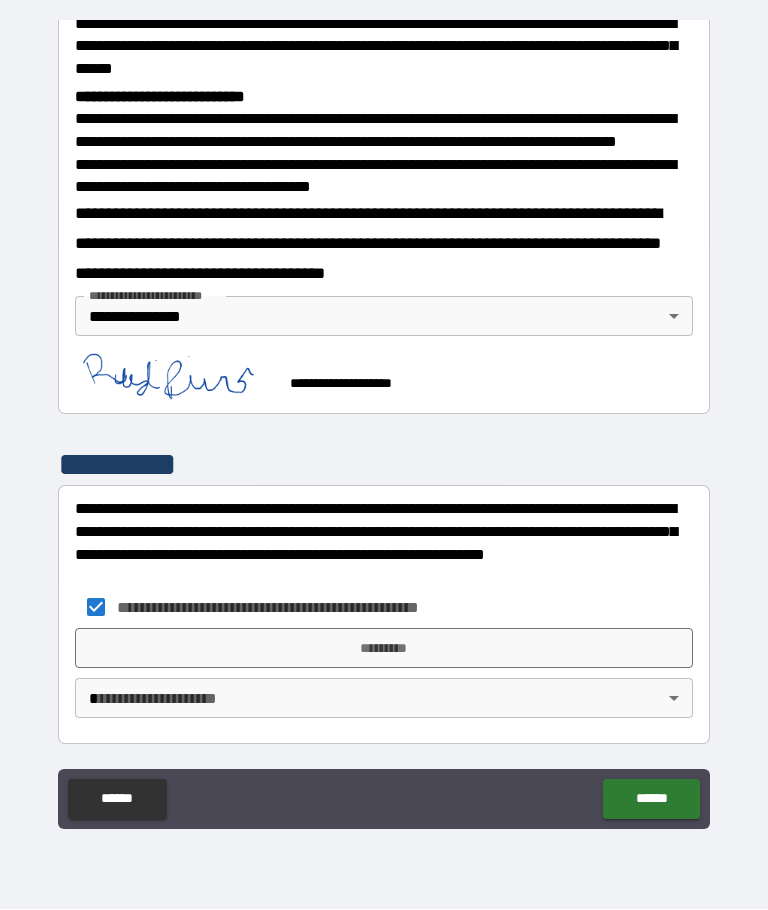 click on "*********" at bounding box center (384, 649) 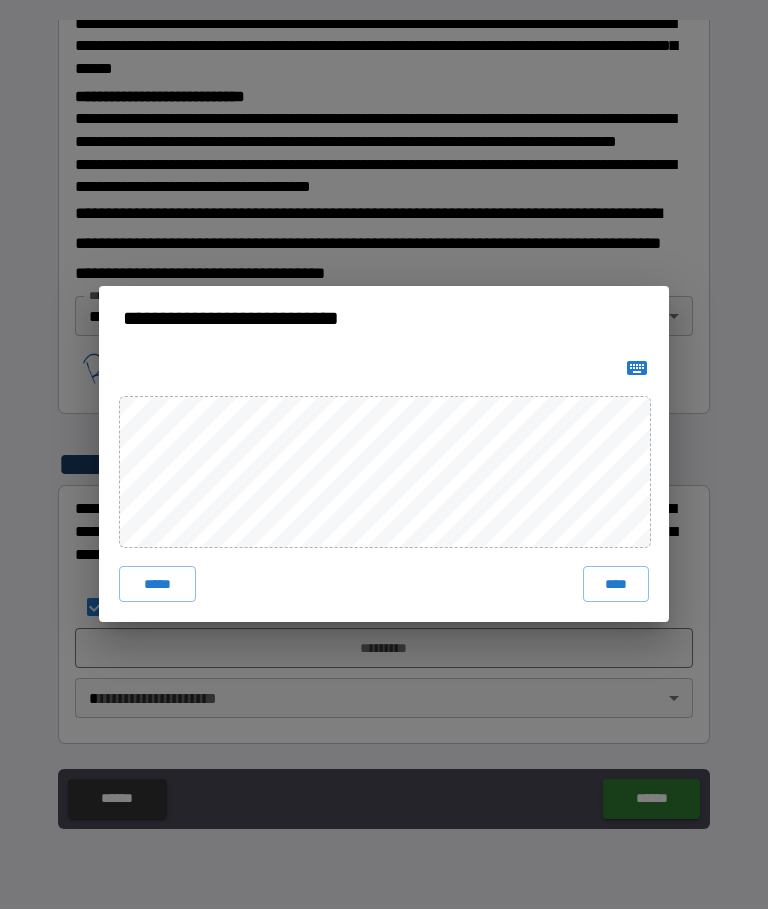 click on "****" at bounding box center [616, 585] 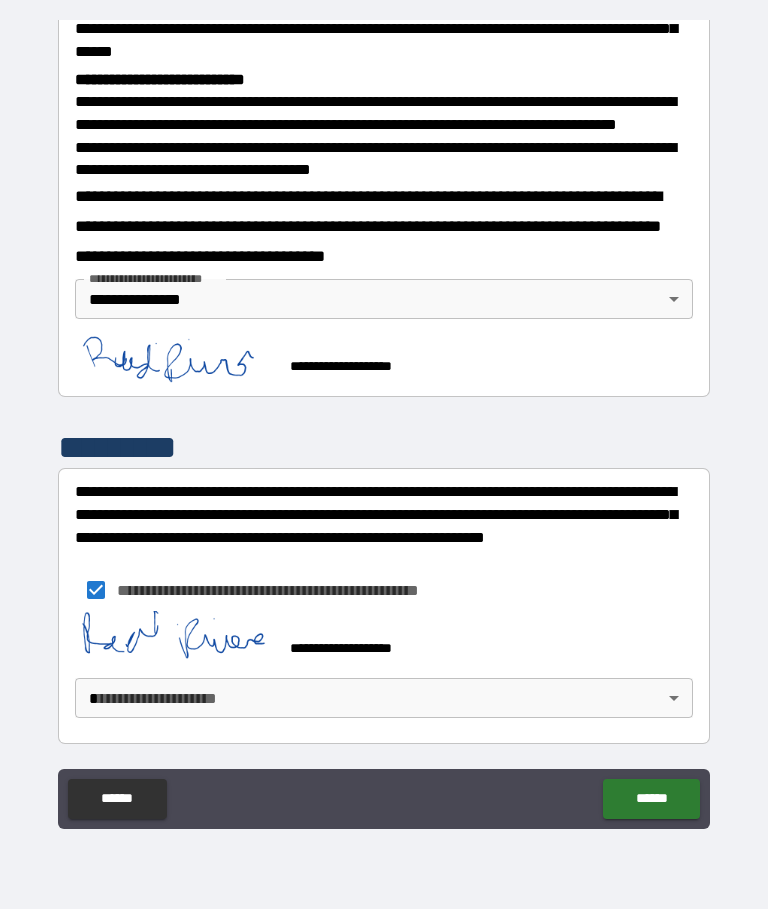 click on "**********" at bounding box center [384, 420] 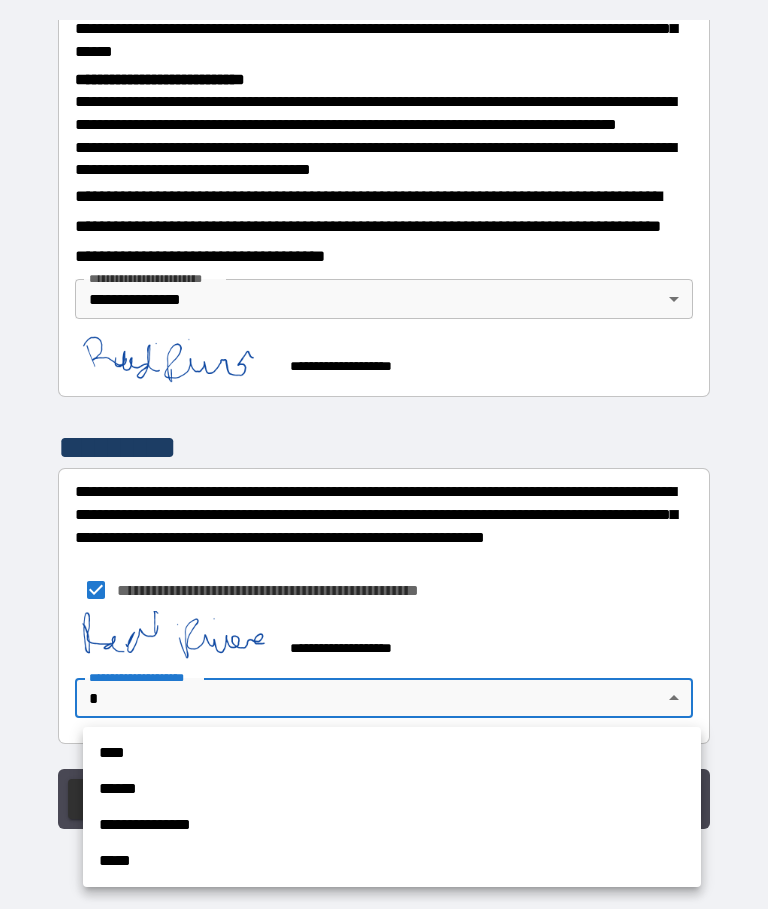 click on "**********" at bounding box center (392, 826) 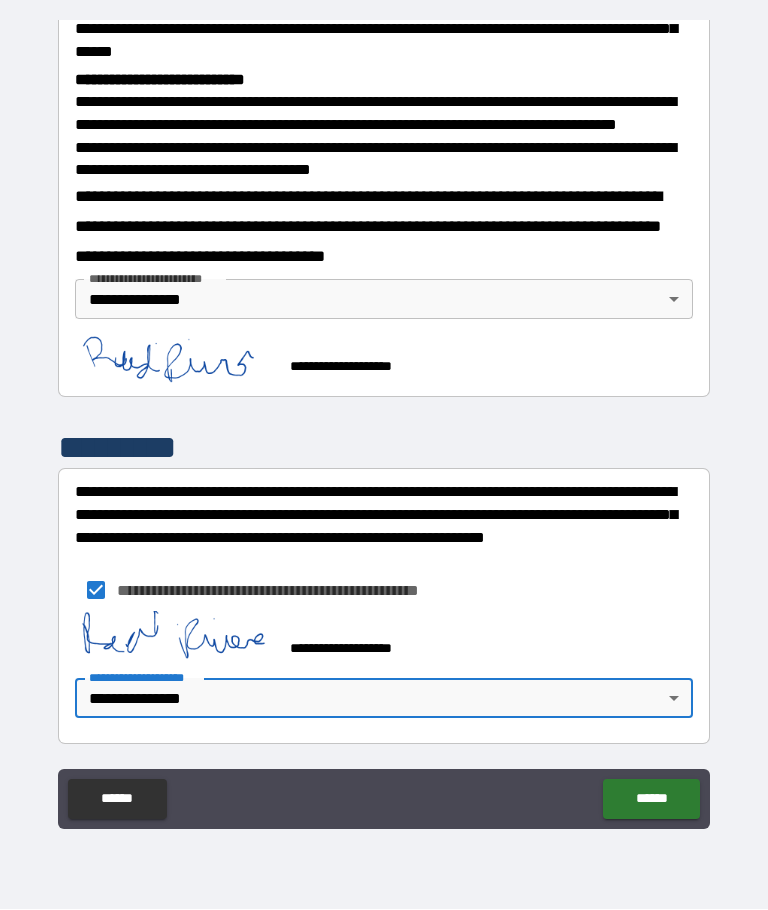 click on "******" at bounding box center (651, 800) 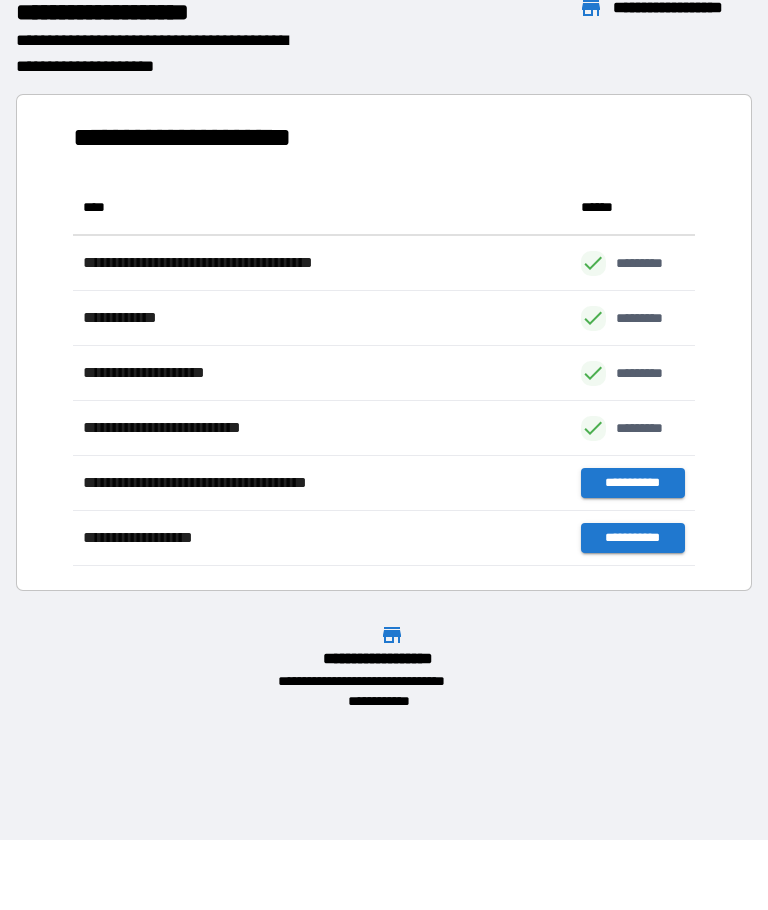 scroll, scrollTop: 1, scrollLeft: 1, axis: both 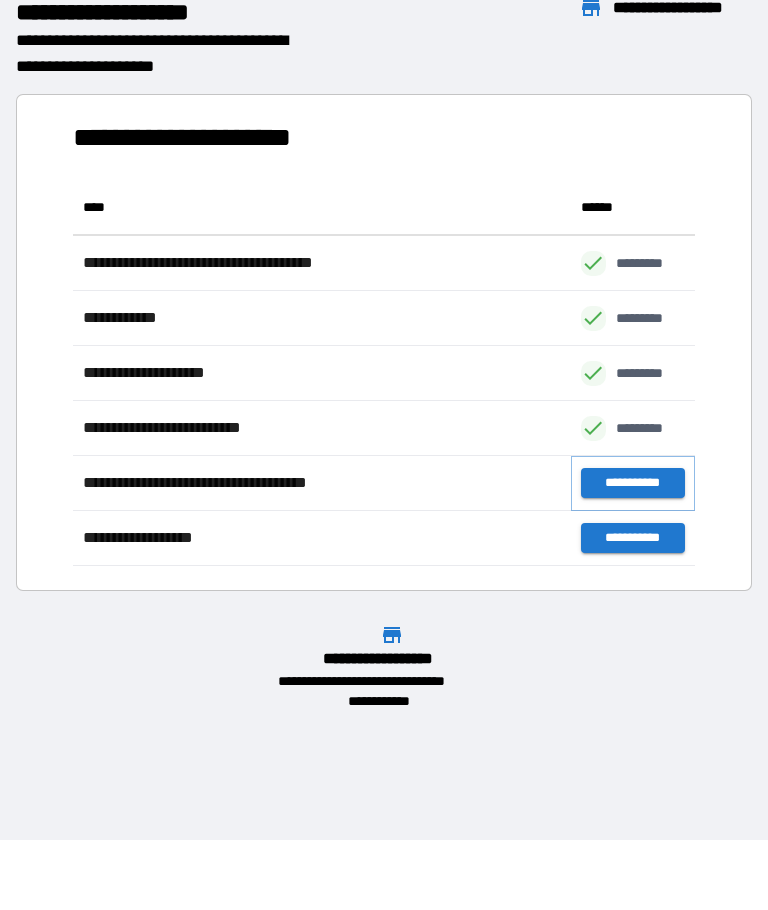 click on "**********" at bounding box center (633, 484) 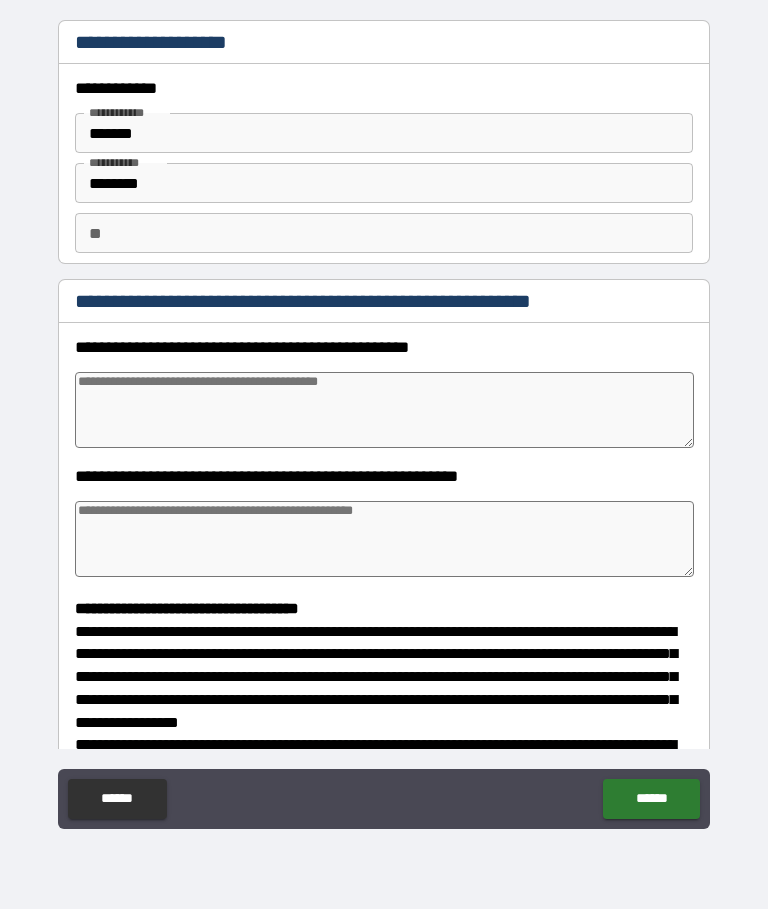 click at bounding box center [384, 411] 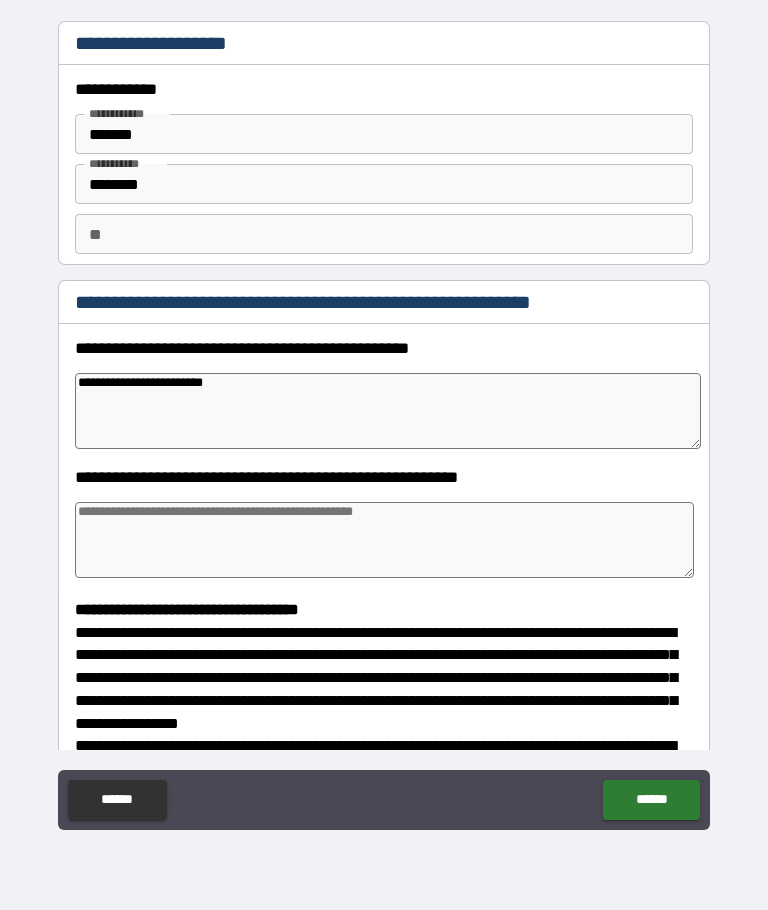 click at bounding box center (384, 540) 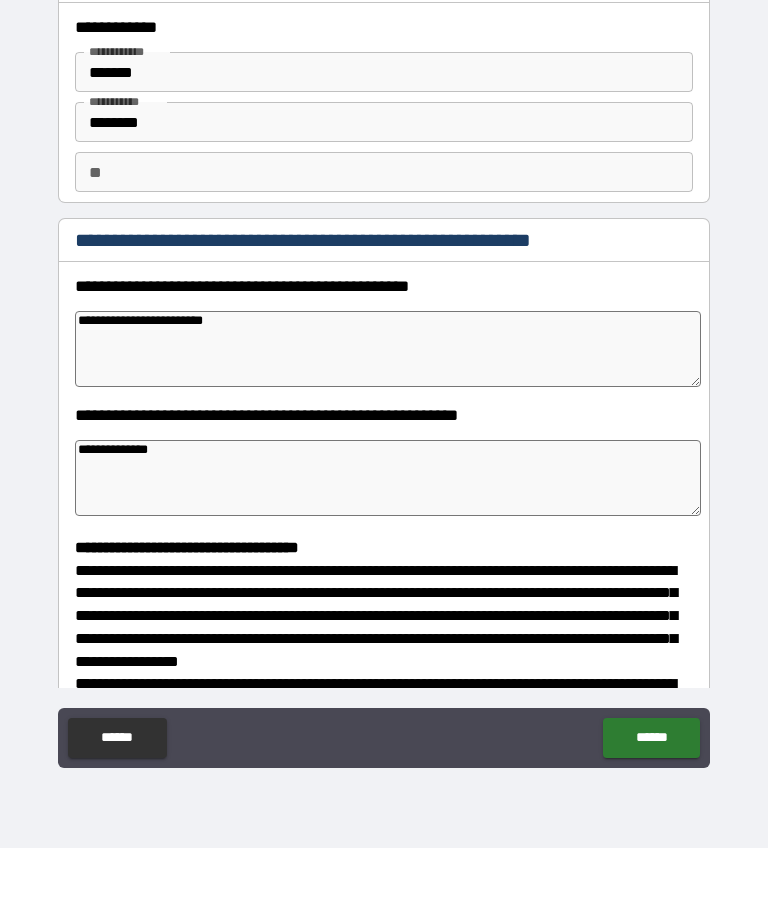 click on "**********" at bounding box center (384, 423) 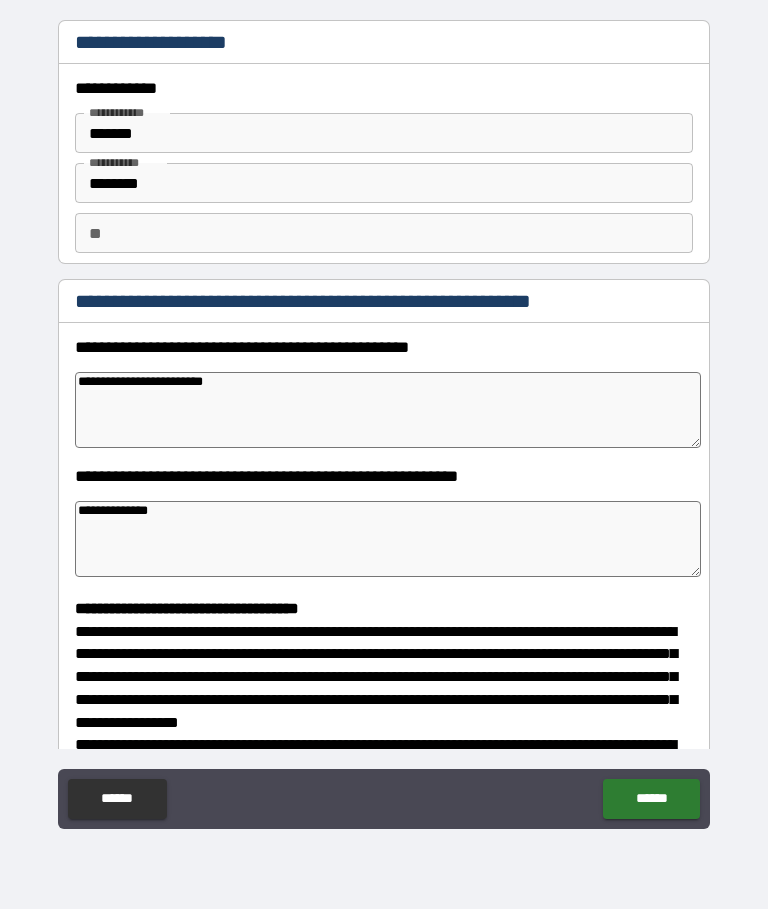 click on "******" at bounding box center (651, 800) 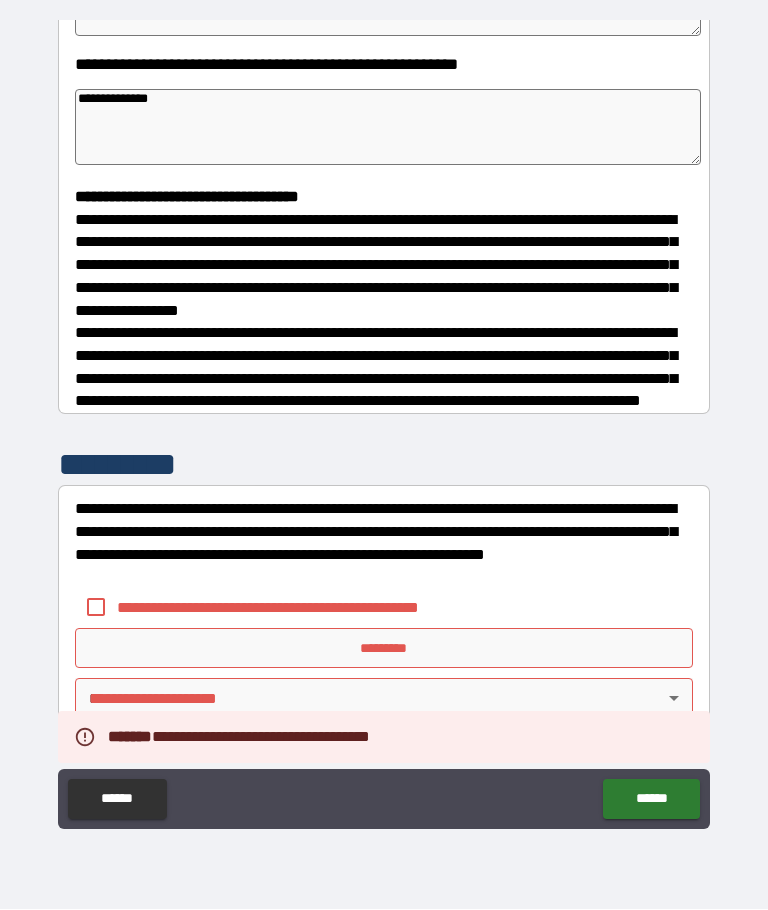 scroll, scrollTop: 427, scrollLeft: 0, axis: vertical 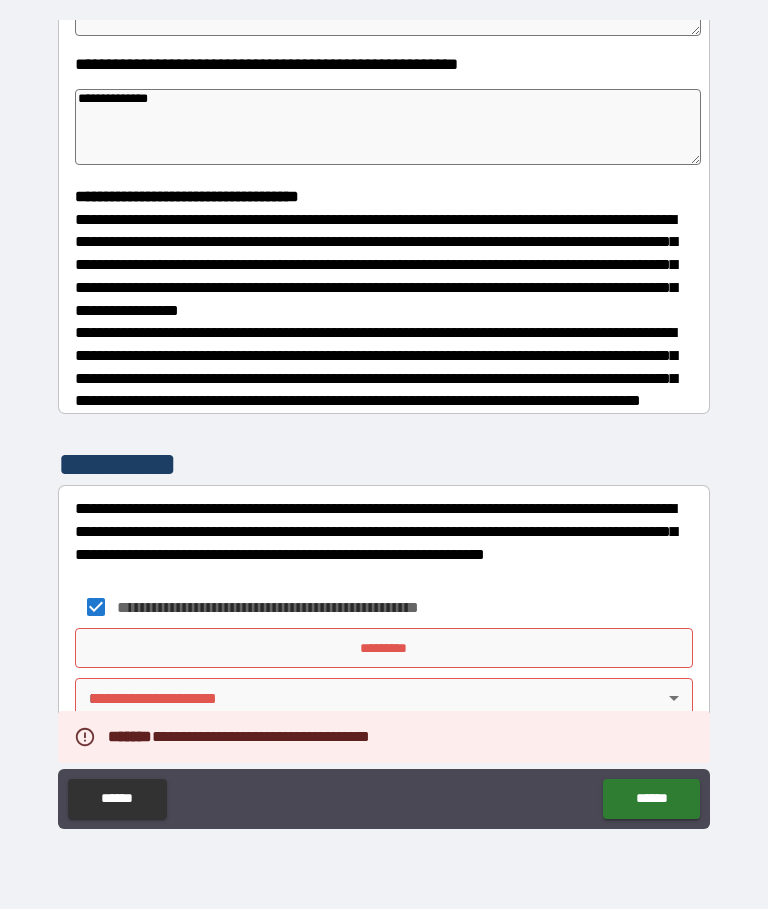 click on "**********" at bounding box center (384, 420) 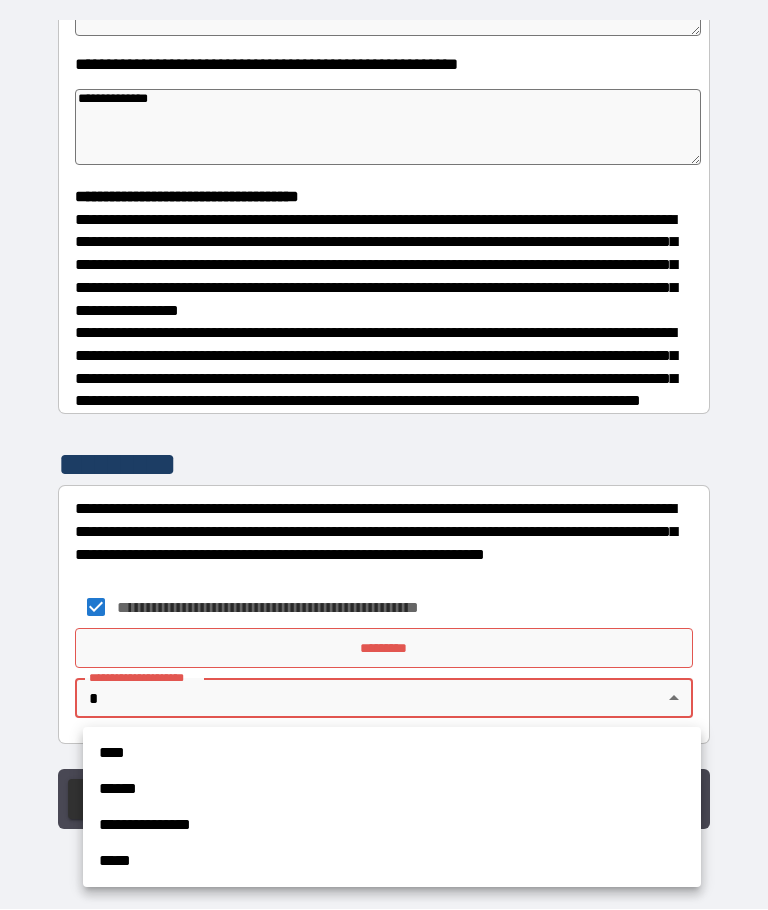 click on "**********" at bounding box center [392, 826] 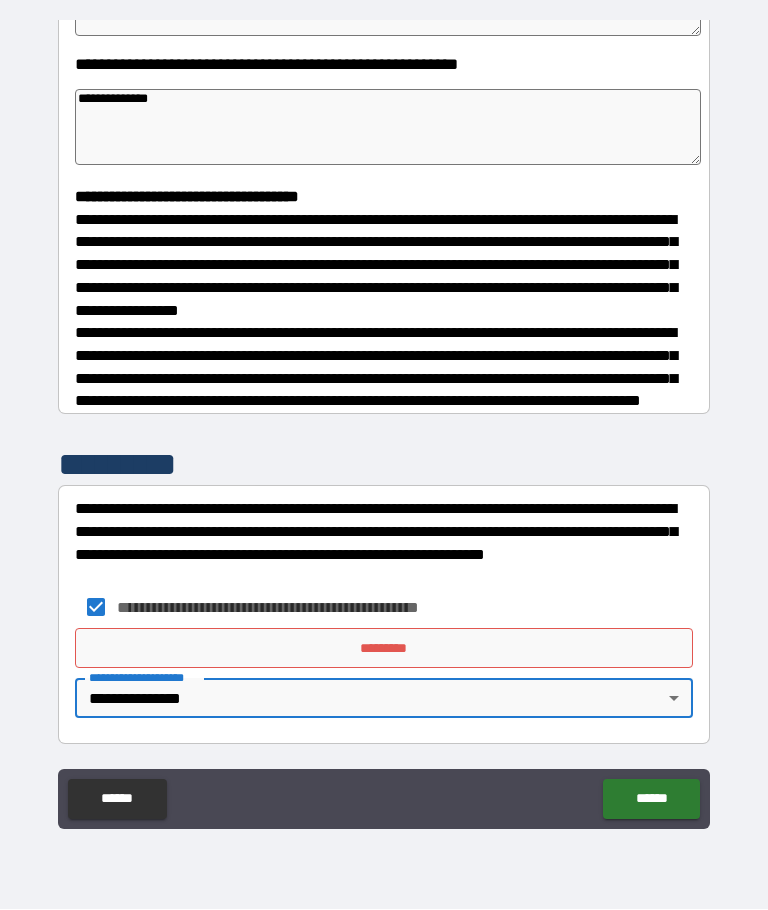 click on "*********" at bounding box center (384, 649) 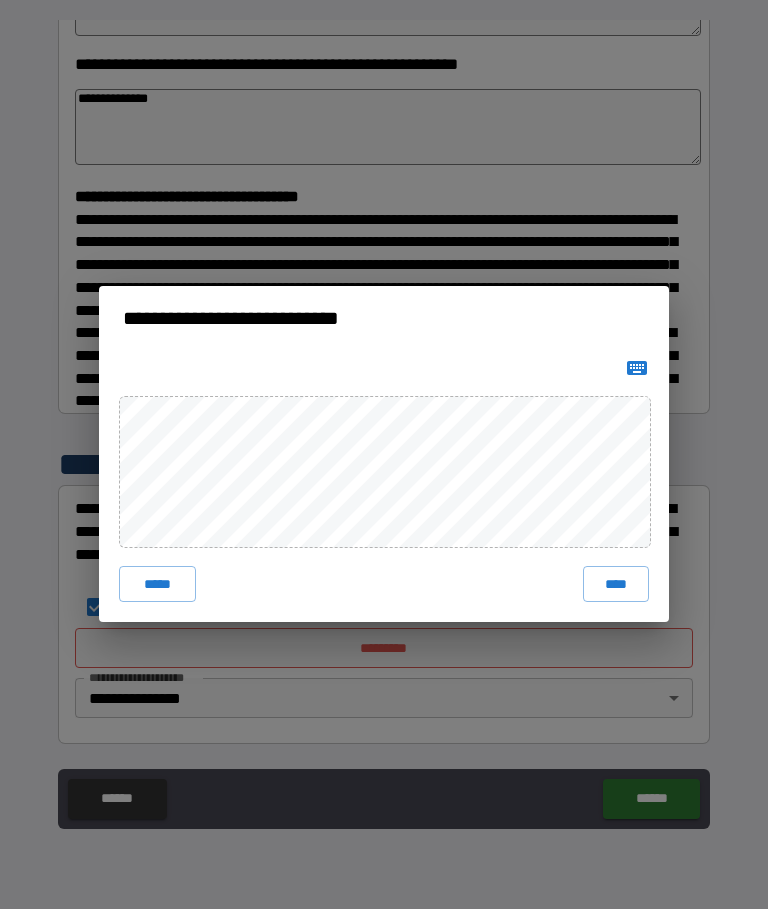 click on "****" at bounding box center [616, 585] 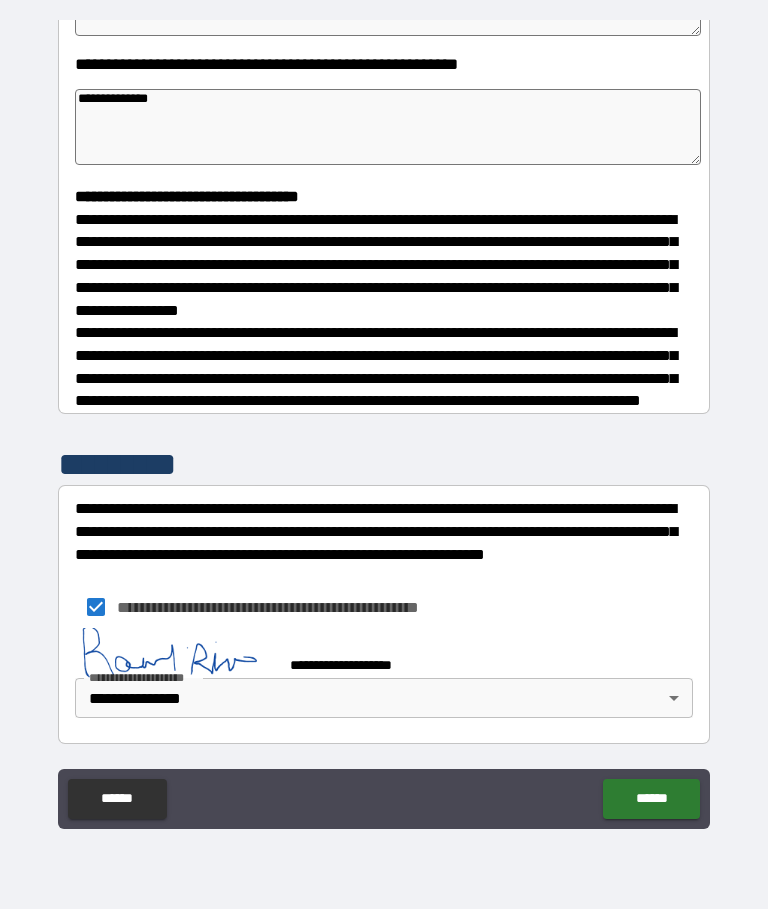 scroll, scrollTop: 417, scrollLeft: 0, axis: vertical 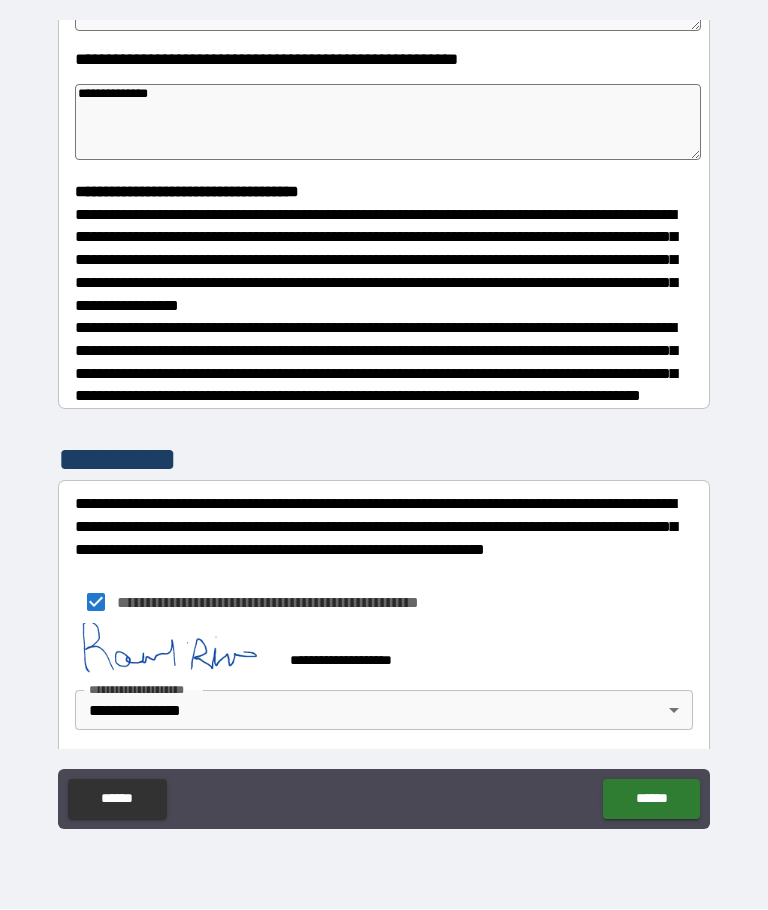 click on "******" at bounding box center (651, 800) 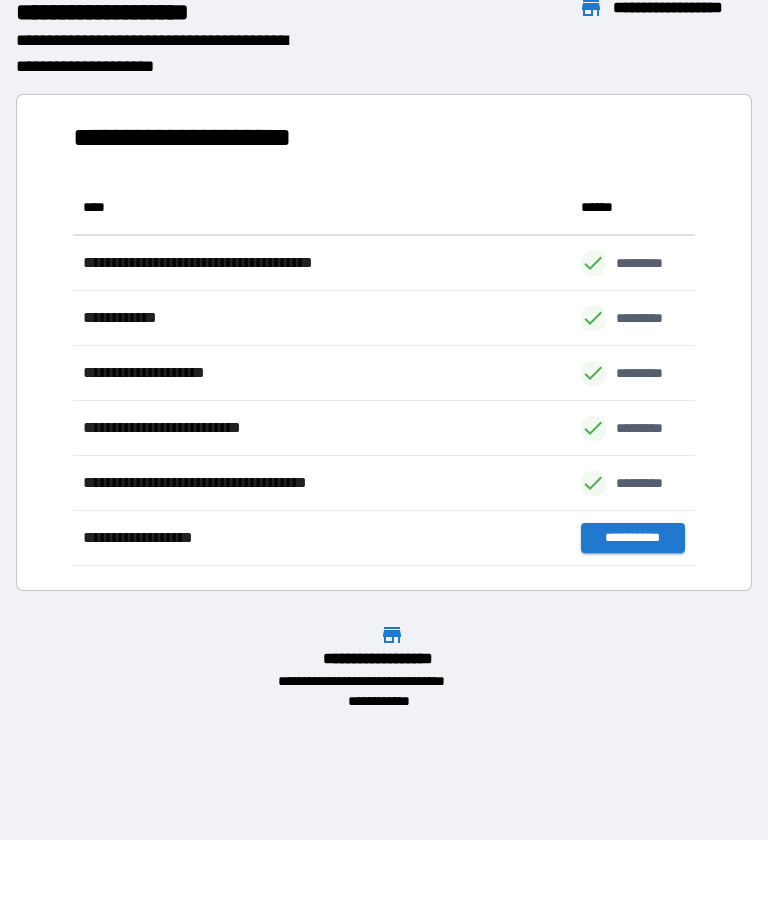scroll, scrollTop: 1, scrollLeft: 1, axis: both 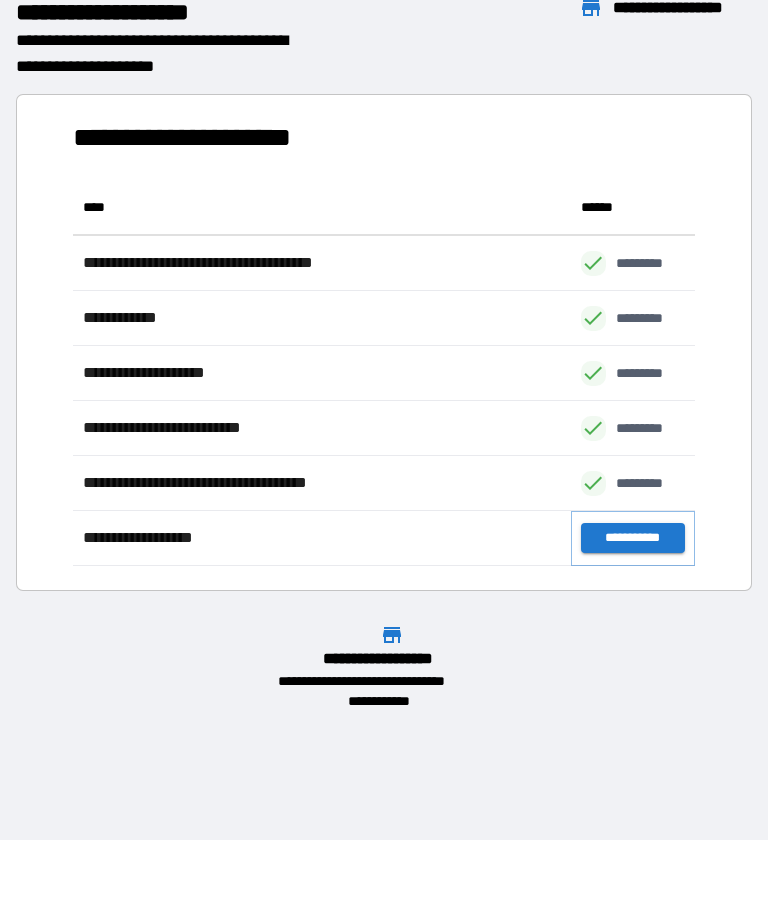 click on "**********" at bounding box center [633, 539] 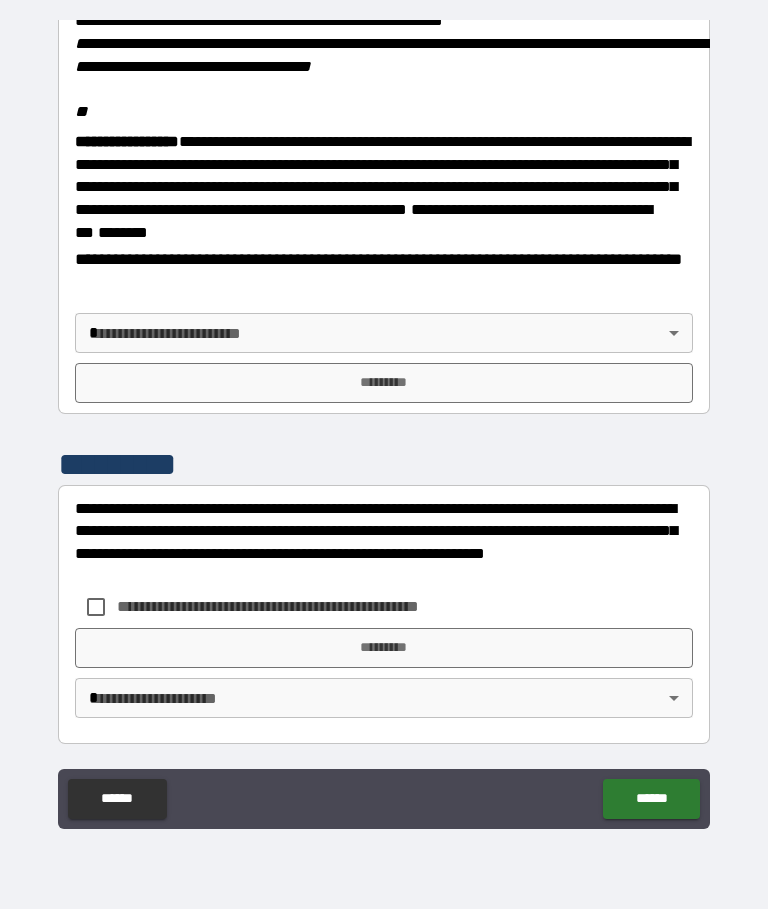 scroll, scrollTop: 2453, scrollLeft: 0, axis: vertical 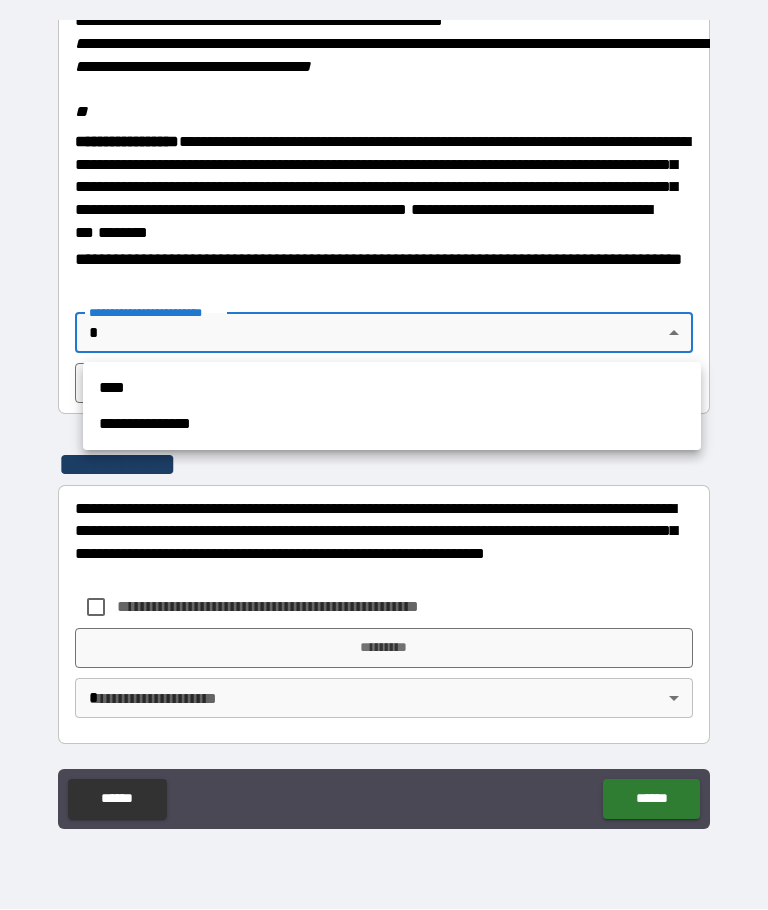 click on "**********" at bounding box center [392, 425] 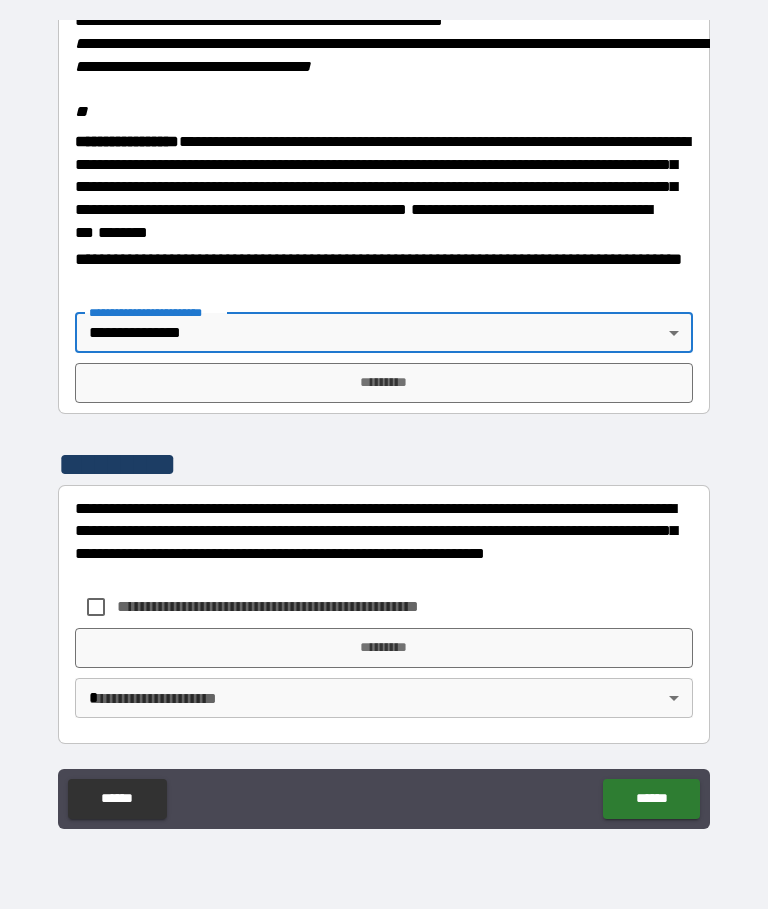 click on "*********" at bounding box center (384, 384) 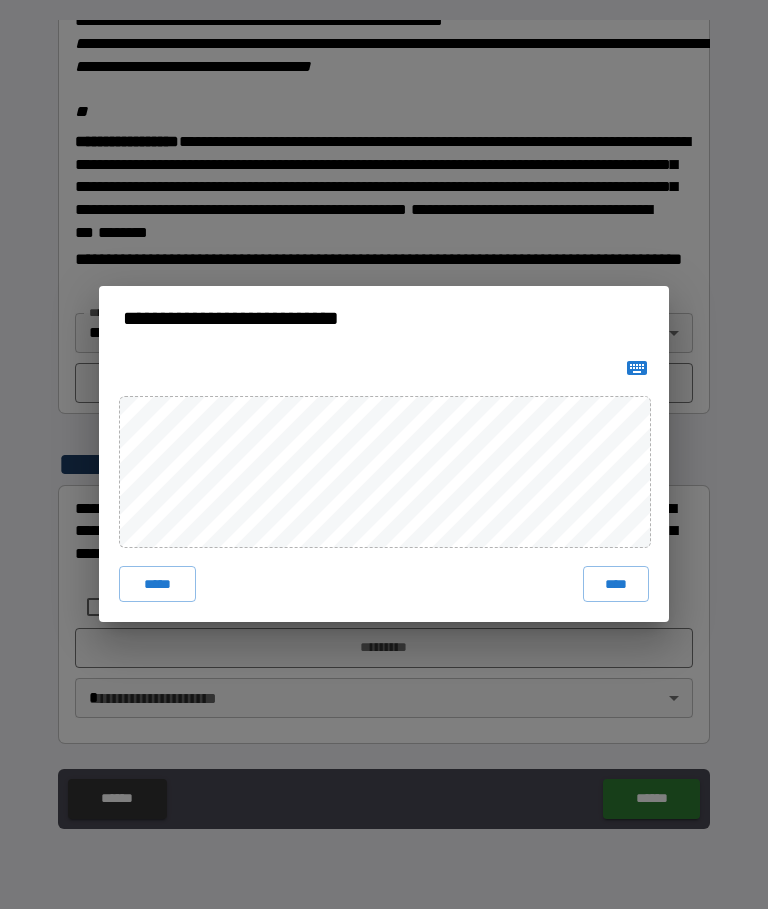 click on "****" at bounding box center (616, 585) 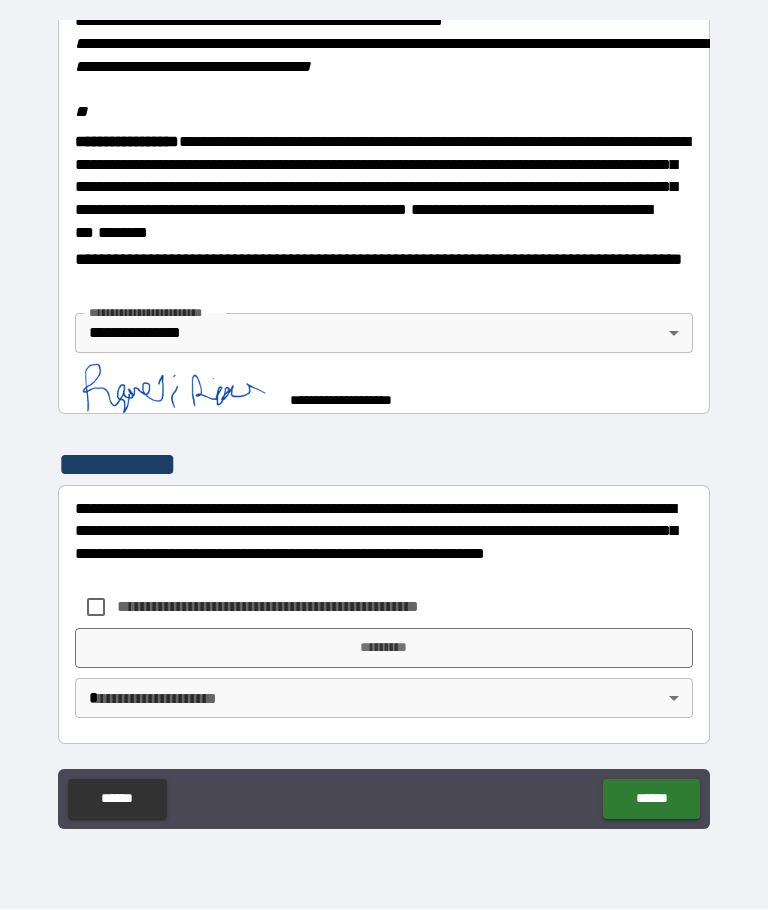 scroll, scrollTop: 2443, scrollLeft: 0, axis: vertical 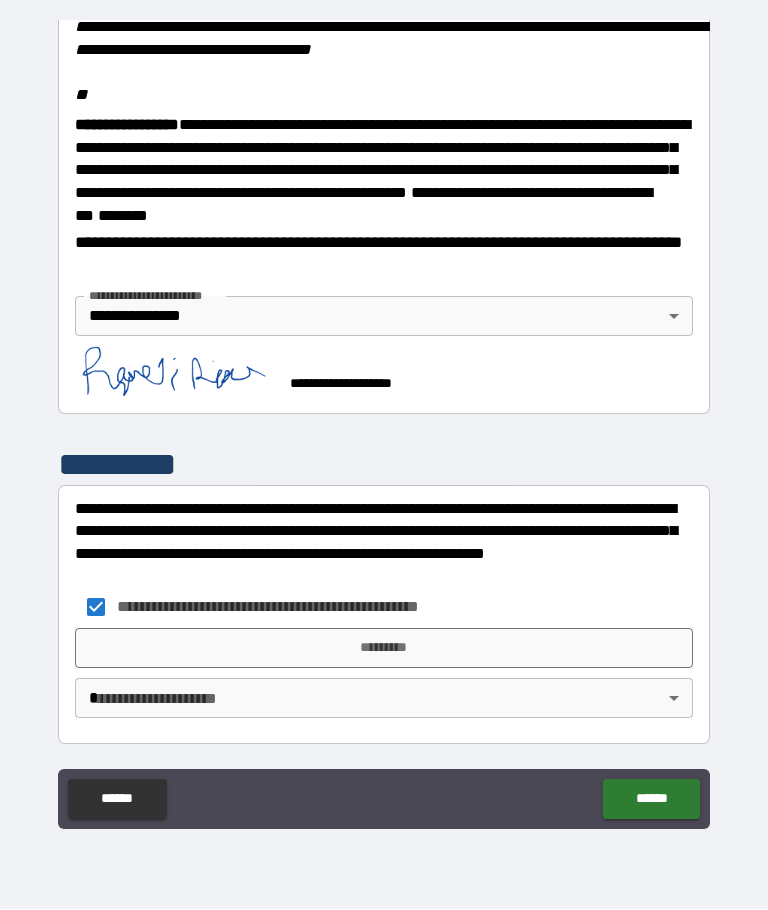 click on "*********" at bounding box center (384, 649) 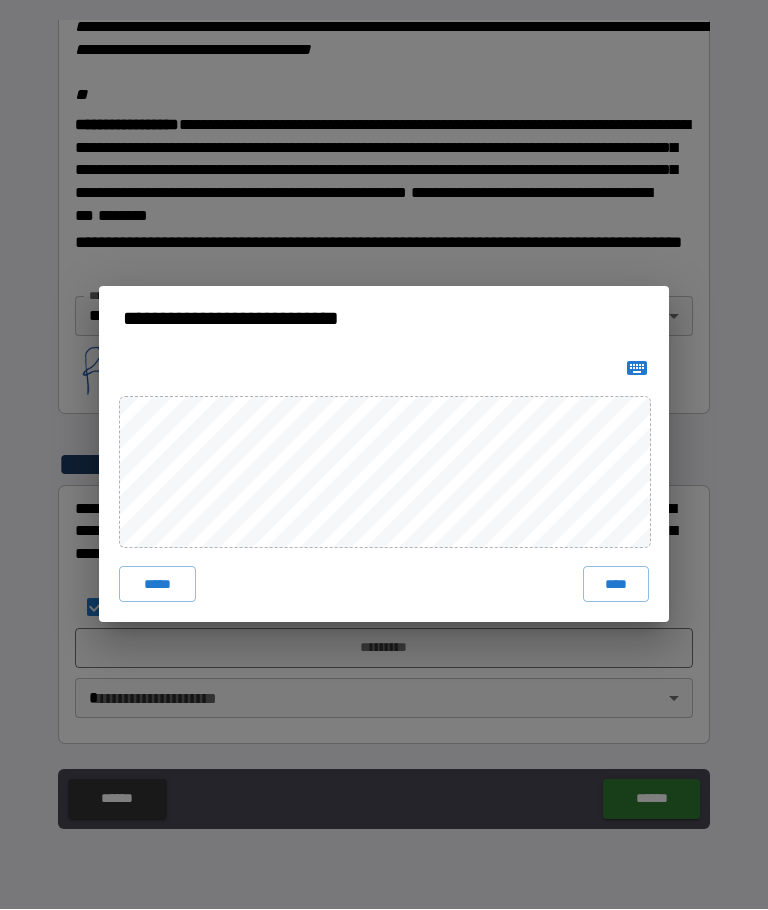 click on "****" at bounding box center [616, 585] 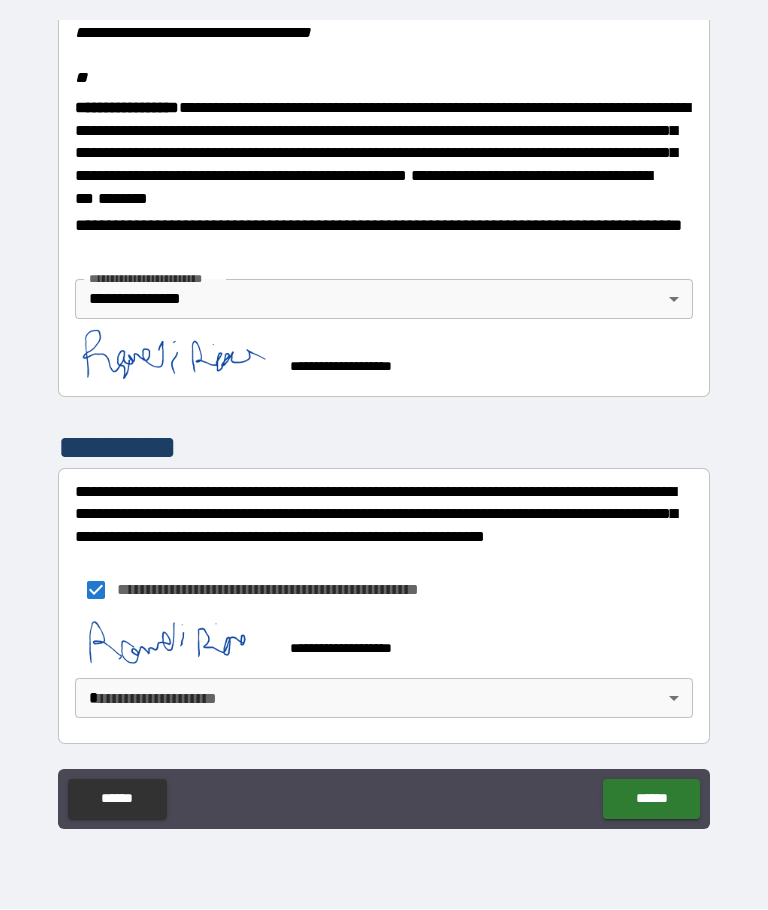 scroll, scrollTop: 2487, scrollLeft: 0, axis: vertical 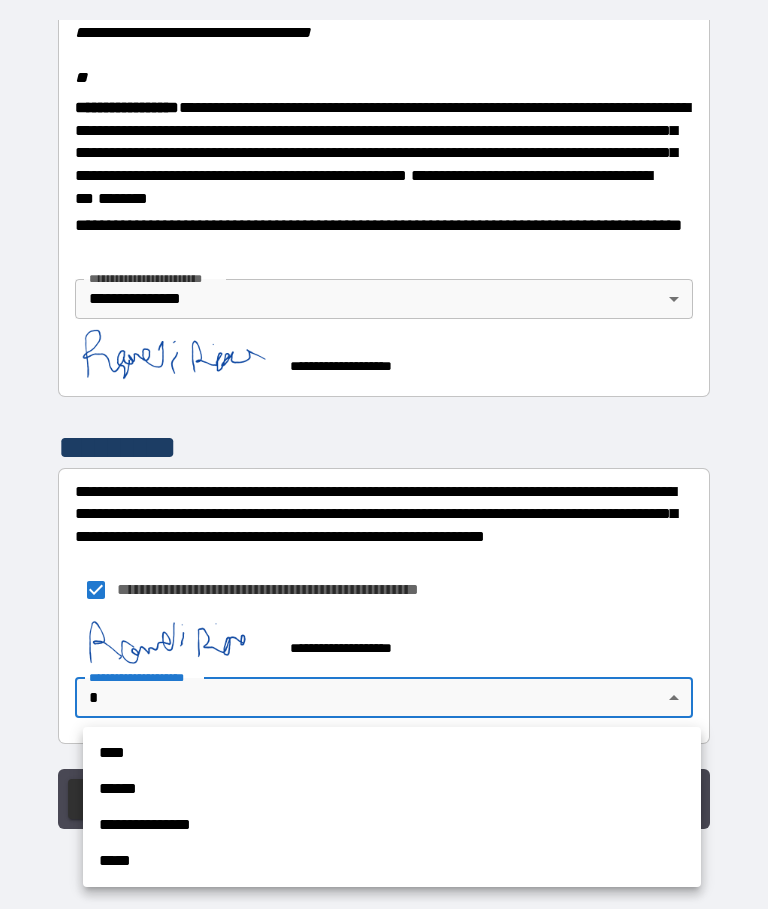 click on "**********" at bounding box center (392, 826) 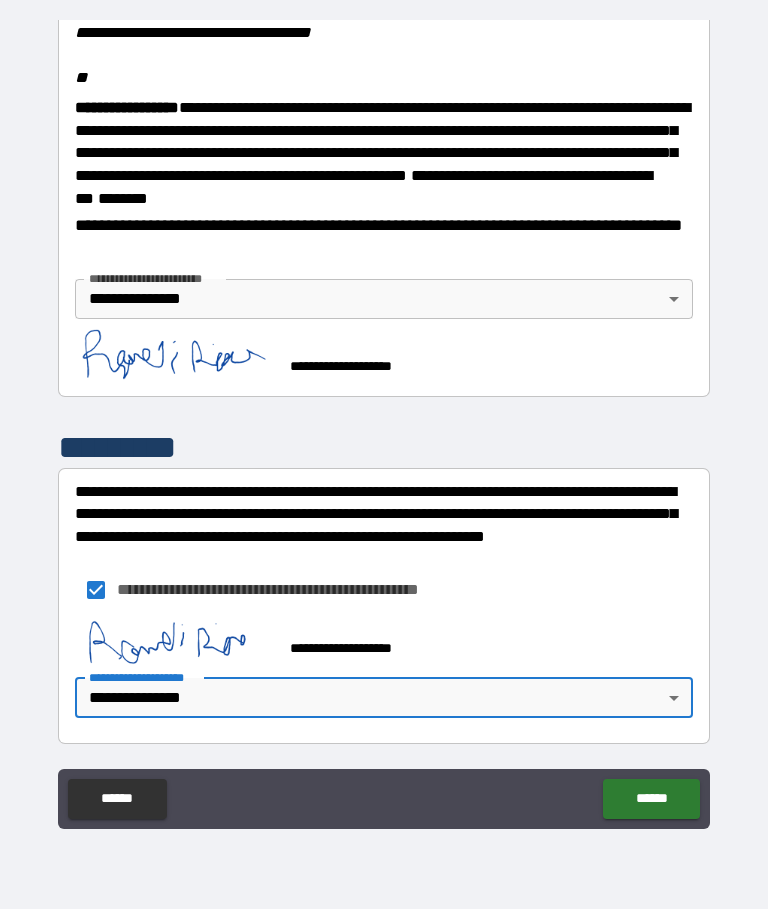 click on "******" at bounding box center (651, 800) 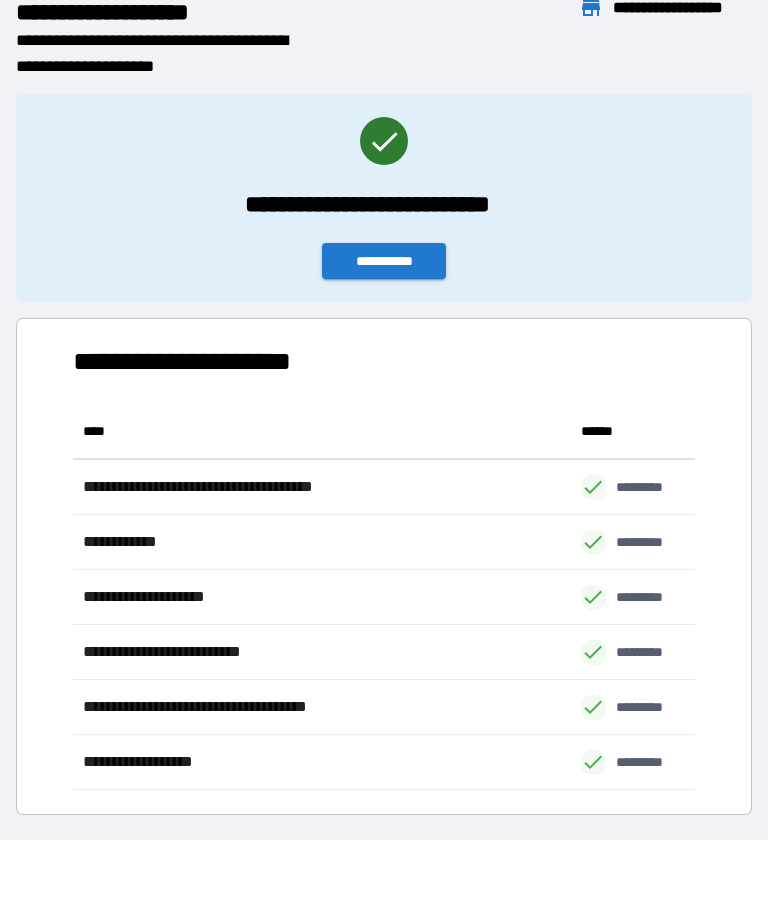 scroll, scrollTop: 1, scrollLeft: 1, axis: both 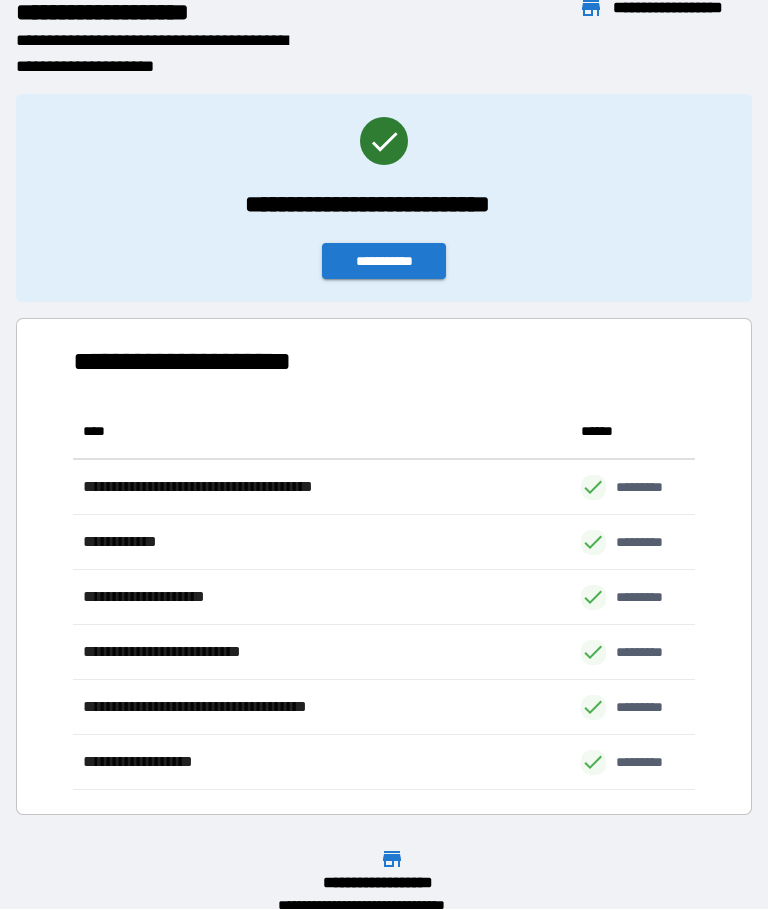 click on "**********" at bounding box center [384, 262] 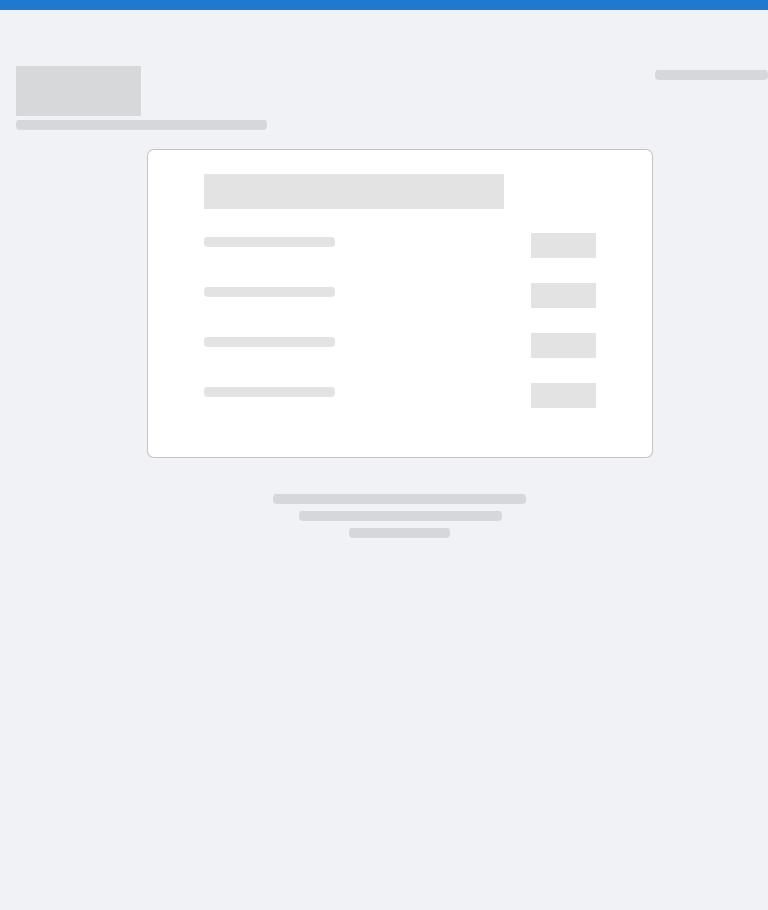 scroll, scrollTop: 0, scrollLeft: 0, axis: both 